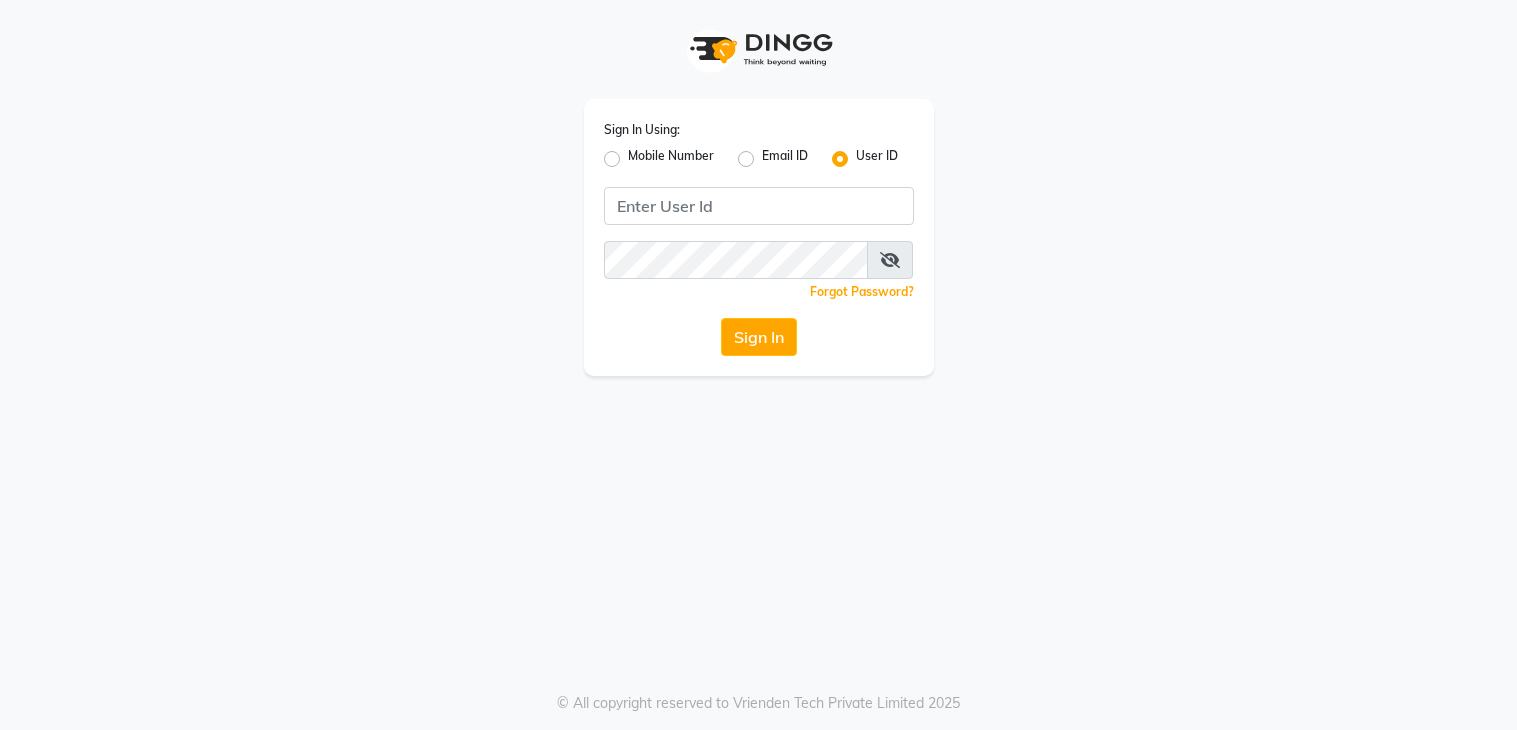scroll, scrollTop: 0, scrollLeft: 0, axis: both 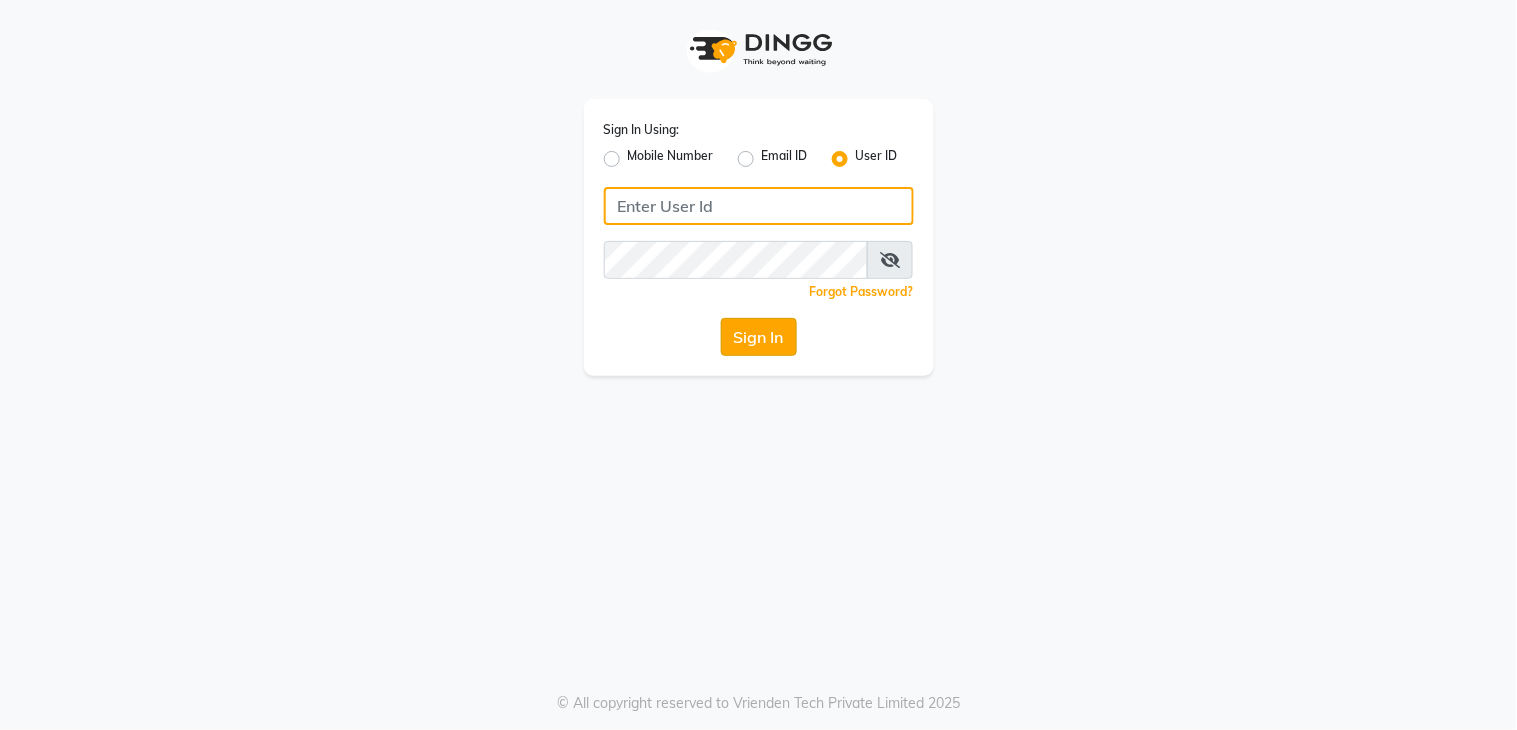 type on "7278274131" 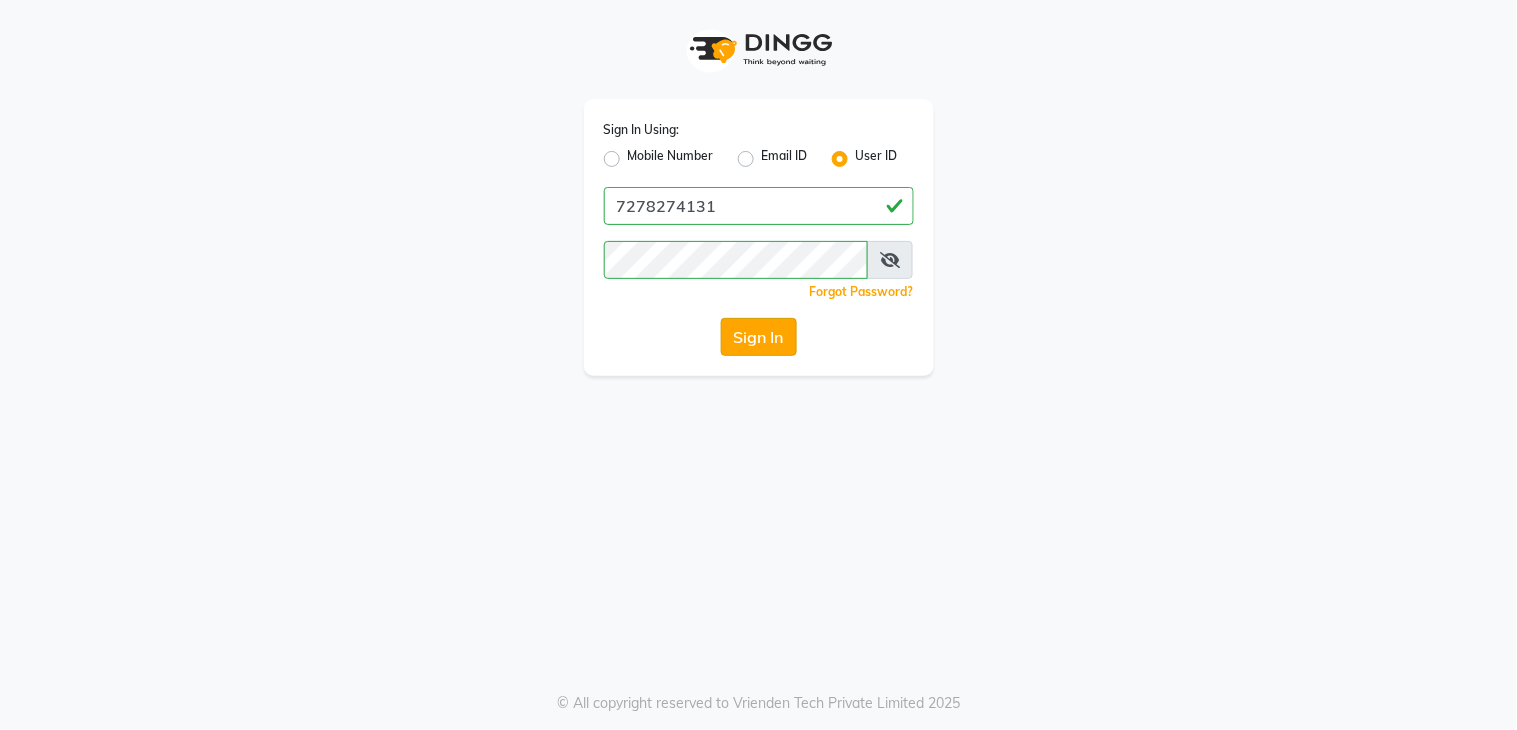 click on "Sign In" 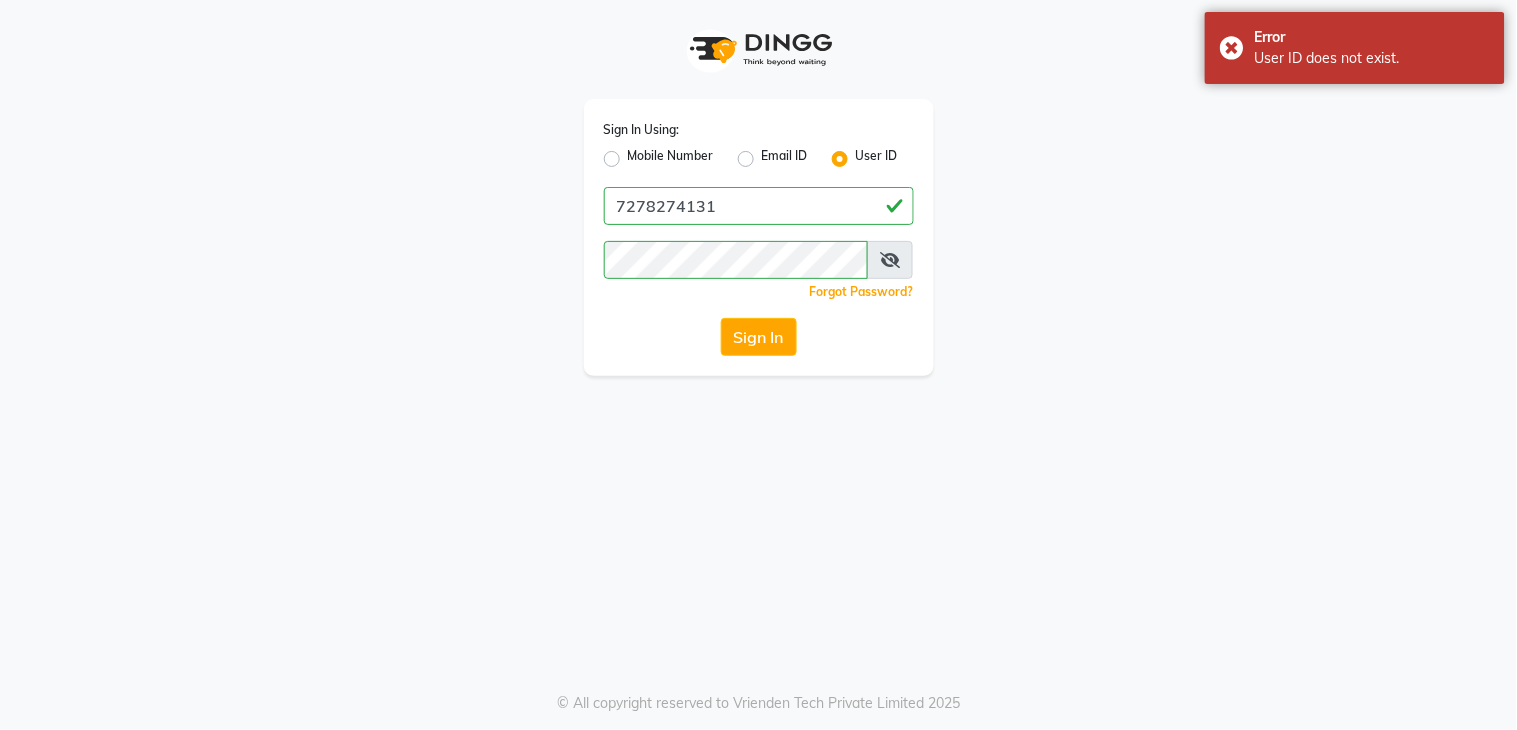 click on "Mobile Number" 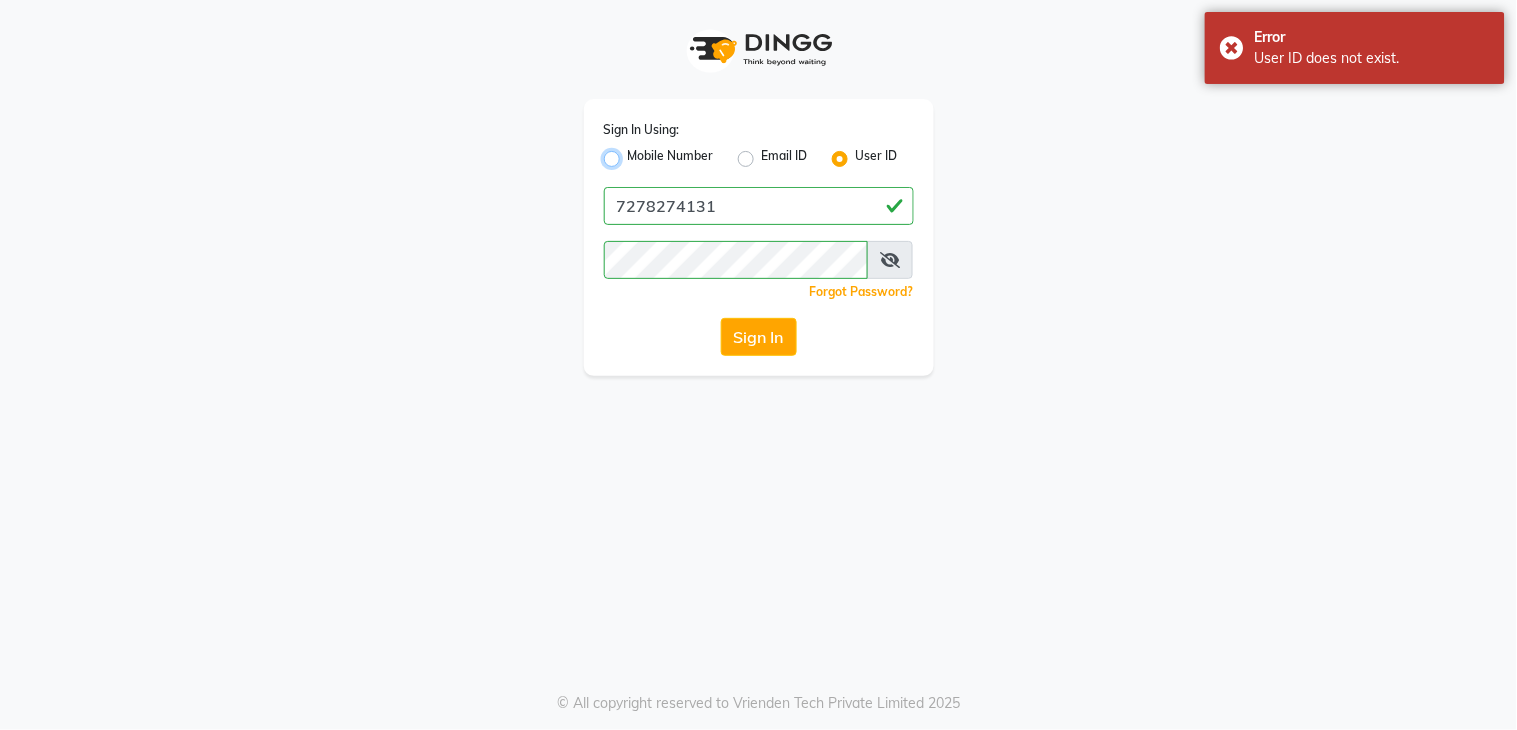 radio on "true" 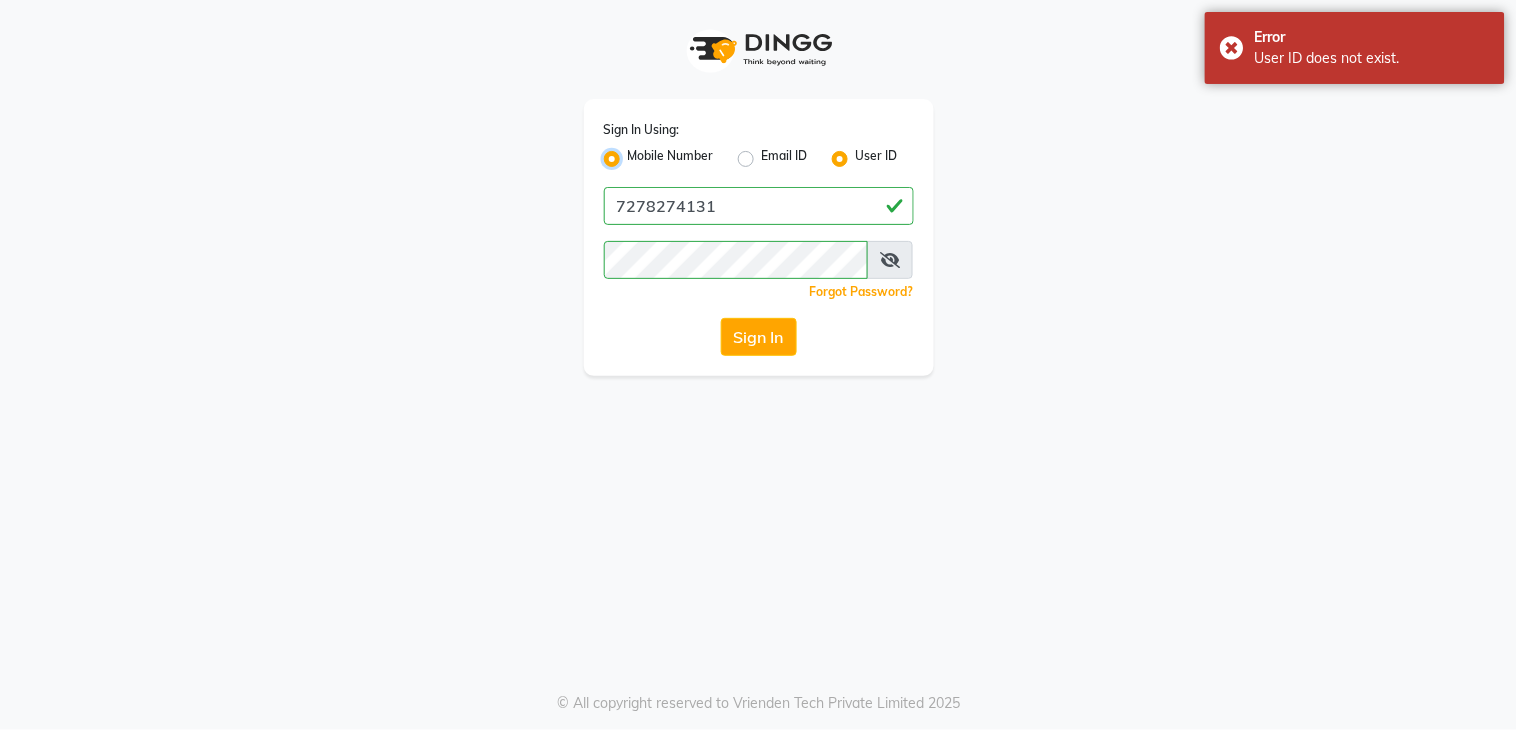 radio on "false" 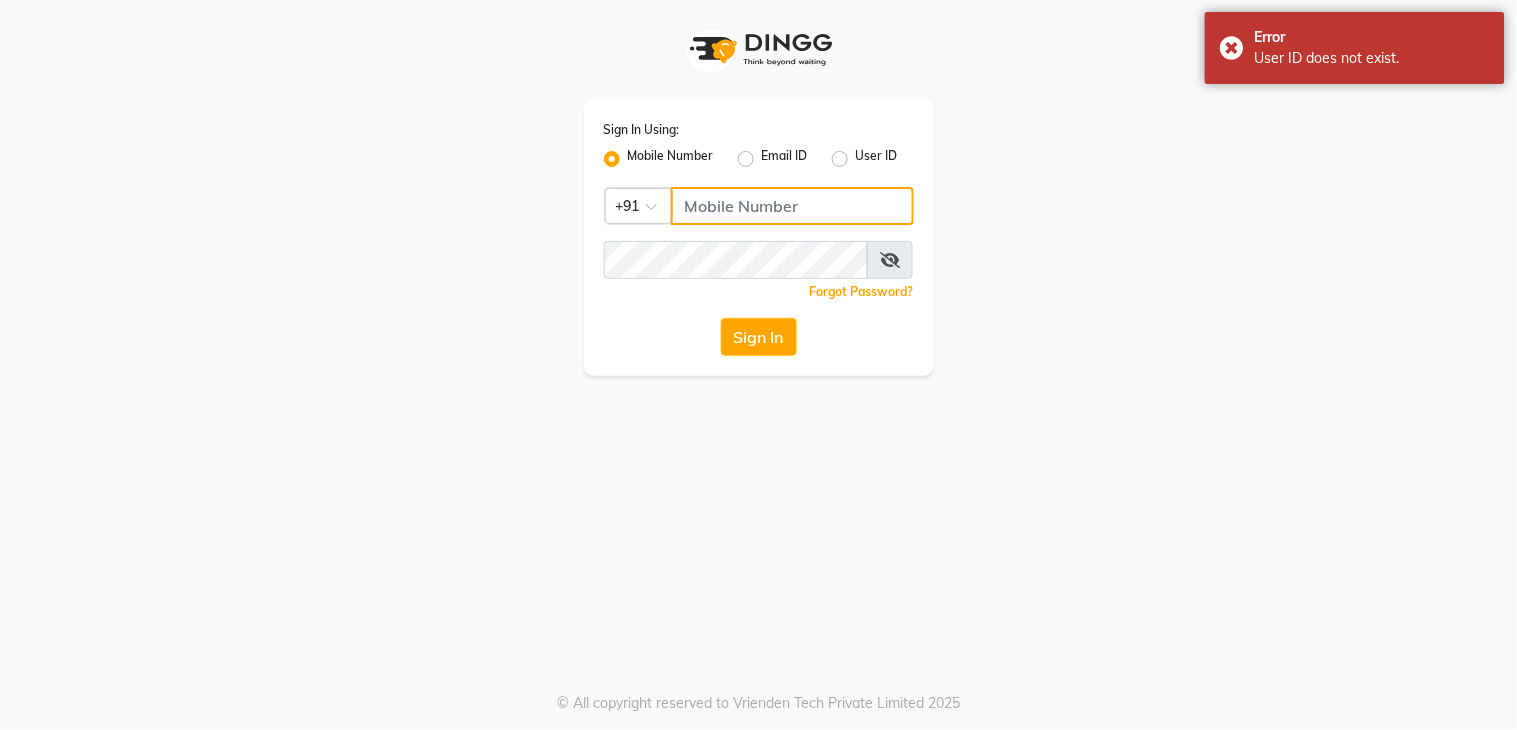 type on "7278274131" 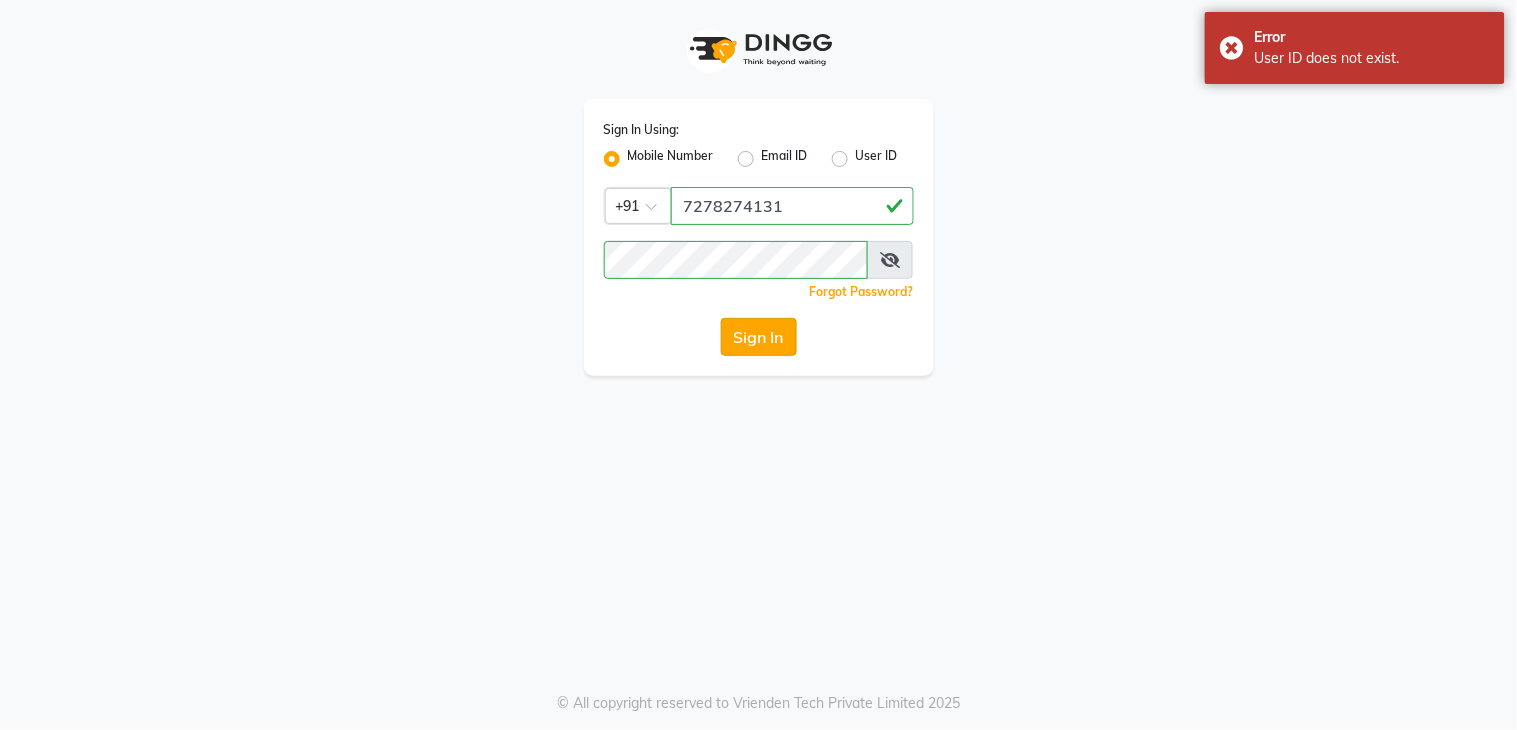 click on "Sign In" 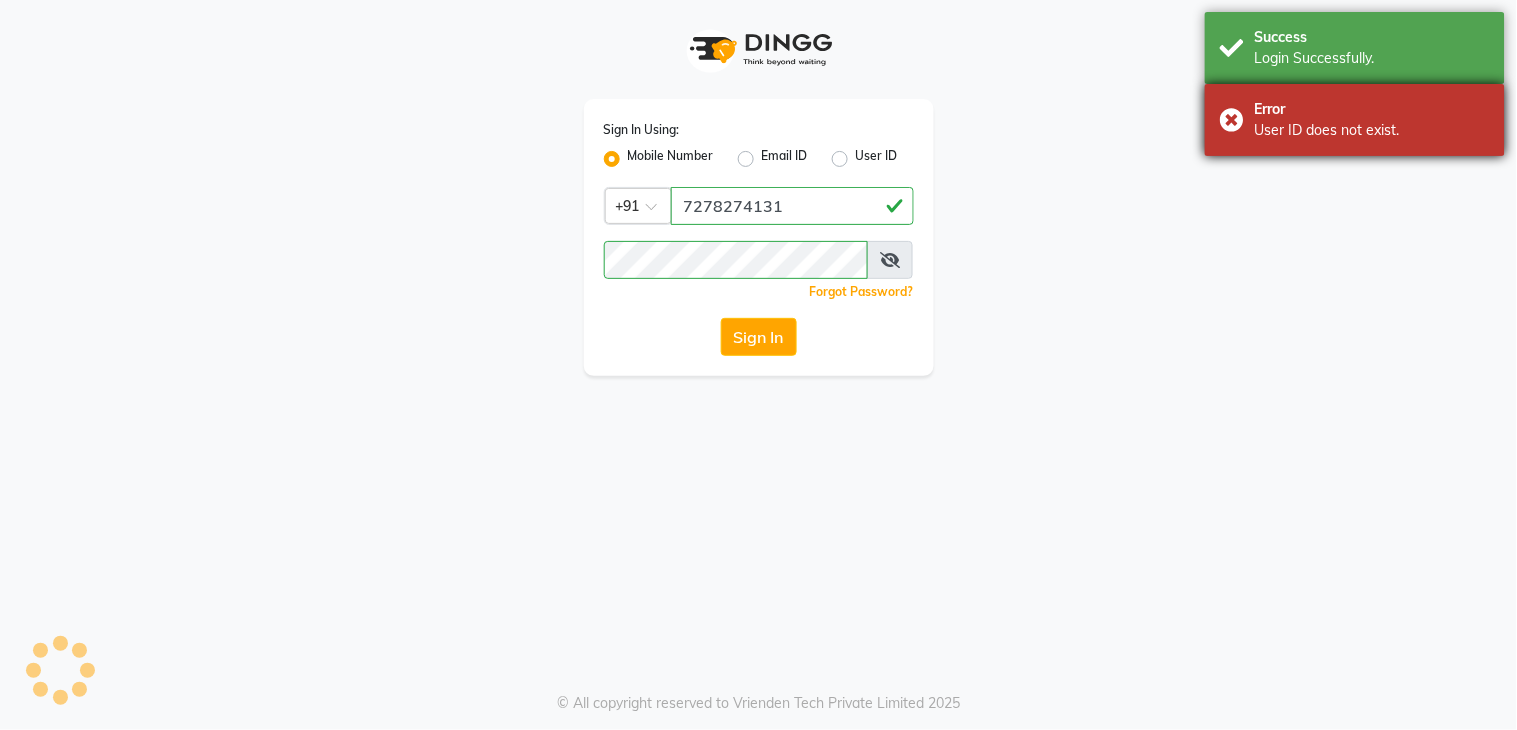 click on "User ID does not exist." at bounding box center (1372, 130) 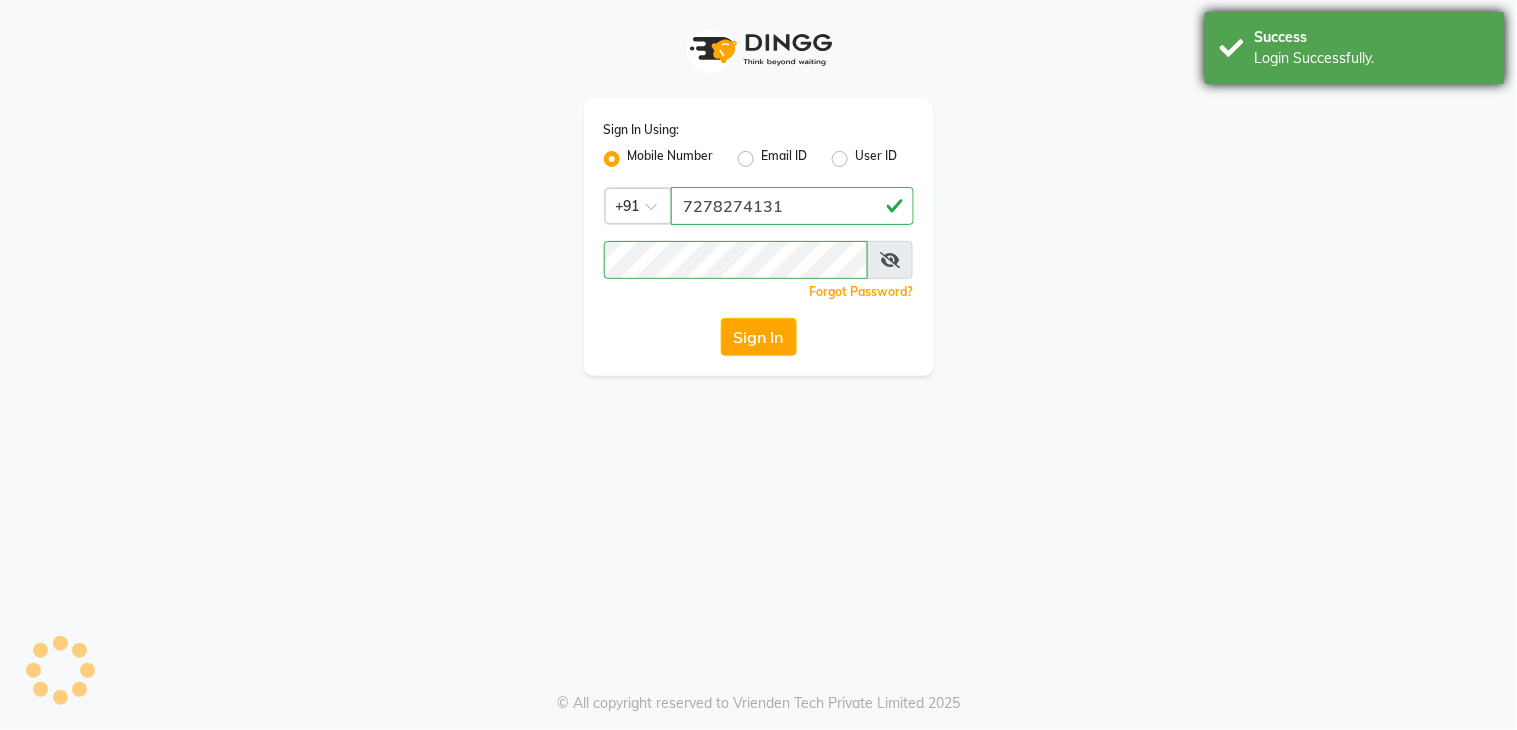 click on "Login Successfully." at bounding box center (1372, 58) 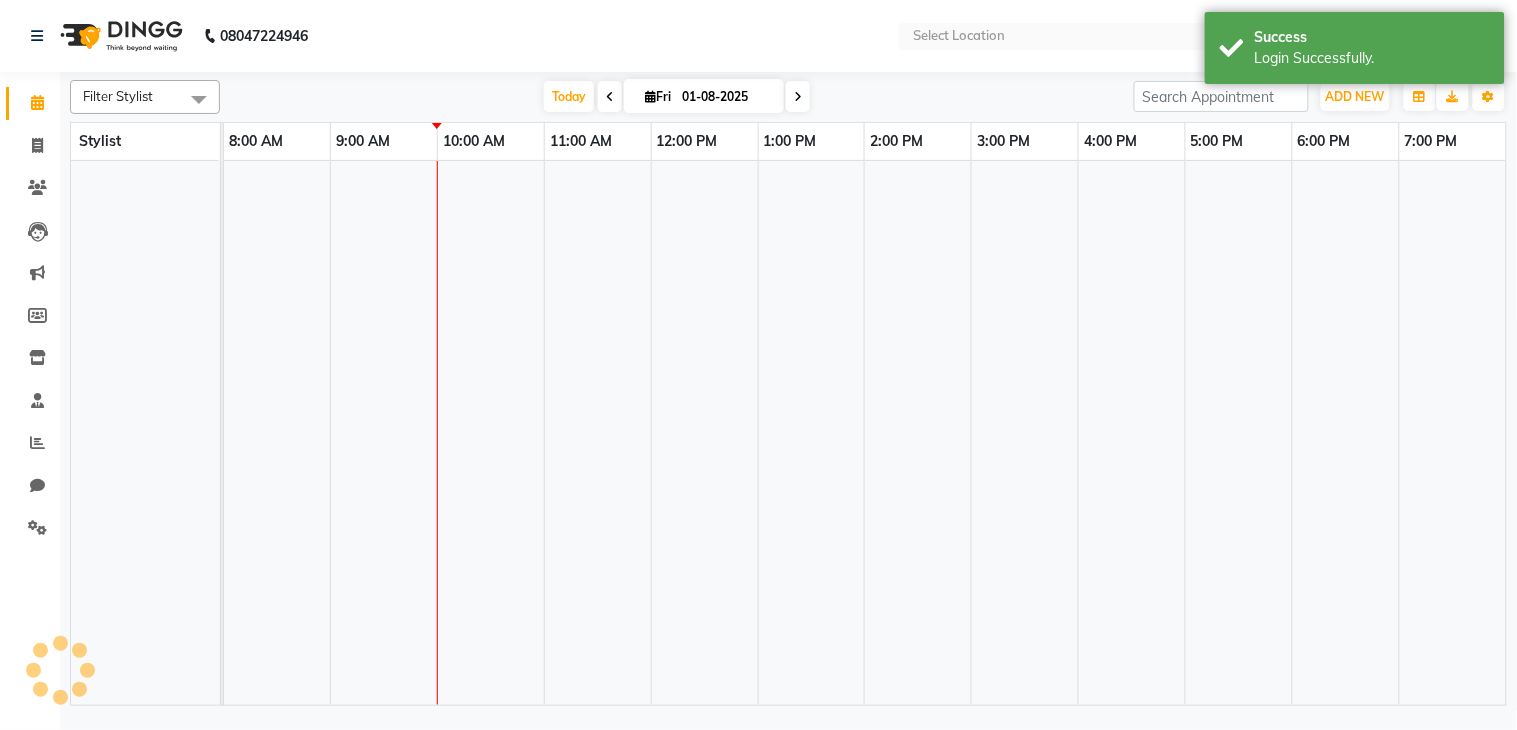 select on "en" 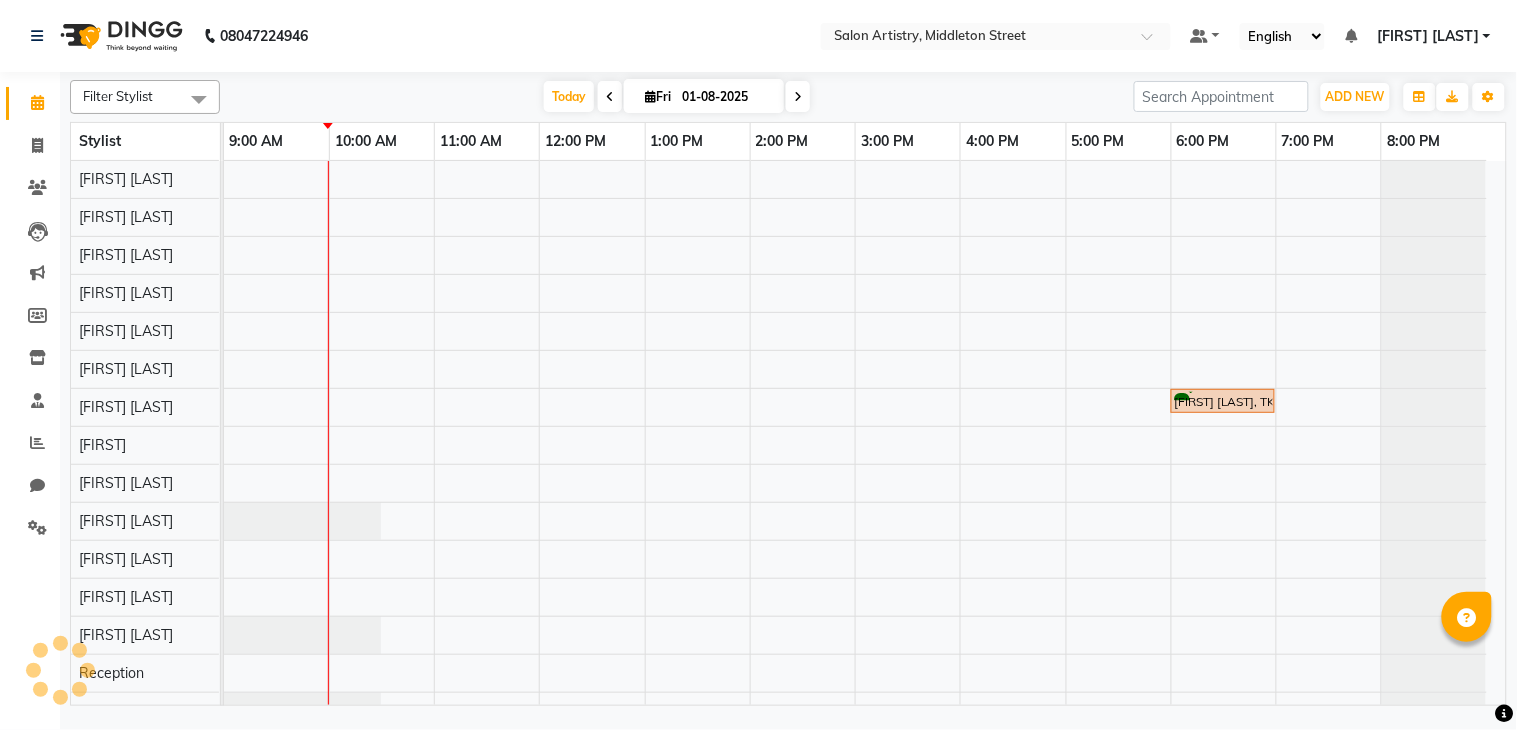 scroll, scrollTop: 0, scrollLeft: 0, axis: both 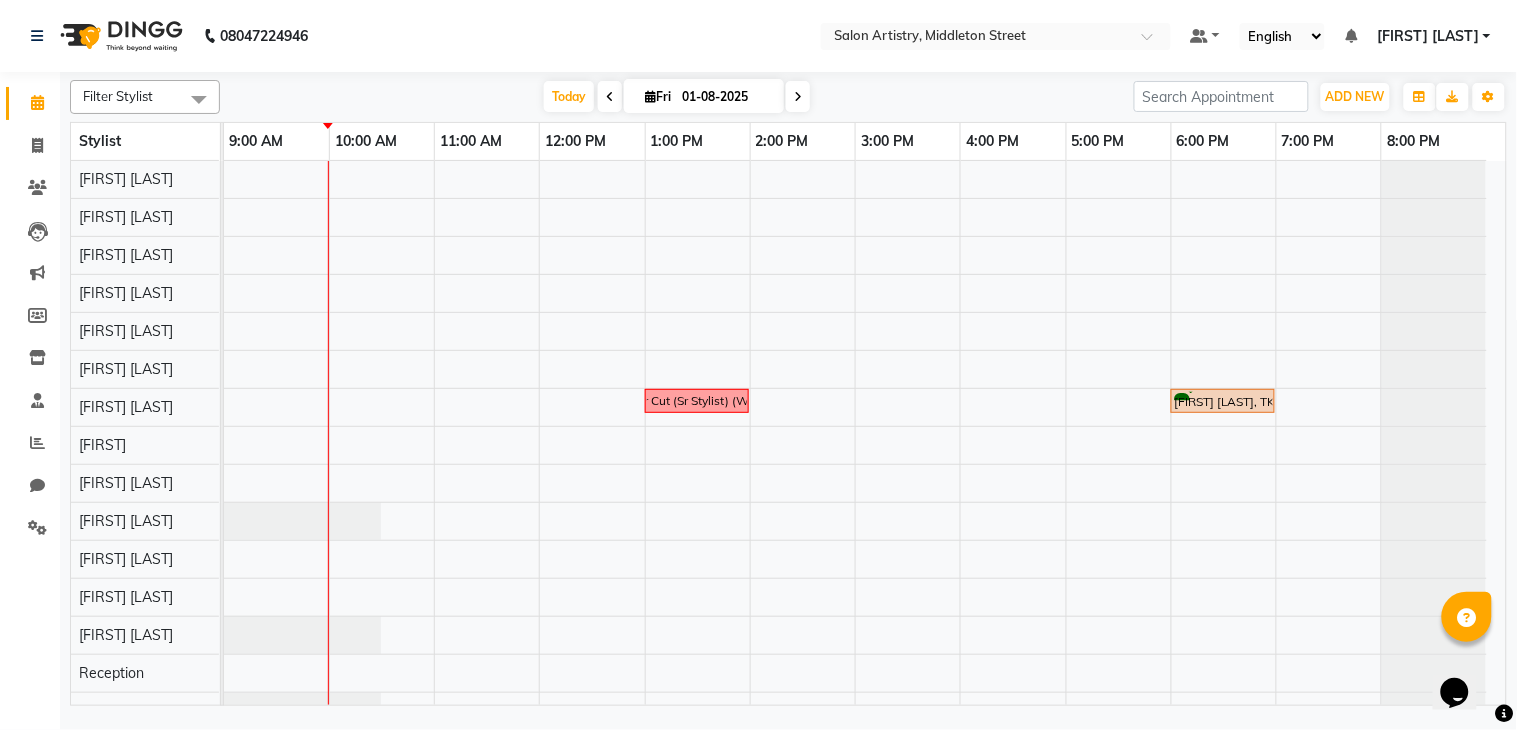 click at bounding box center (199, 99) 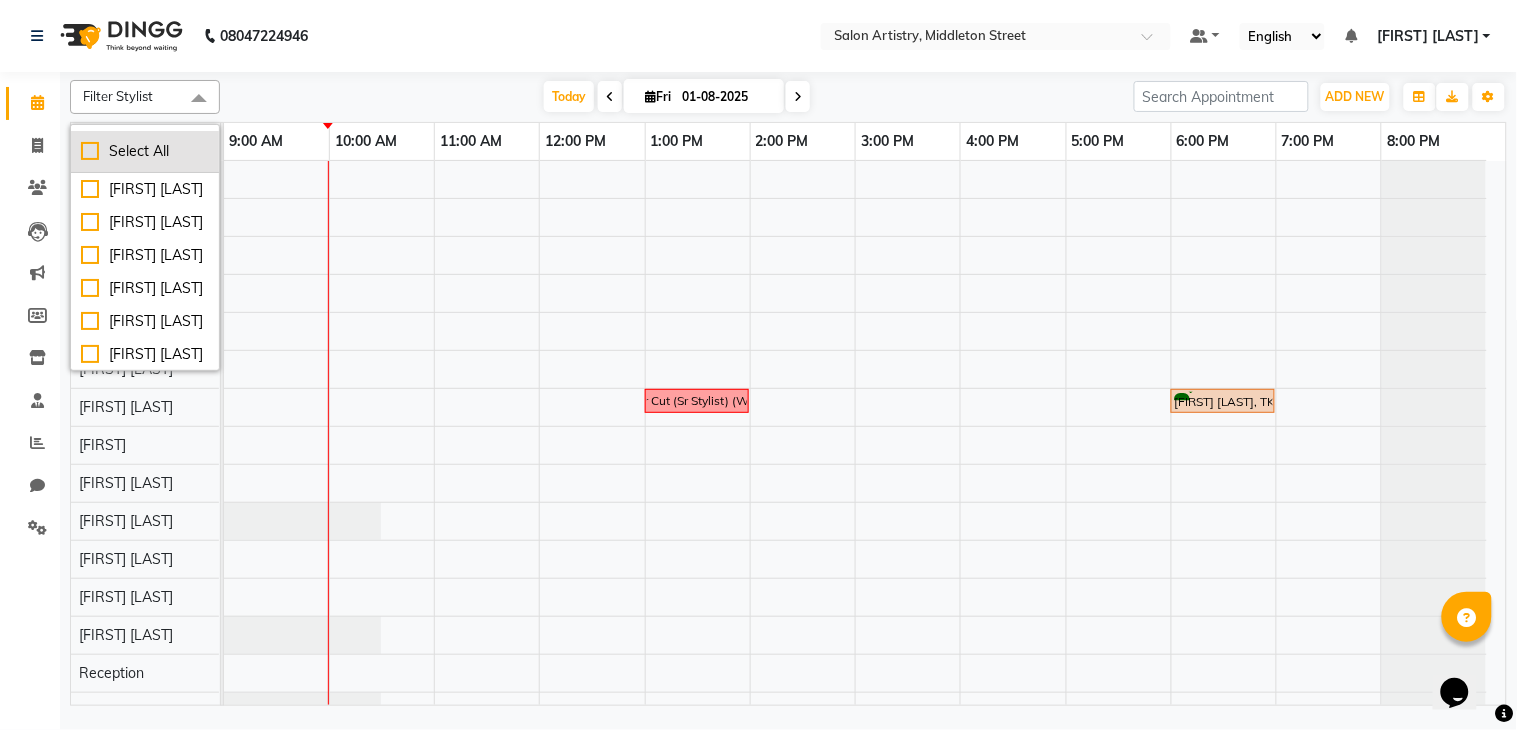 click on "Select All" at bounding box center [145, 151] 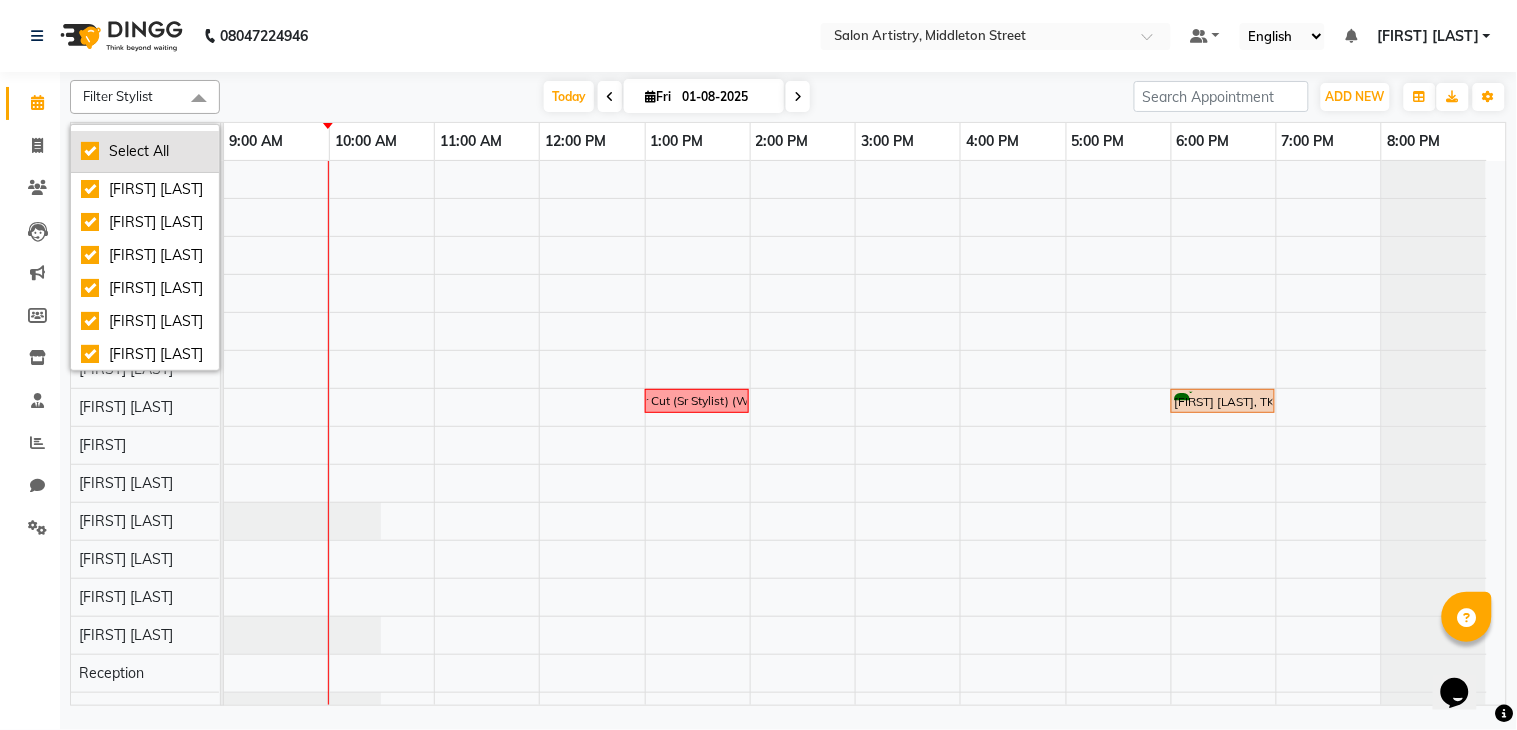 checkbox on "true" 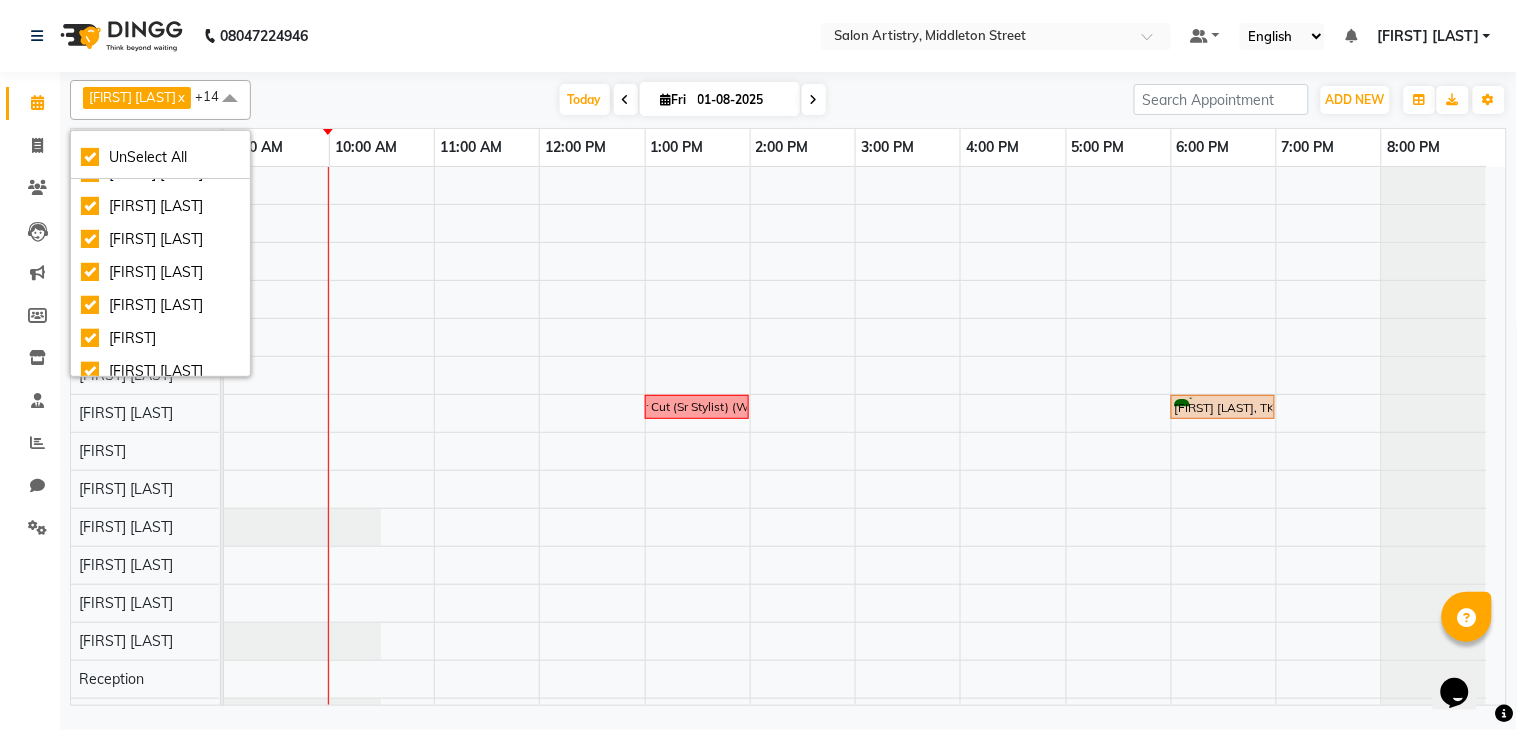 scroll, scrollTop: 133, scrollLeft: 0, axis: vertical 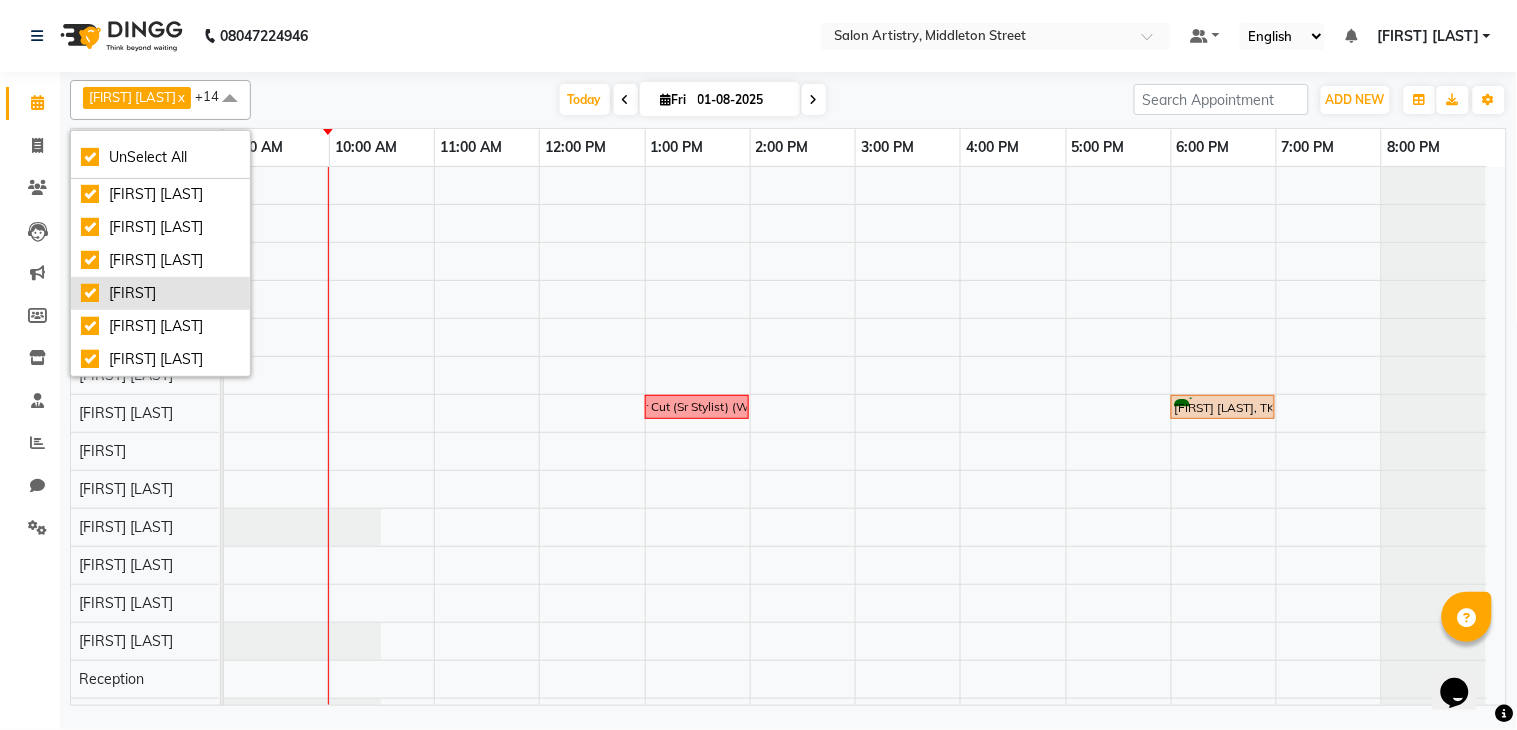 click on "Tapasi" at bounding box center (160, 293) 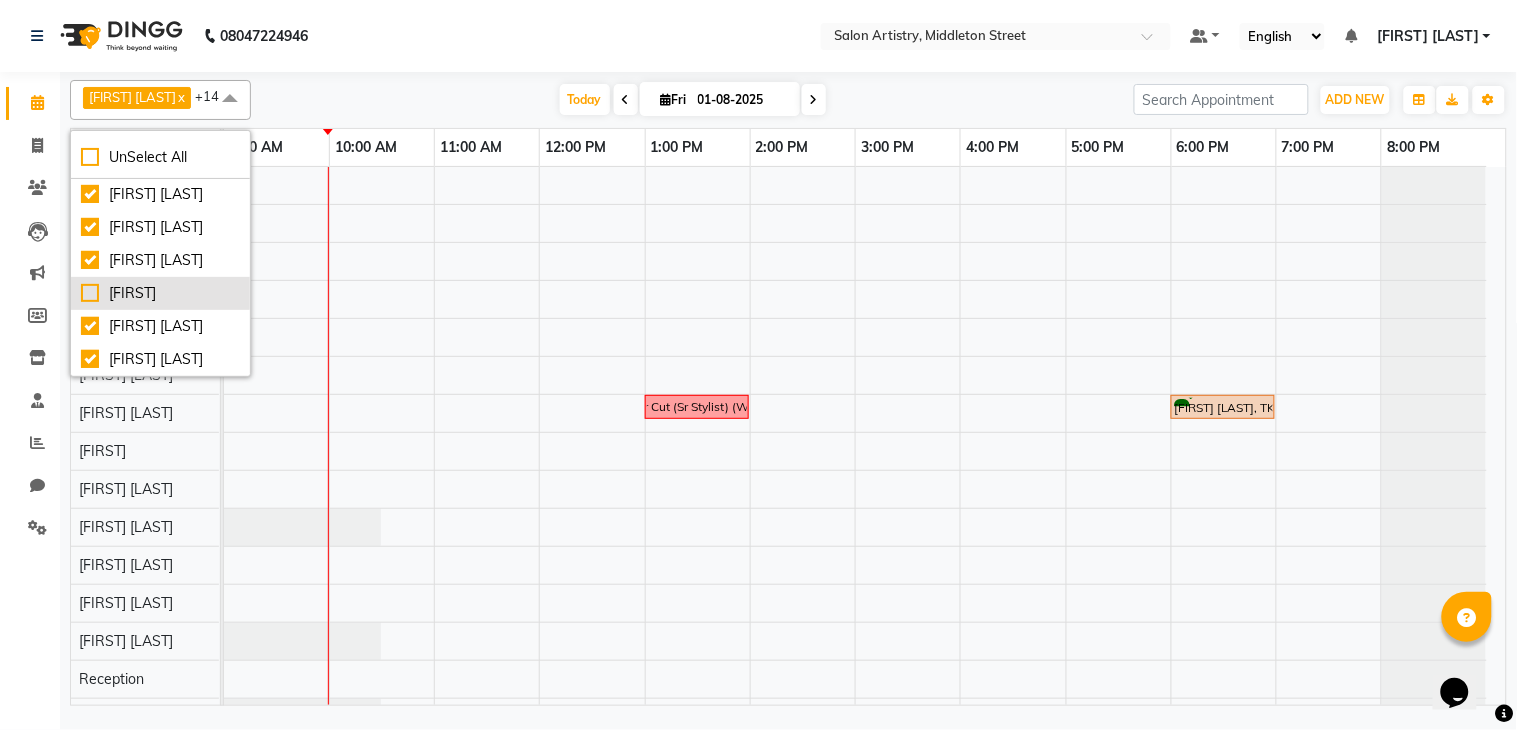 checkbox on "false" 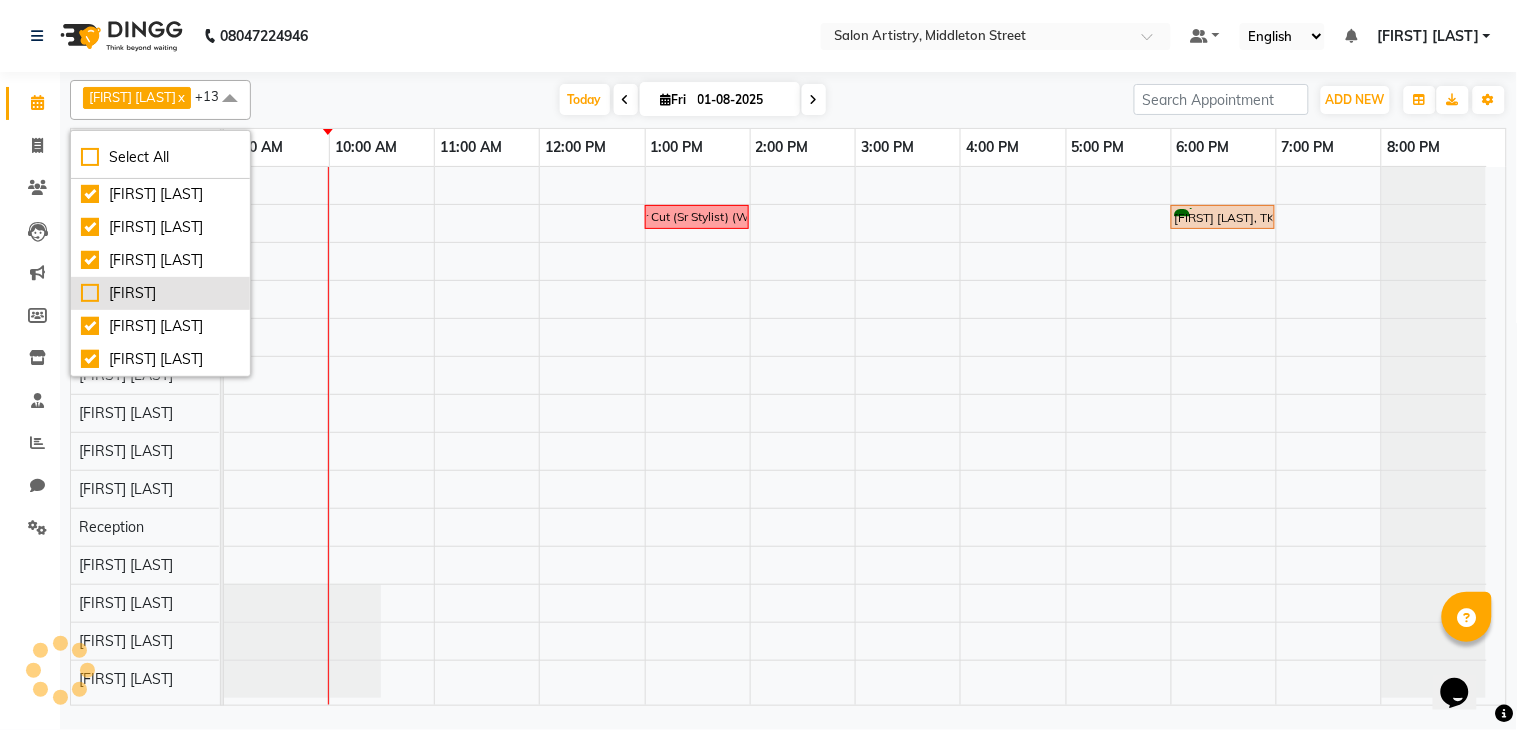scroll, scrollTop: 13, scrollLeft: 0, axis: vertical 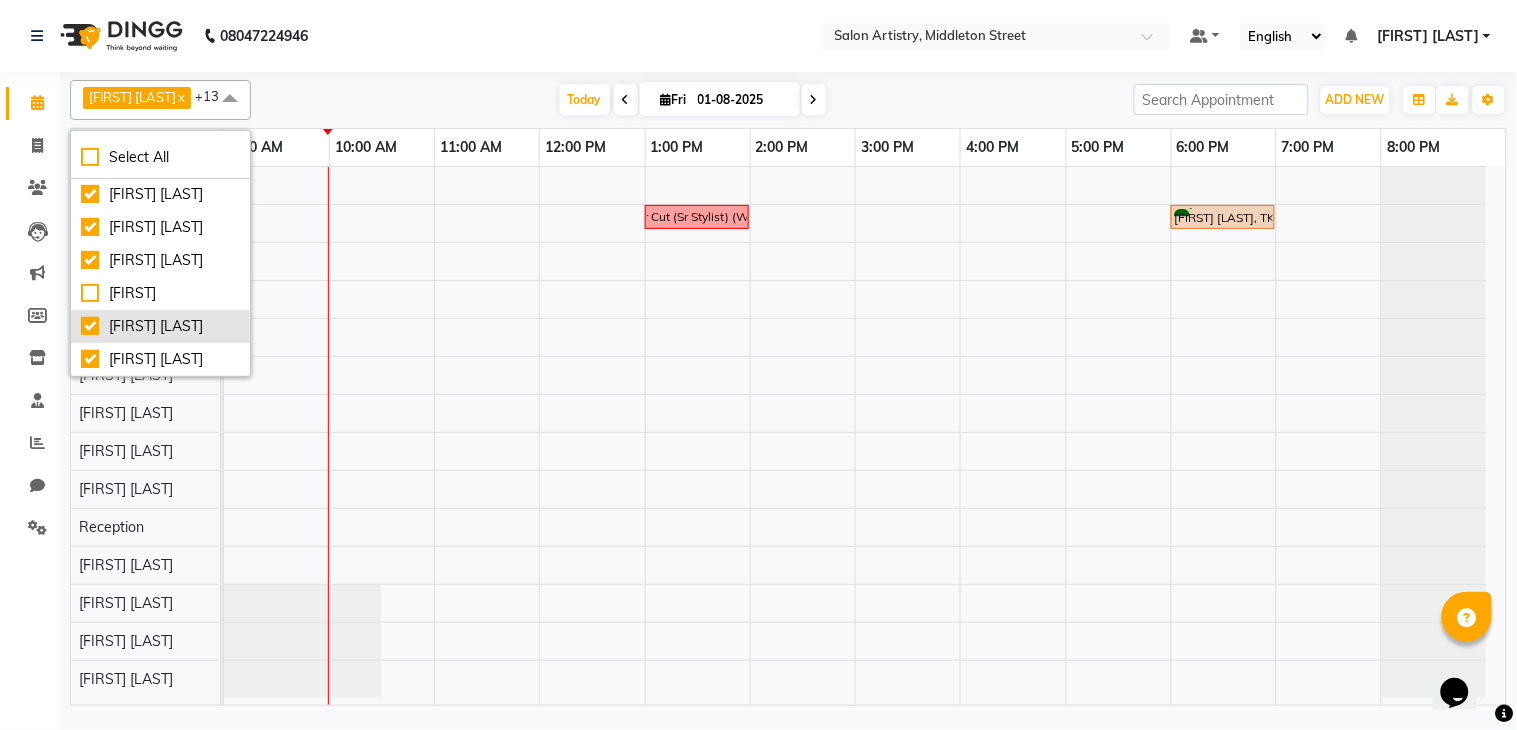 click on "Anupriya Ghosh" at bounding box center [160, 326] 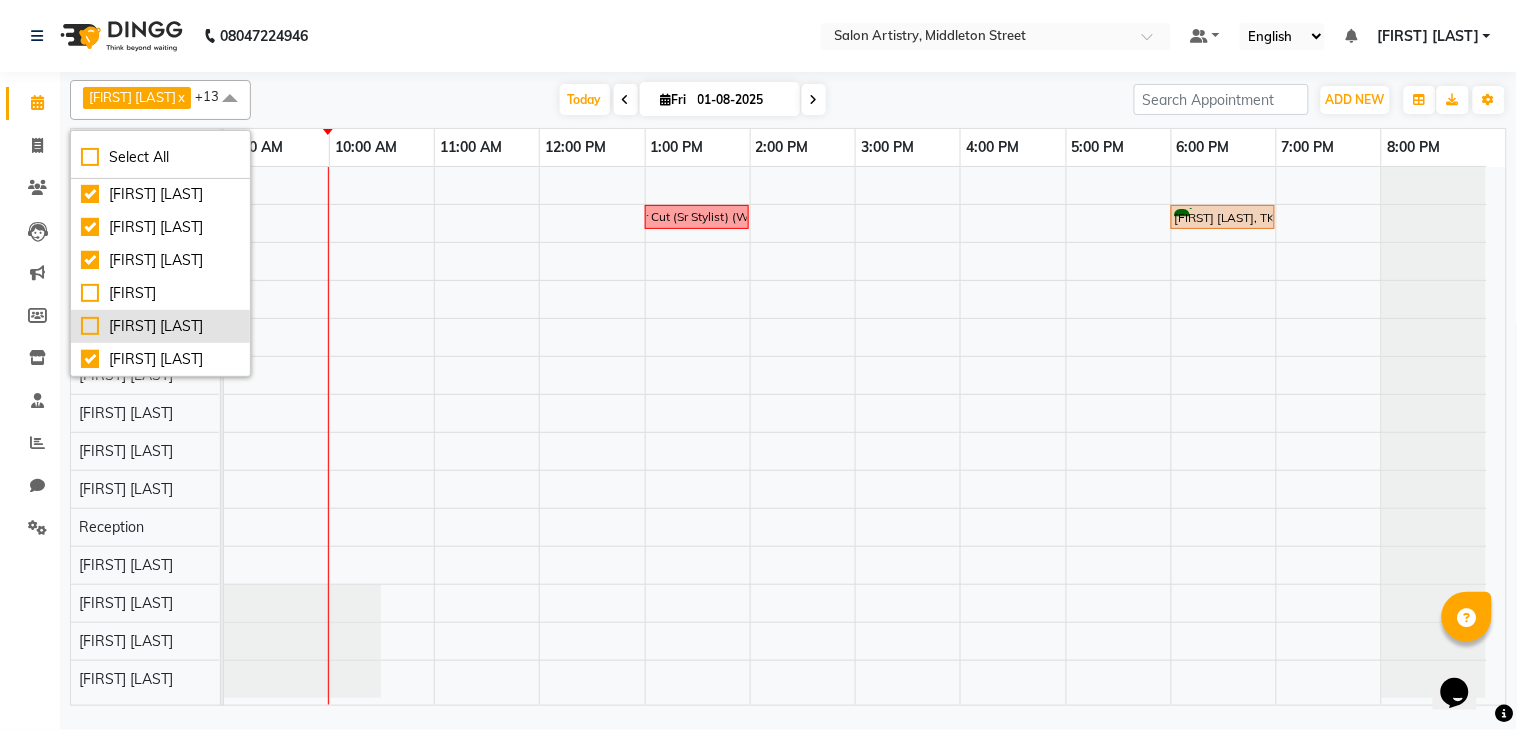 checkbox on "false" 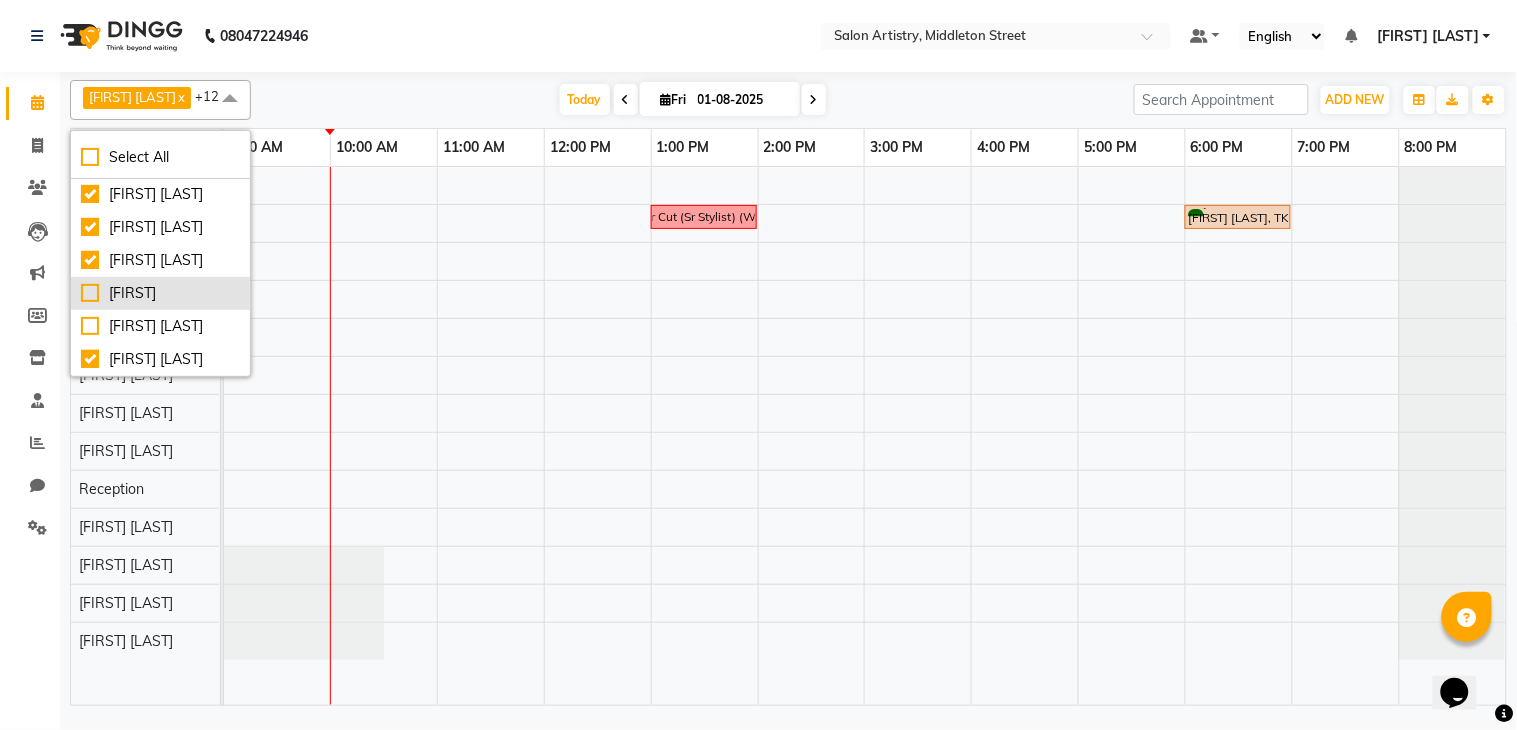 click on "Tapasi" at bounding box center [160, 293] 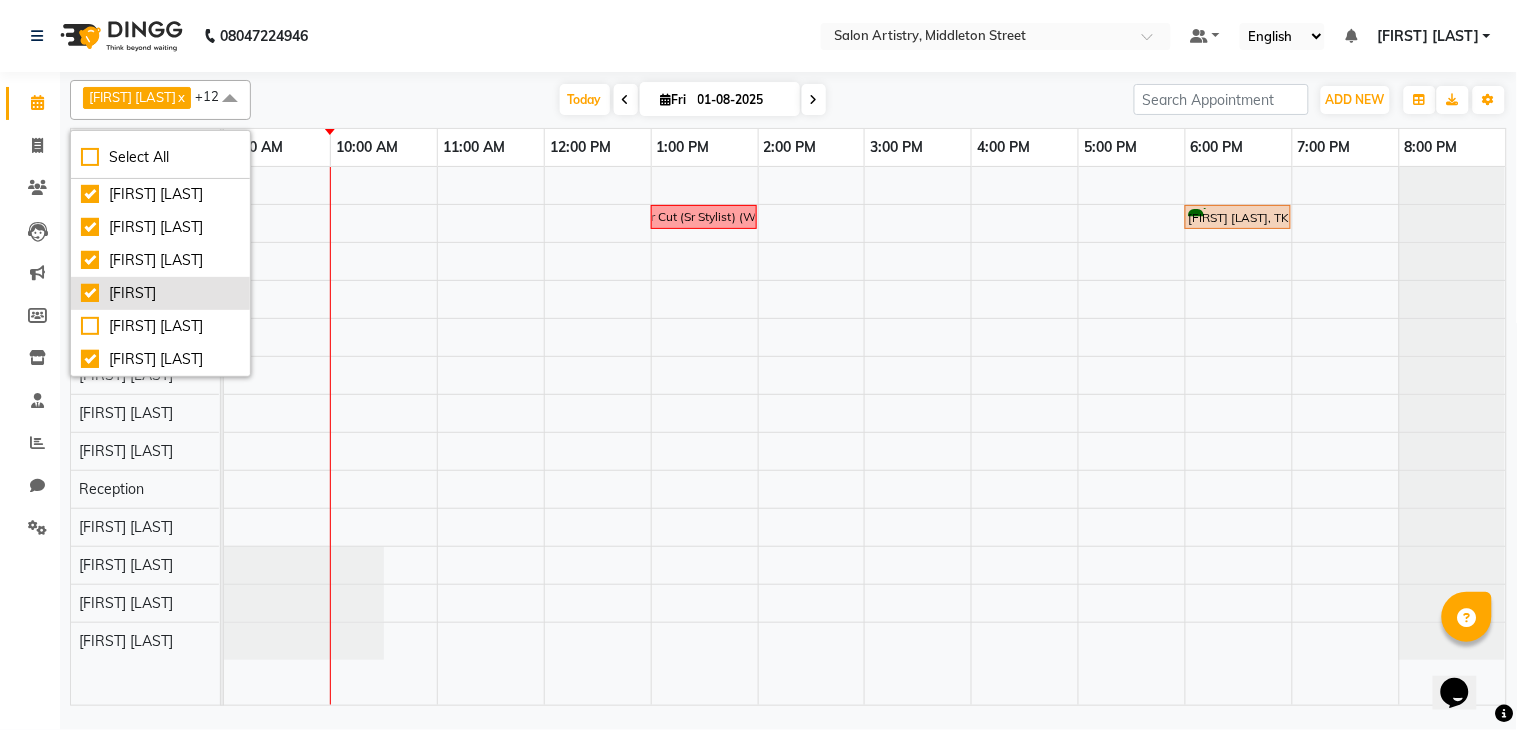 checkbox on "true" 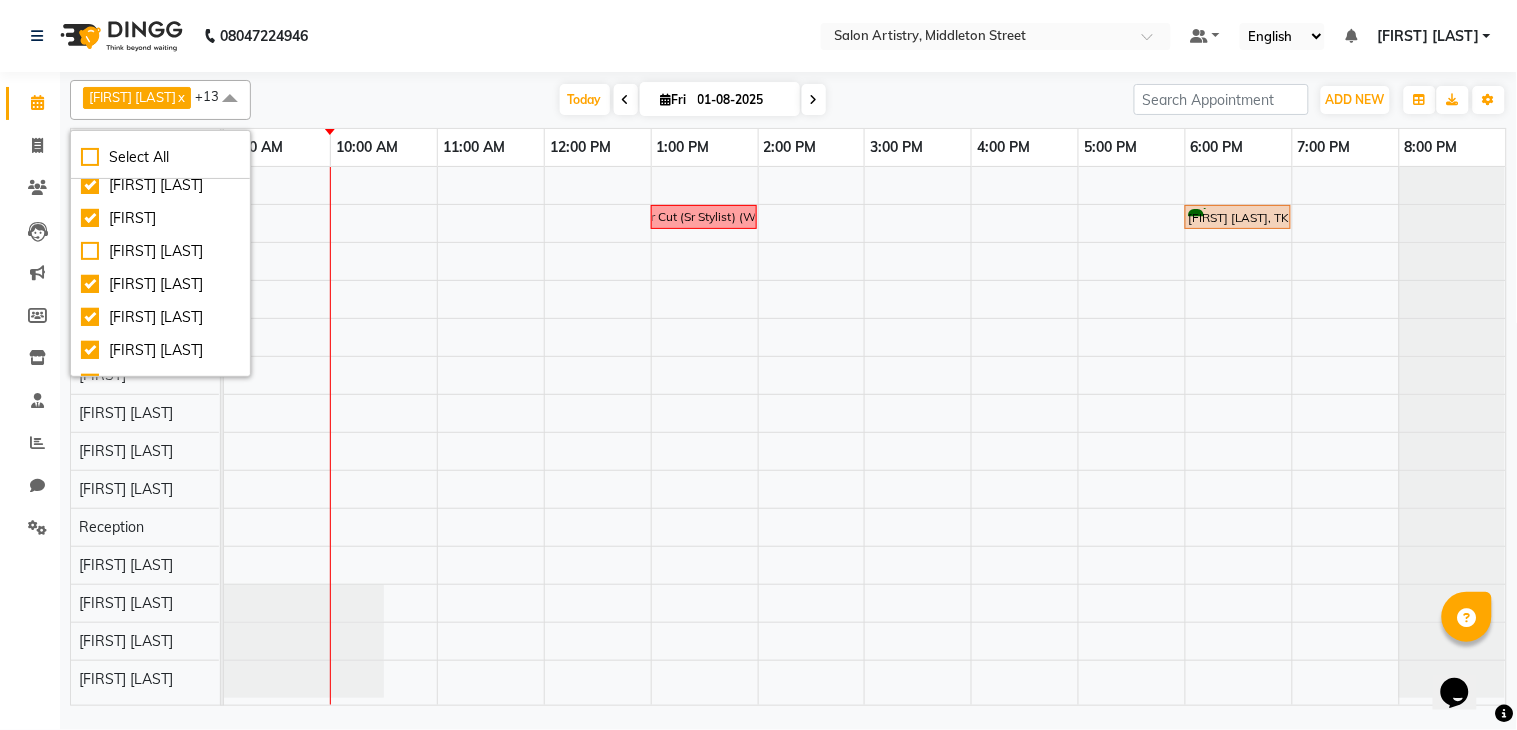 scroll, scrollTop: 222, scrollLeft: 0, axis: vertical 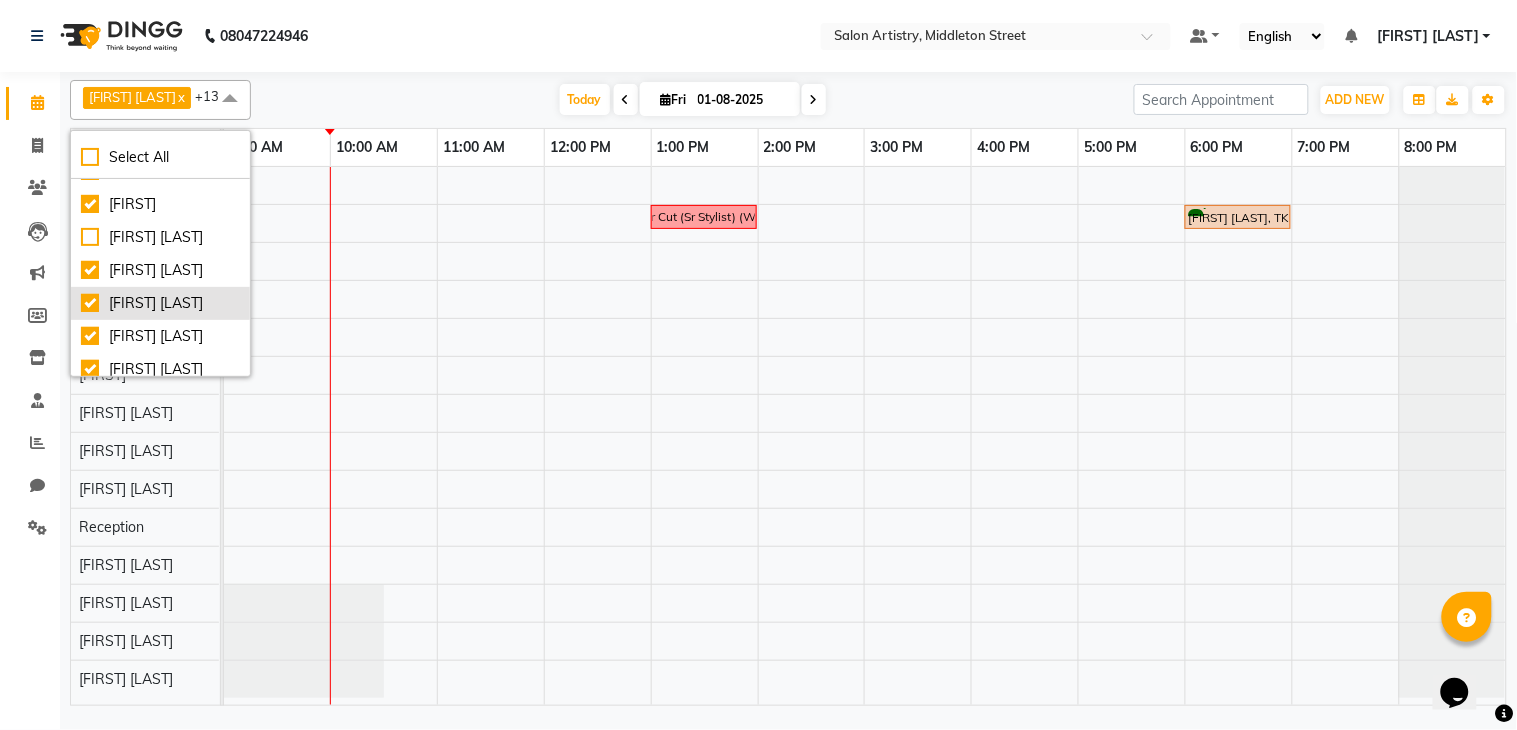 click on "[FIRST] [LAST]" at bounding box center [160, 303] 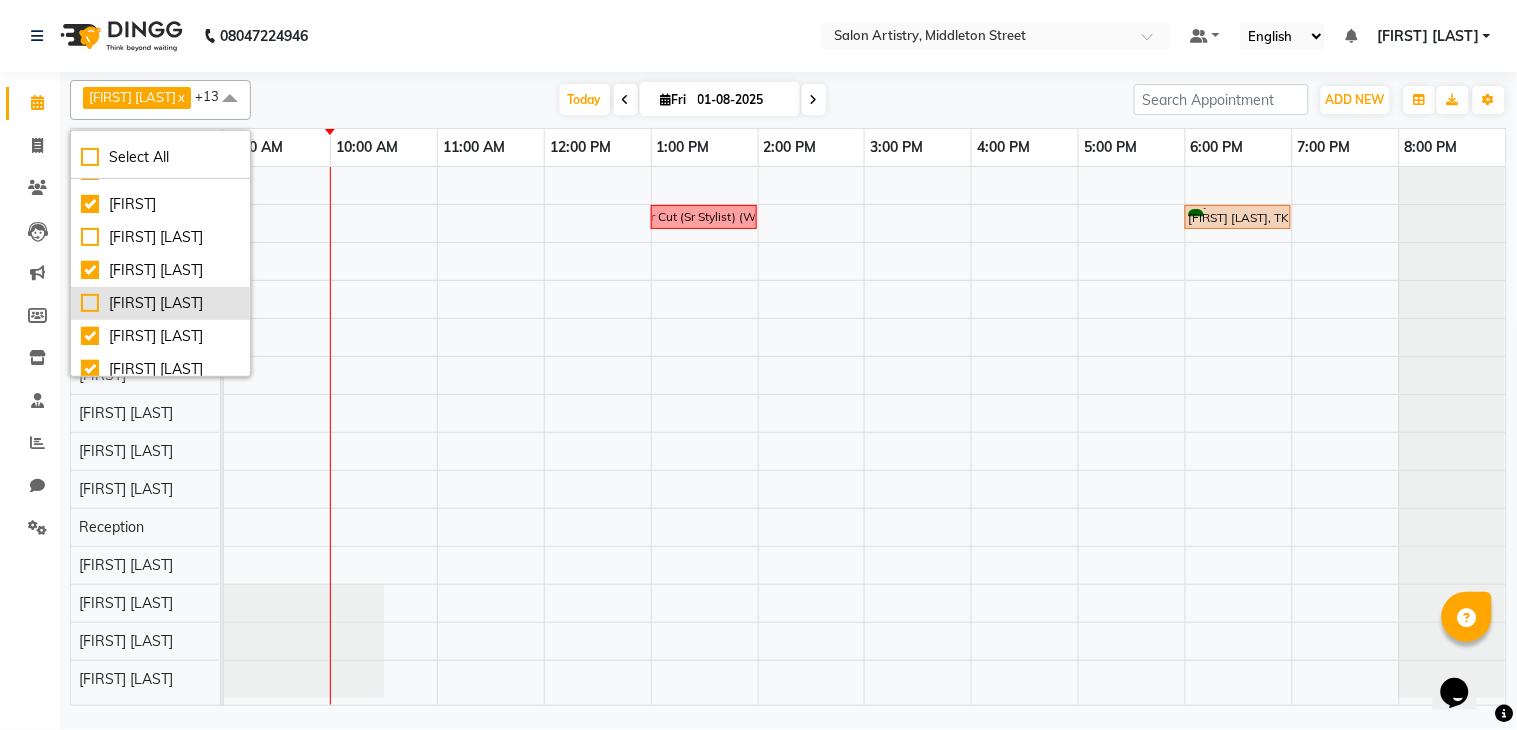 checkbox on "false" 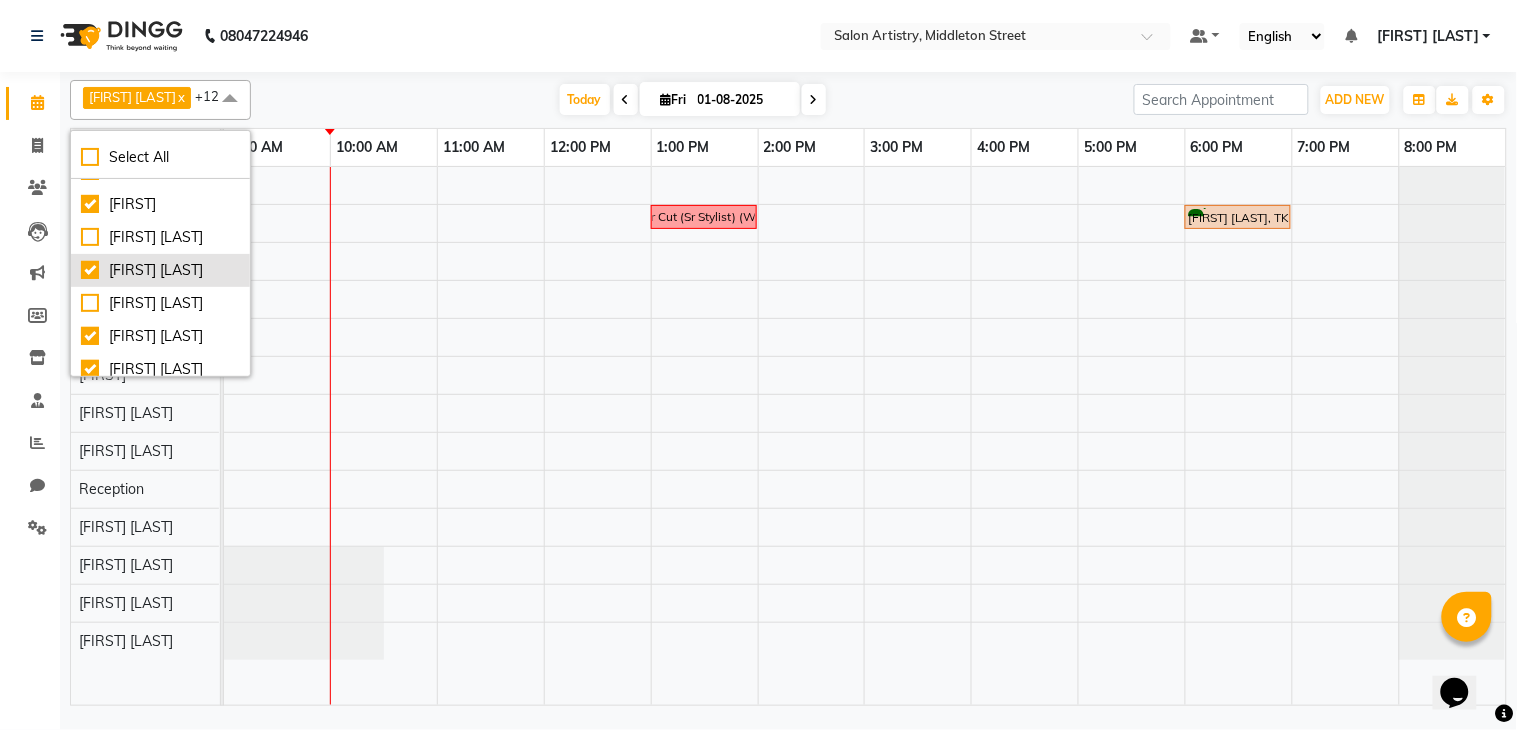 click on "[FIRST] [LAST]" at bounding box center (160, 270) 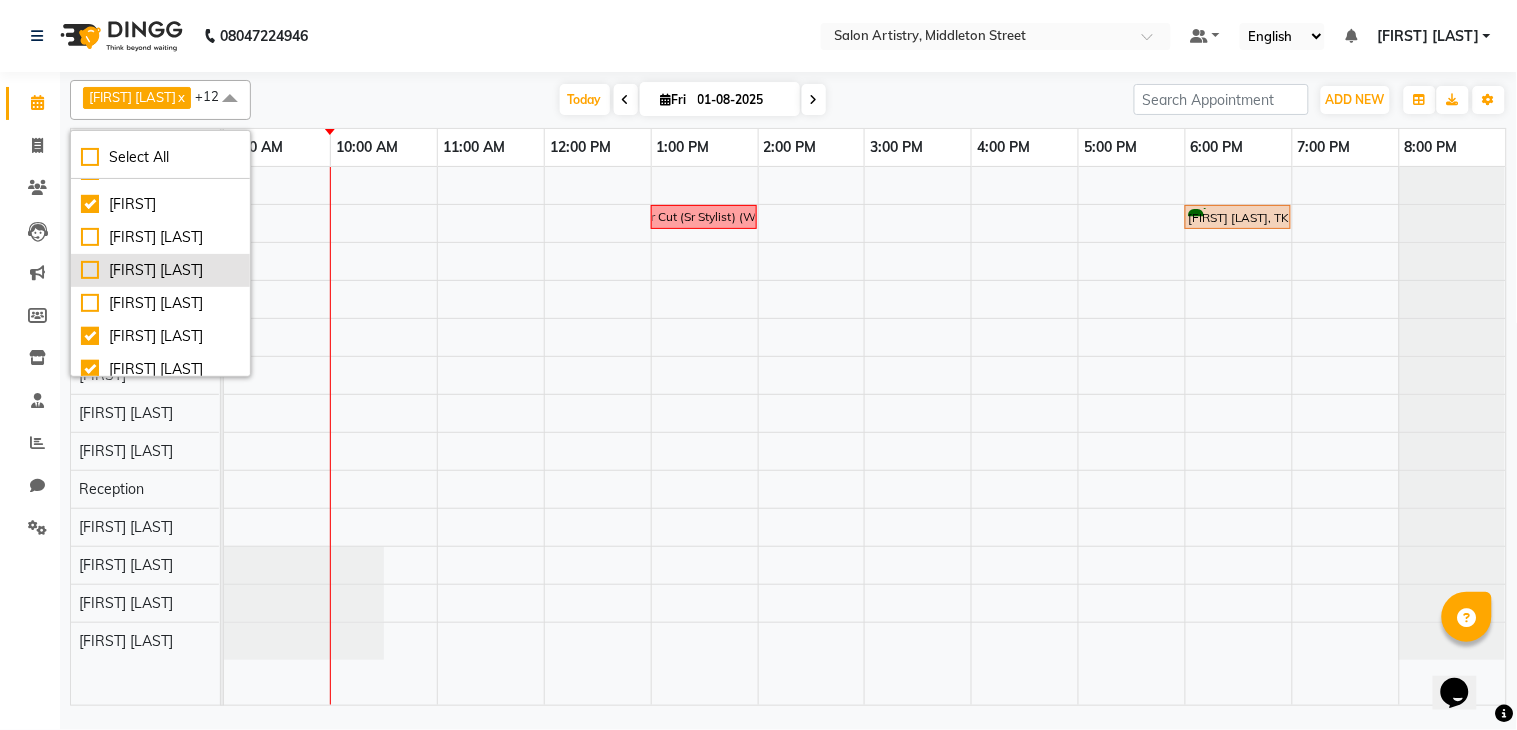 checkbox on "false" 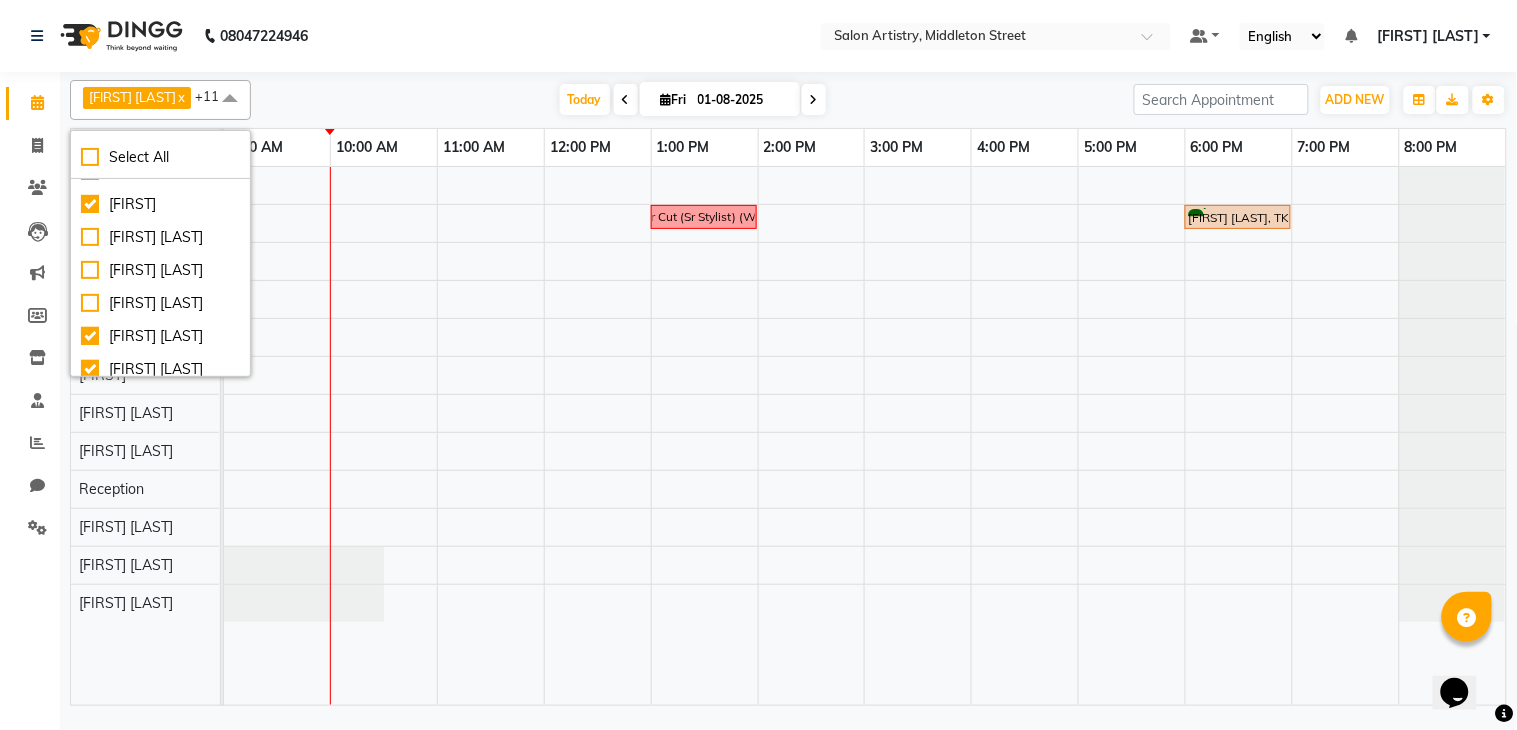 click at bounding box center (277, 436) 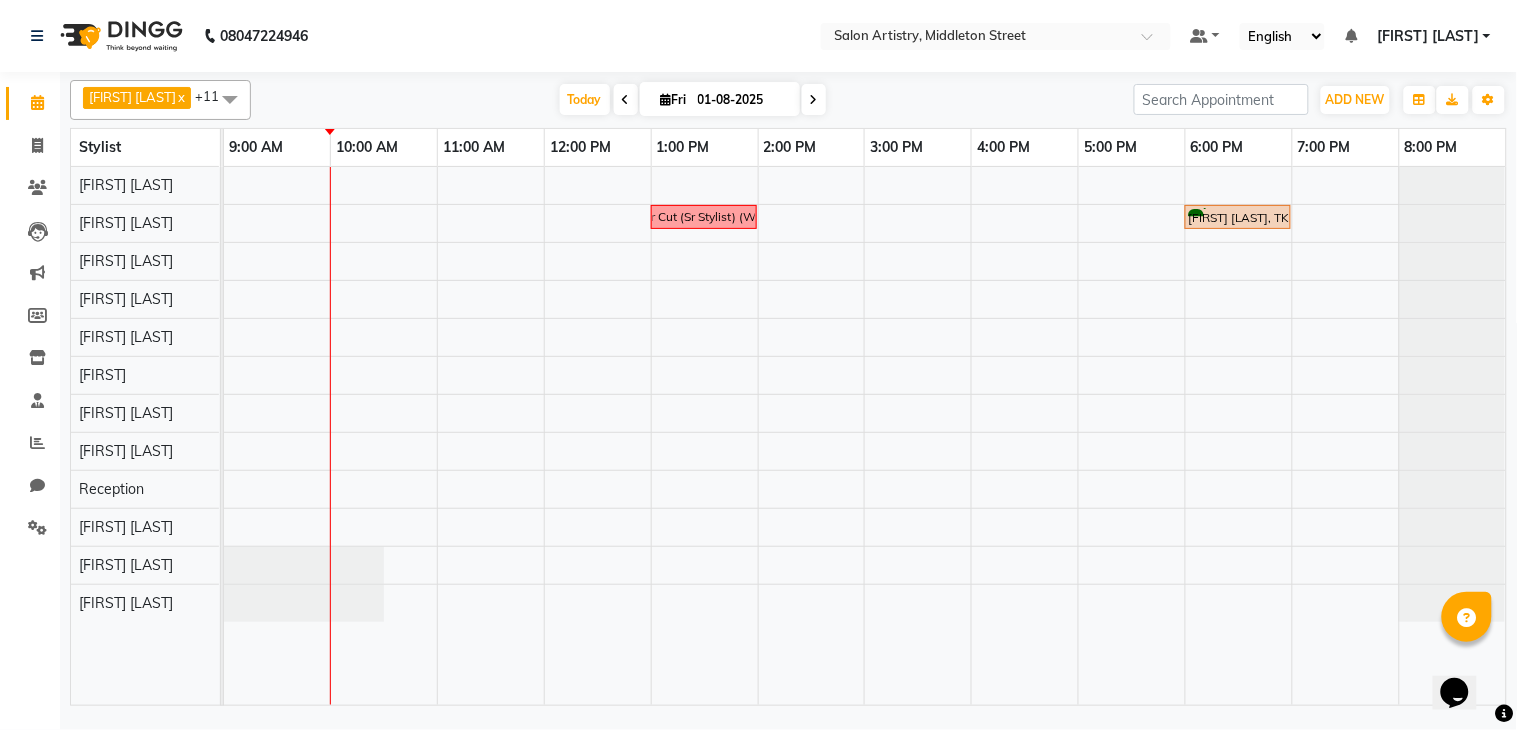 click at bounding box center (230, 99) 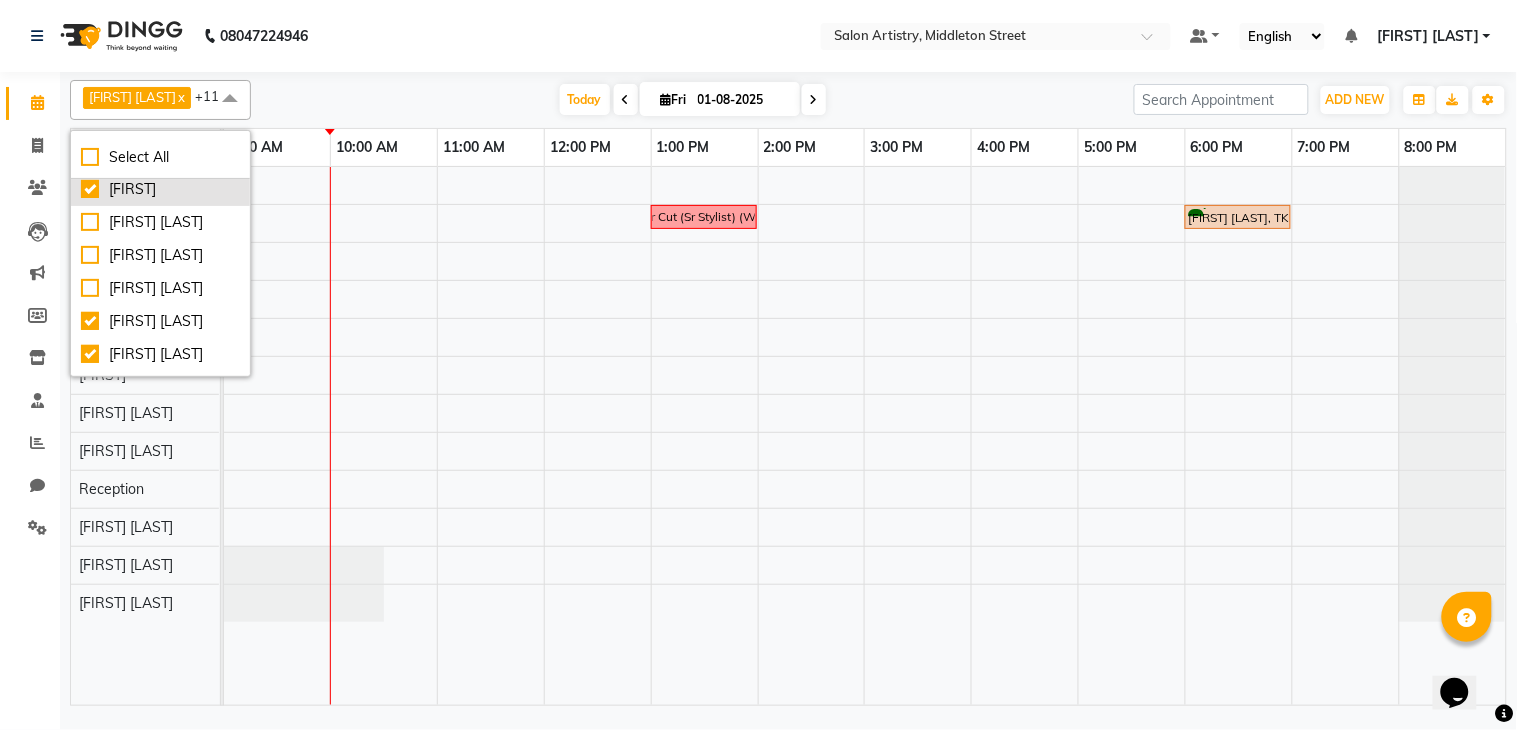 scroll, scrollTop: 360, scrollLeft: 0, axis: vertical 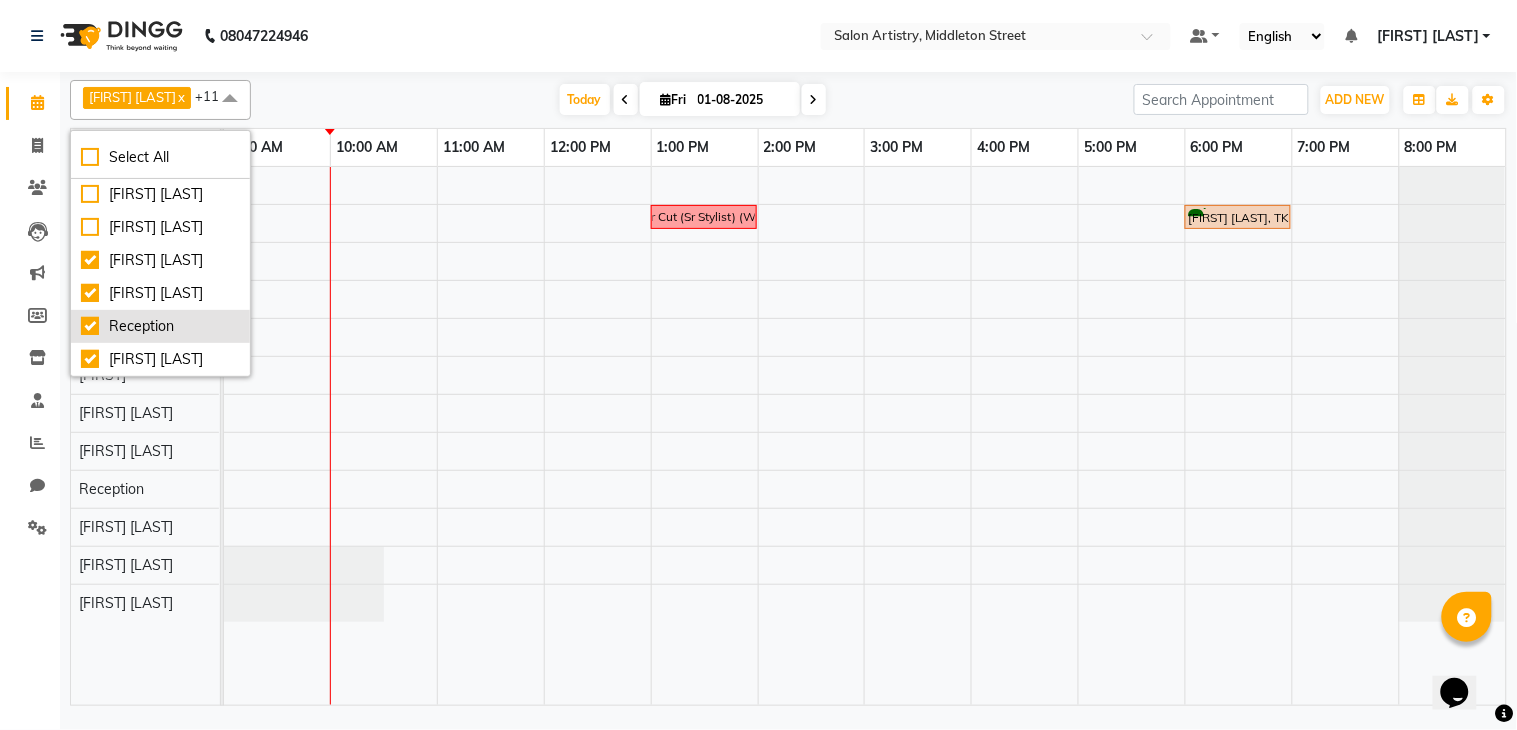 click on "Reception" at bounding box center (160, 326) 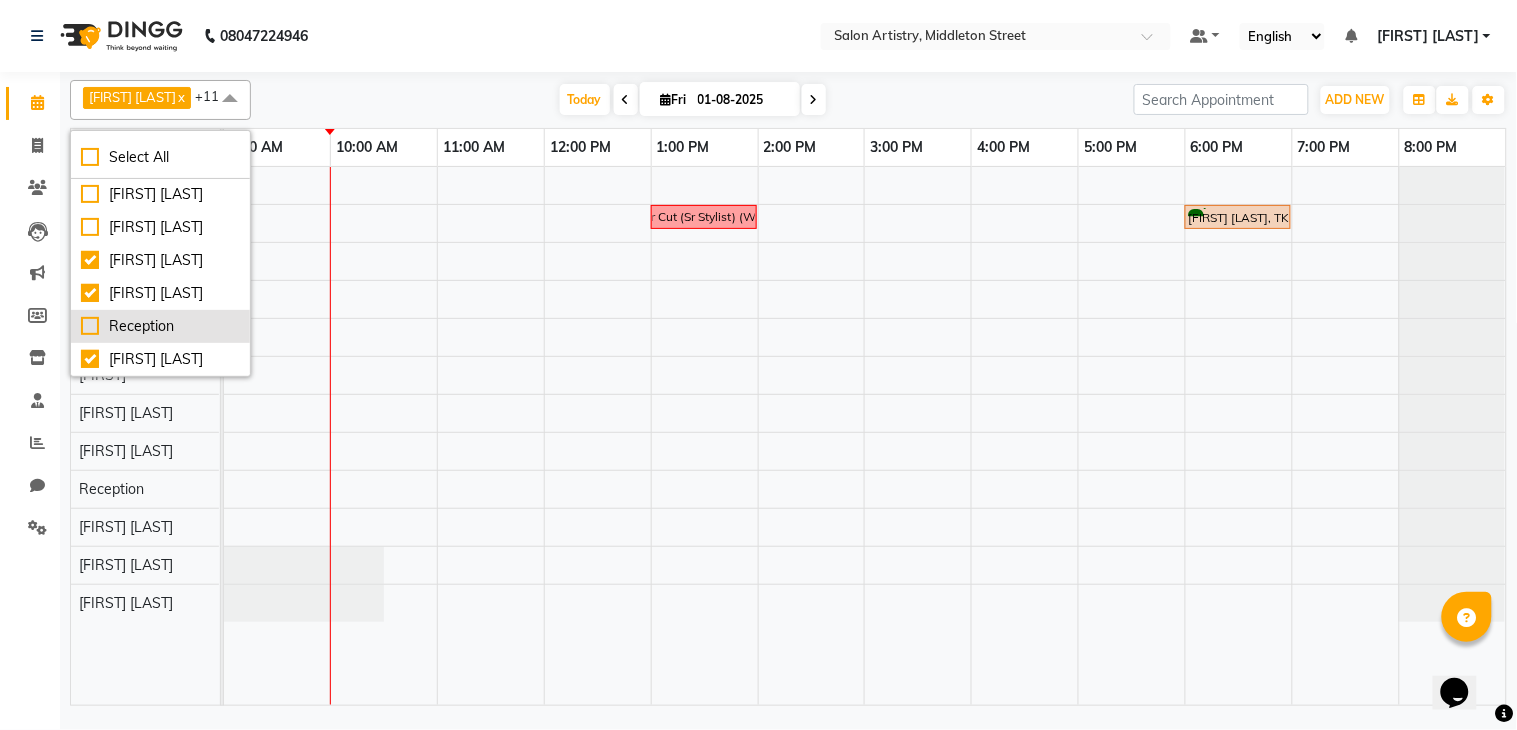 checkbox on "false" 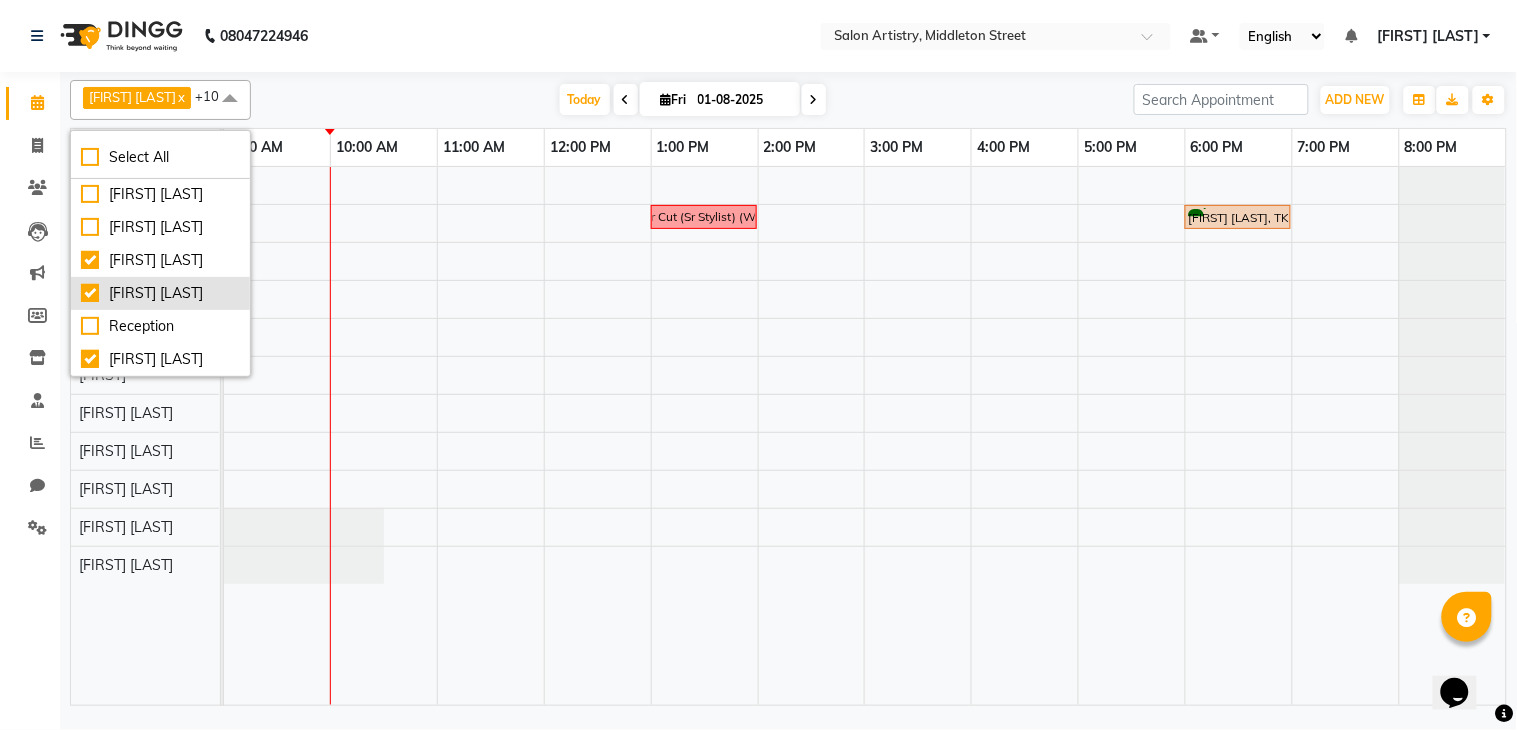 click on "[FIRST] [LAST]" at bounding box center (160, 293) 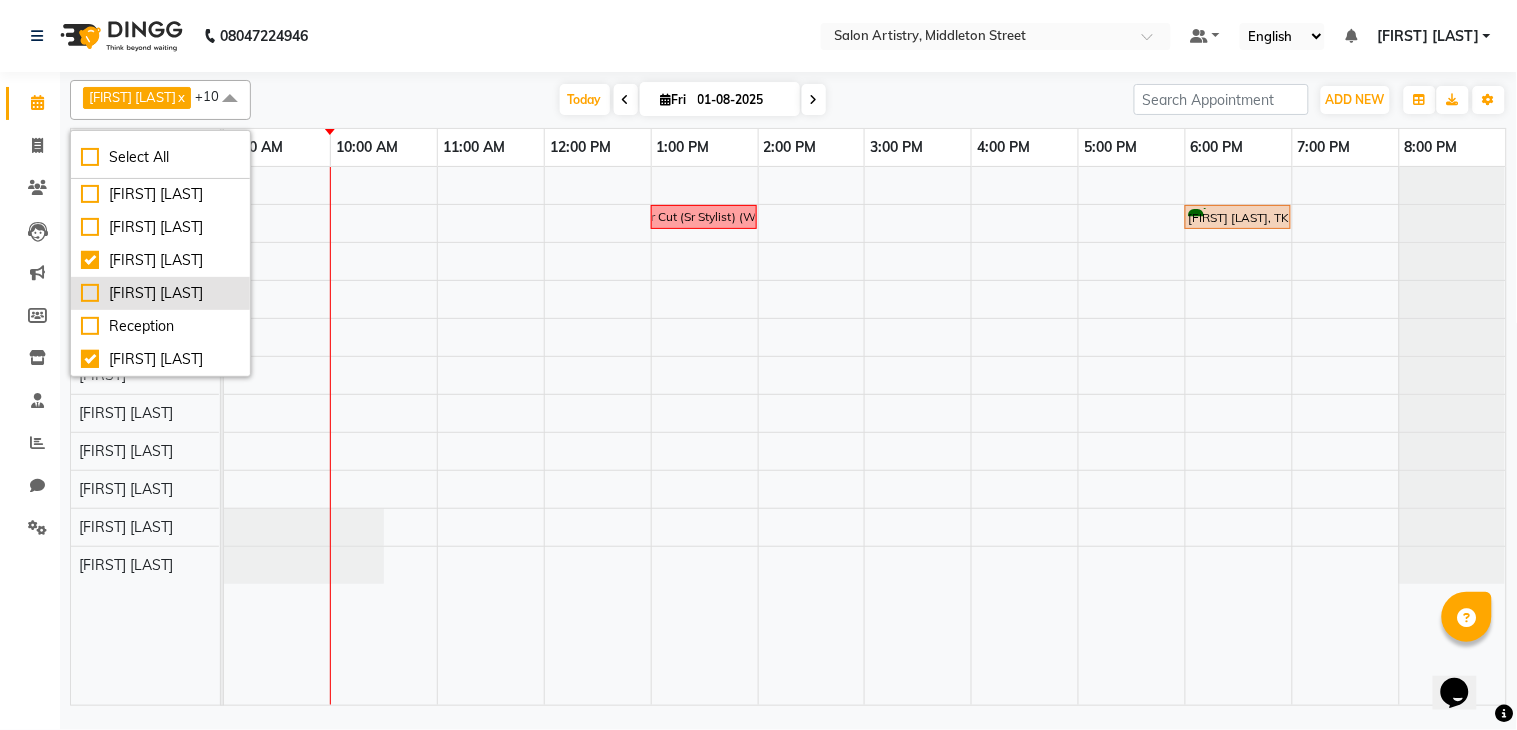 checkbox on "false" 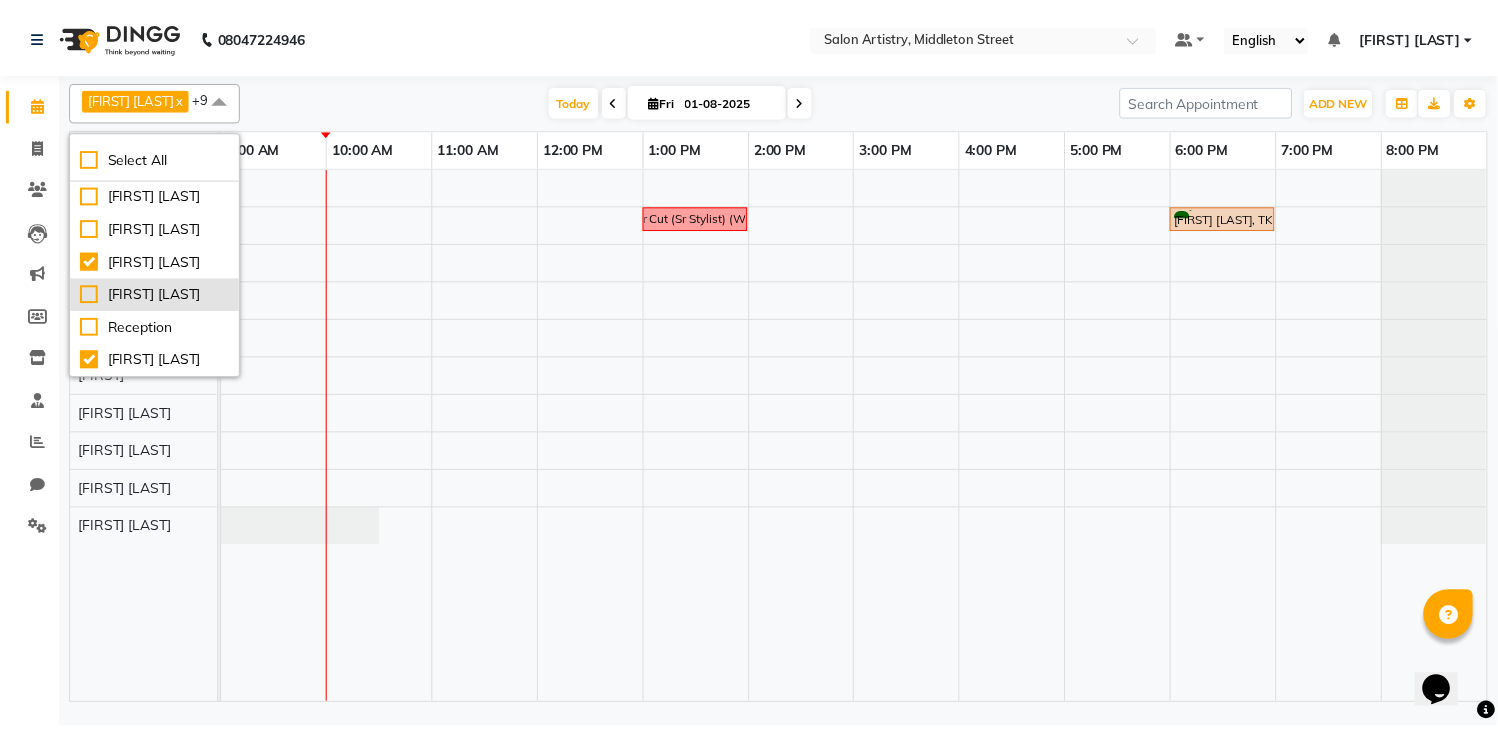 scroll, scrollTop: 402, scrollLeft: 0, axis: vertical 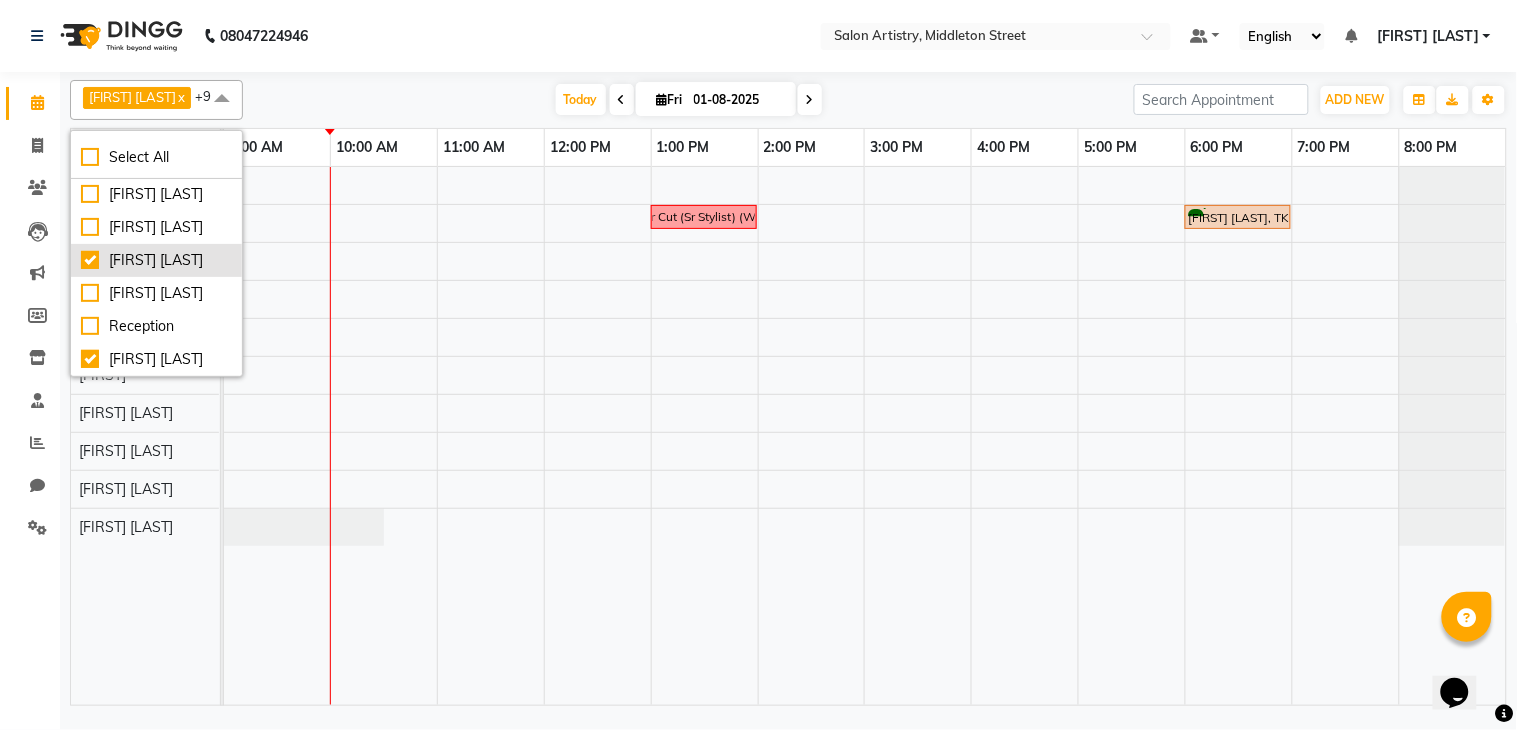 click on "Mekhla Bhattacharya" at bounding box center (156, 260) 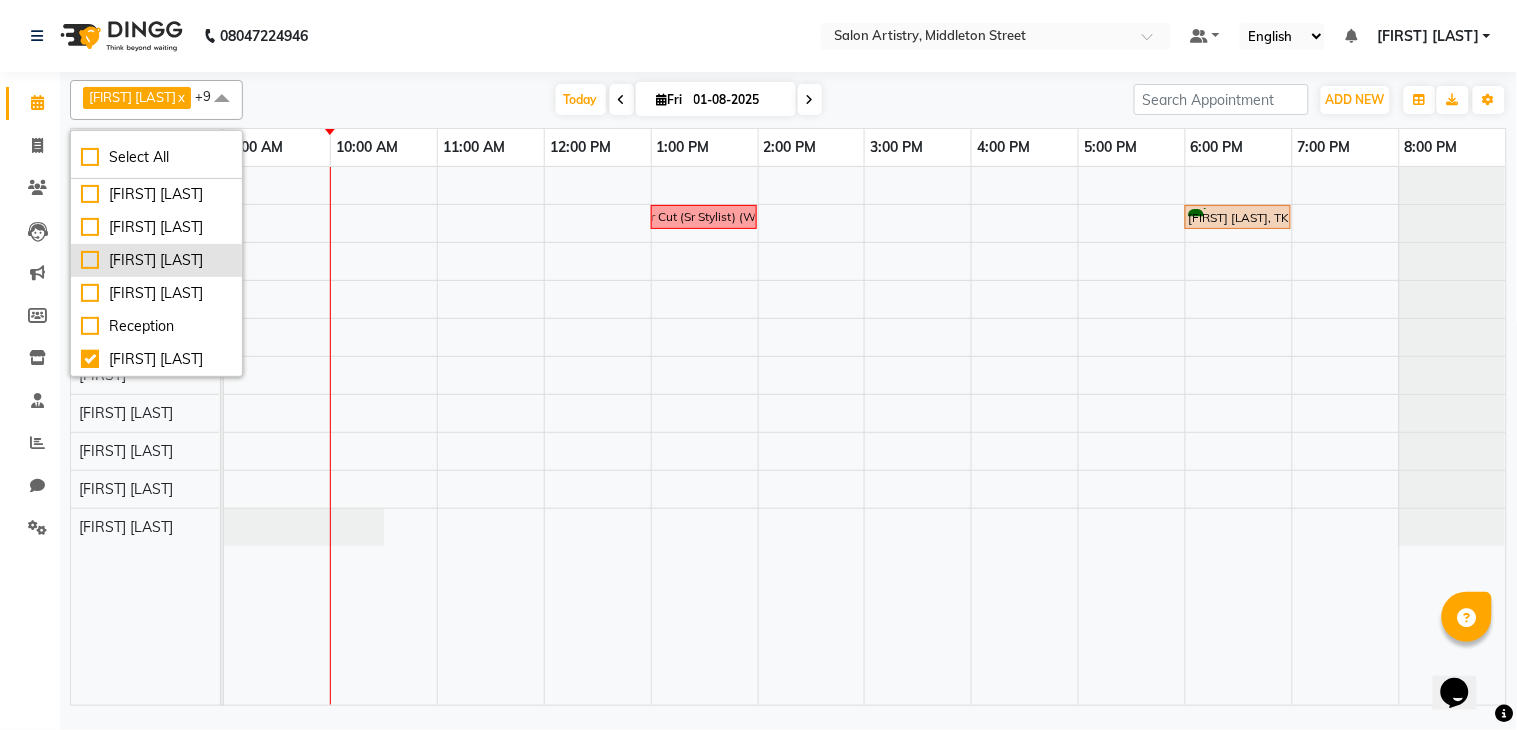 checkbox on "false" 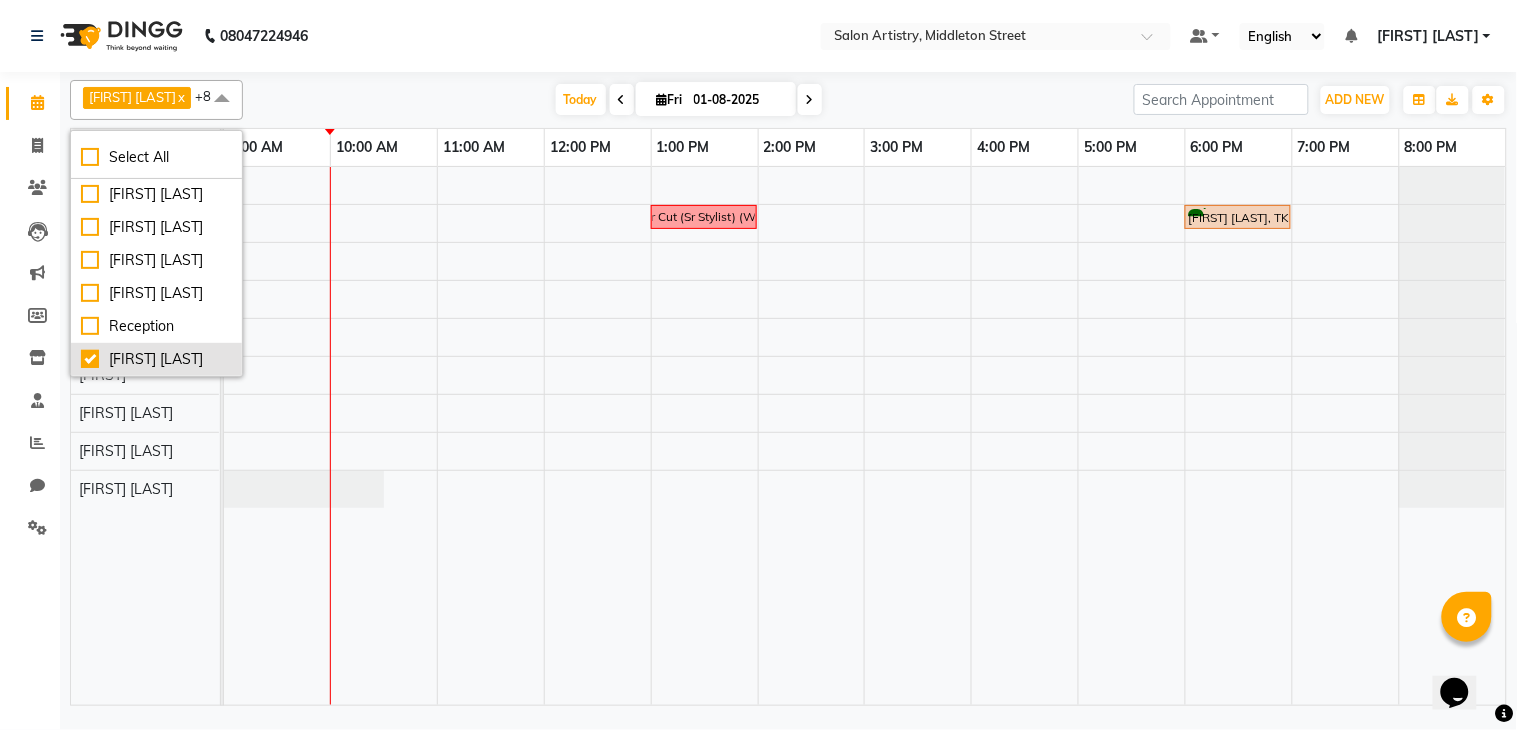 click on "Ricky Das" at bounding box center [156, 359] 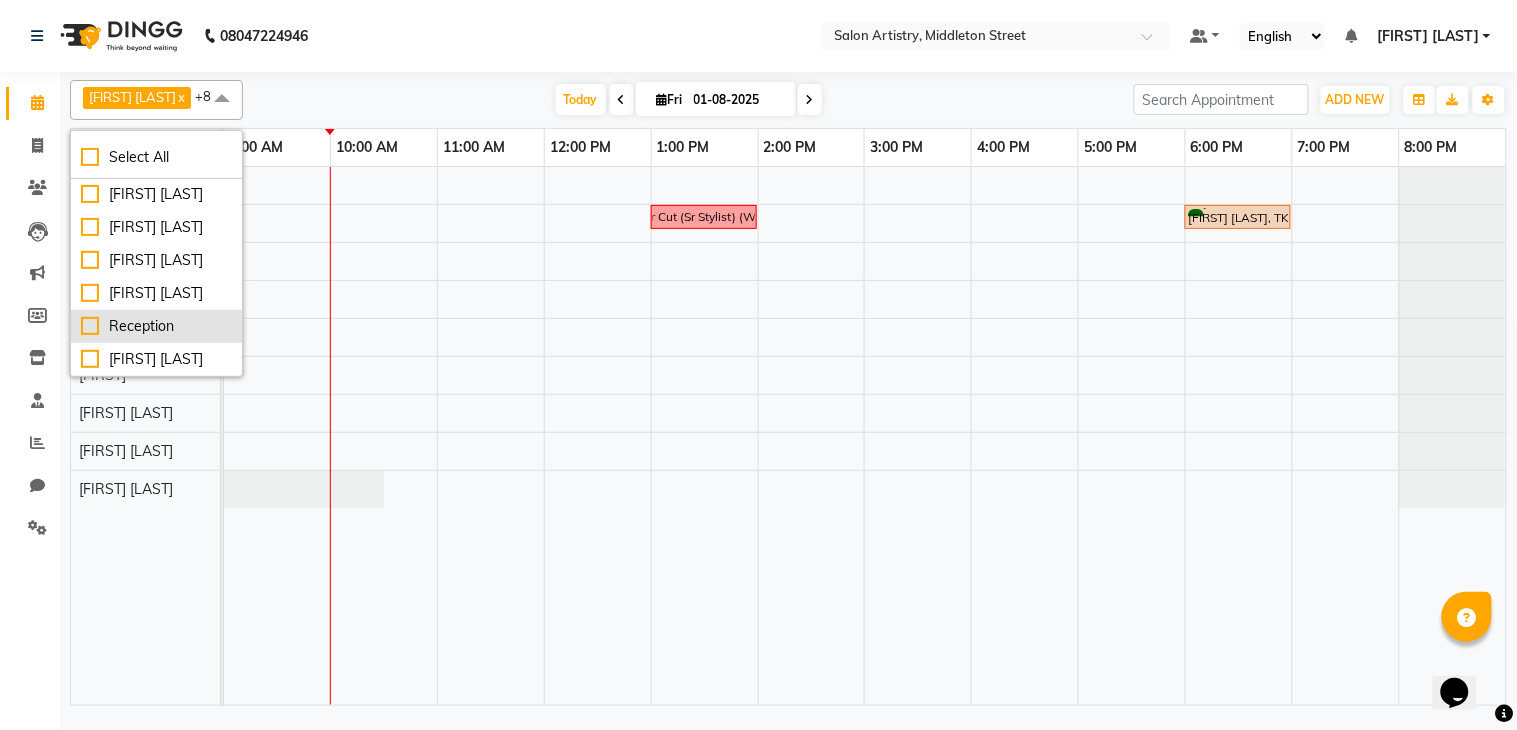 checkbox on "false" 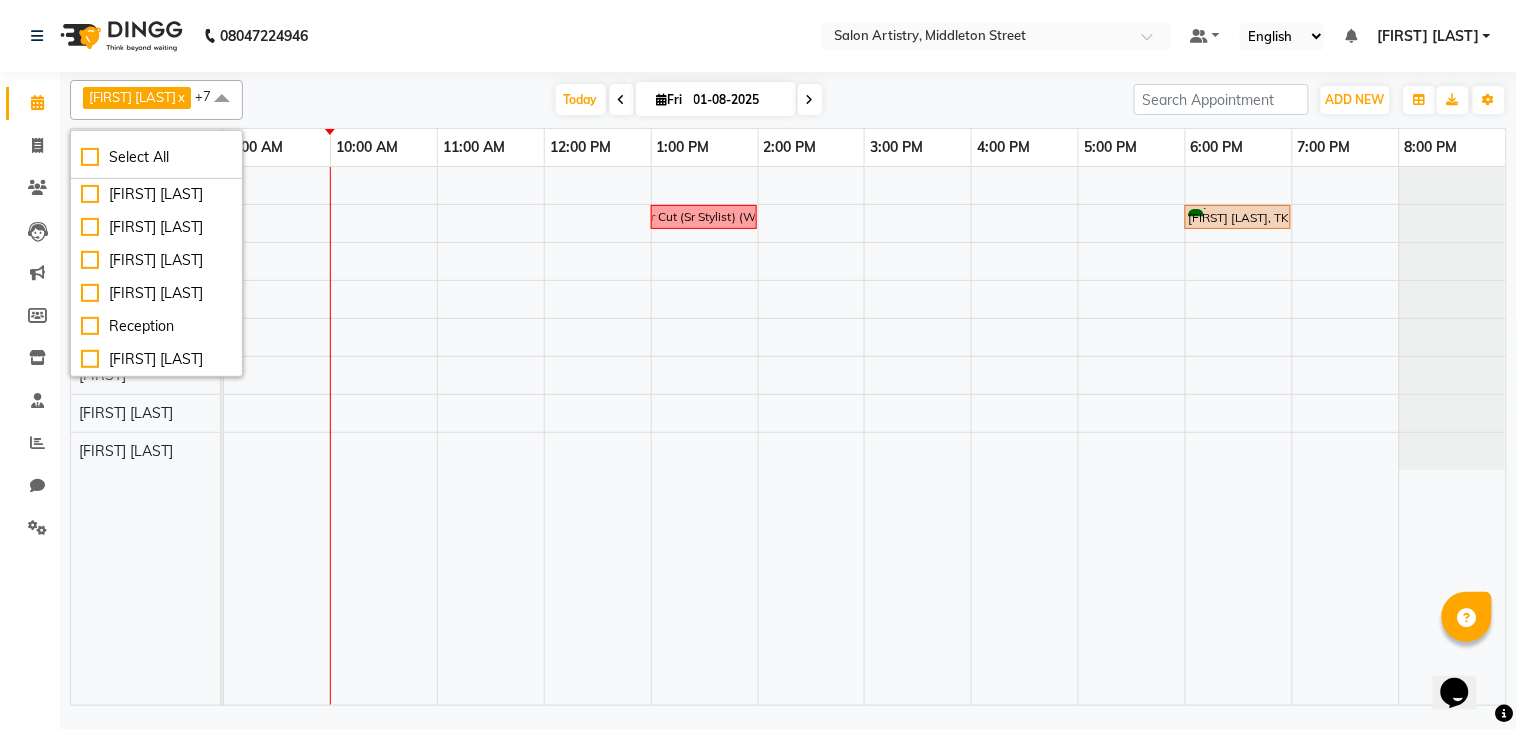 click on "08047224946 Select Location ×  Salon Artistry, Middleton Street Default Panel My Panel English ENGLISH Español العربية मराठी हिंदी ગુજરાતી தமிழ் 中文 Notifications nothing to show Mannu Kumar Gupta Manage Profile Change Password Sign out  Version:3.15.11" 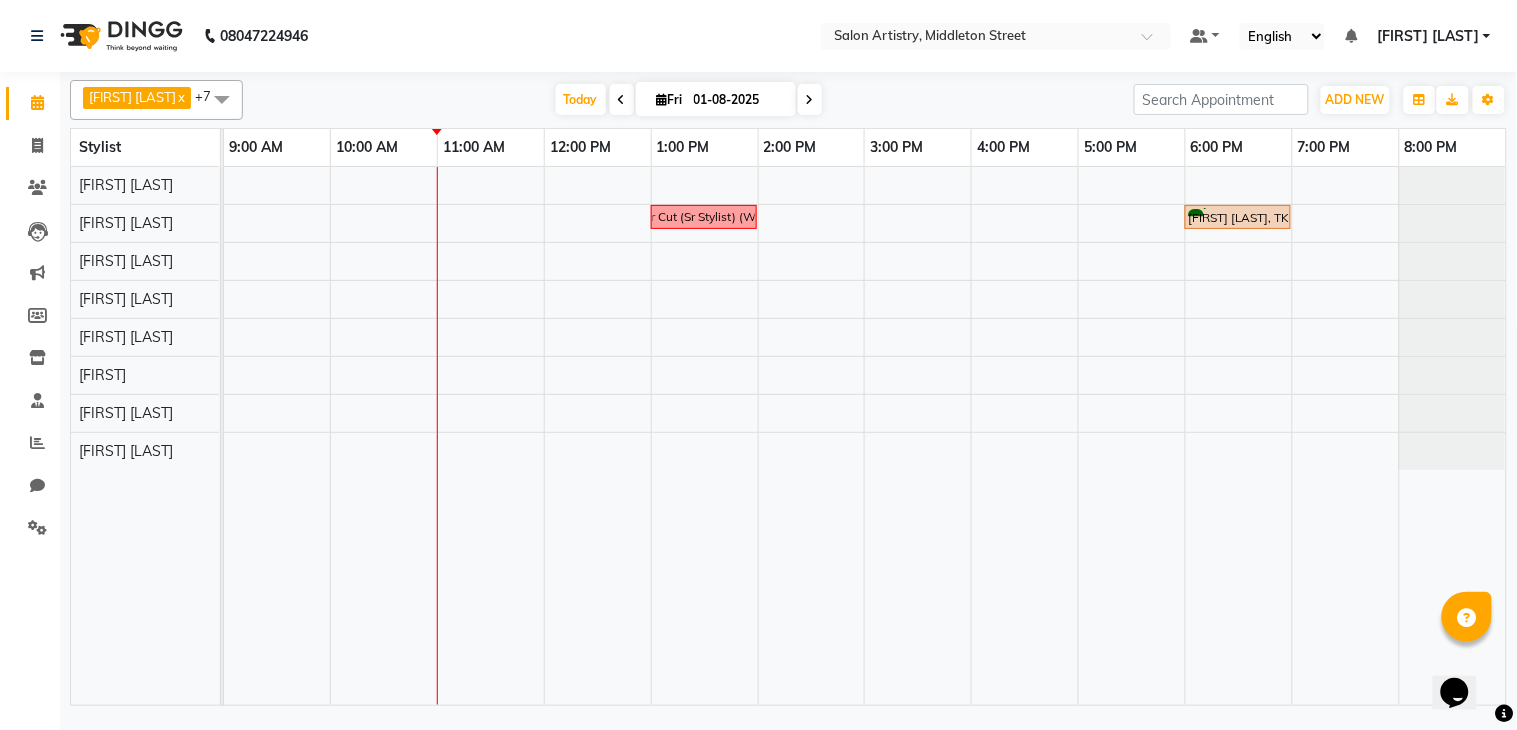 click at bounding box center (810, 100) 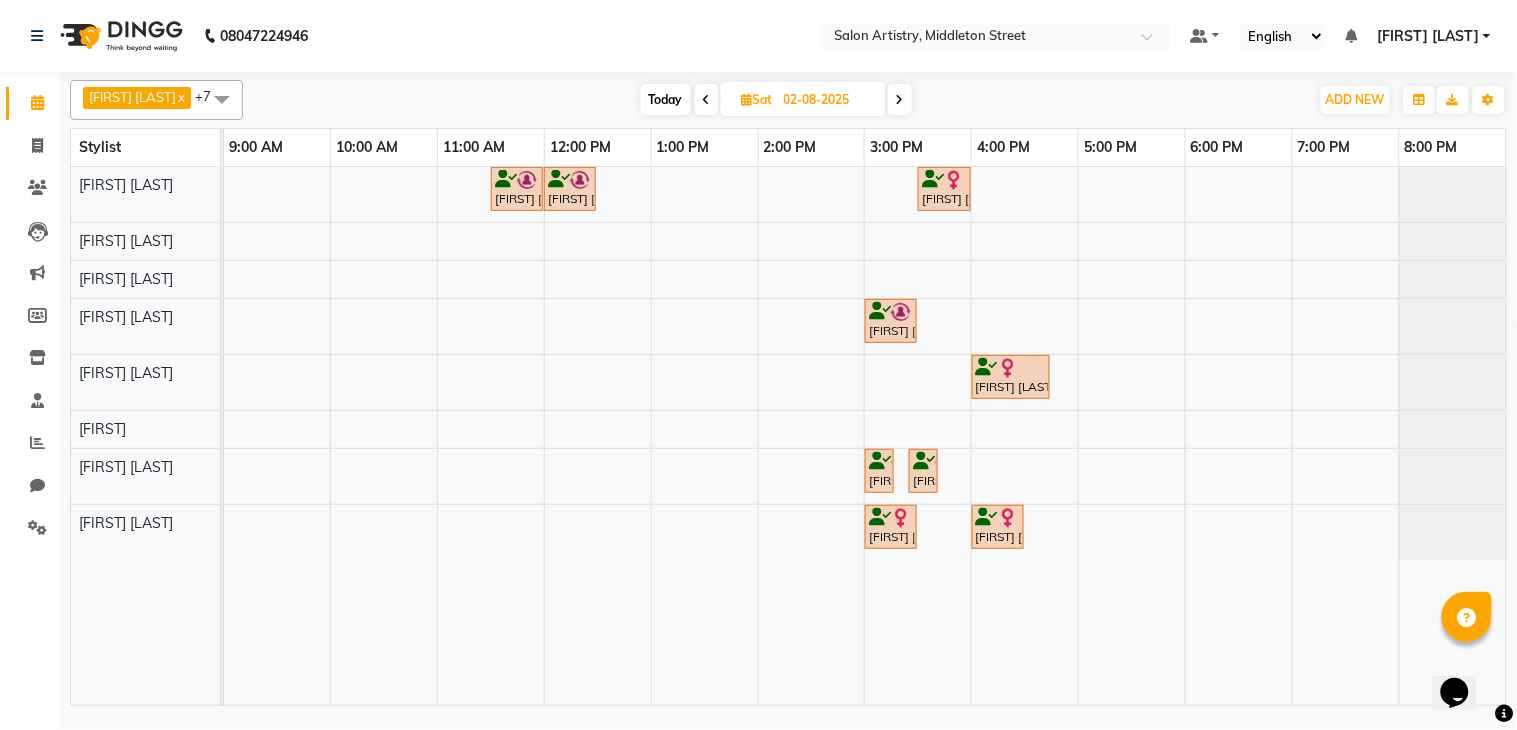 click at bounding box center (900, 100) 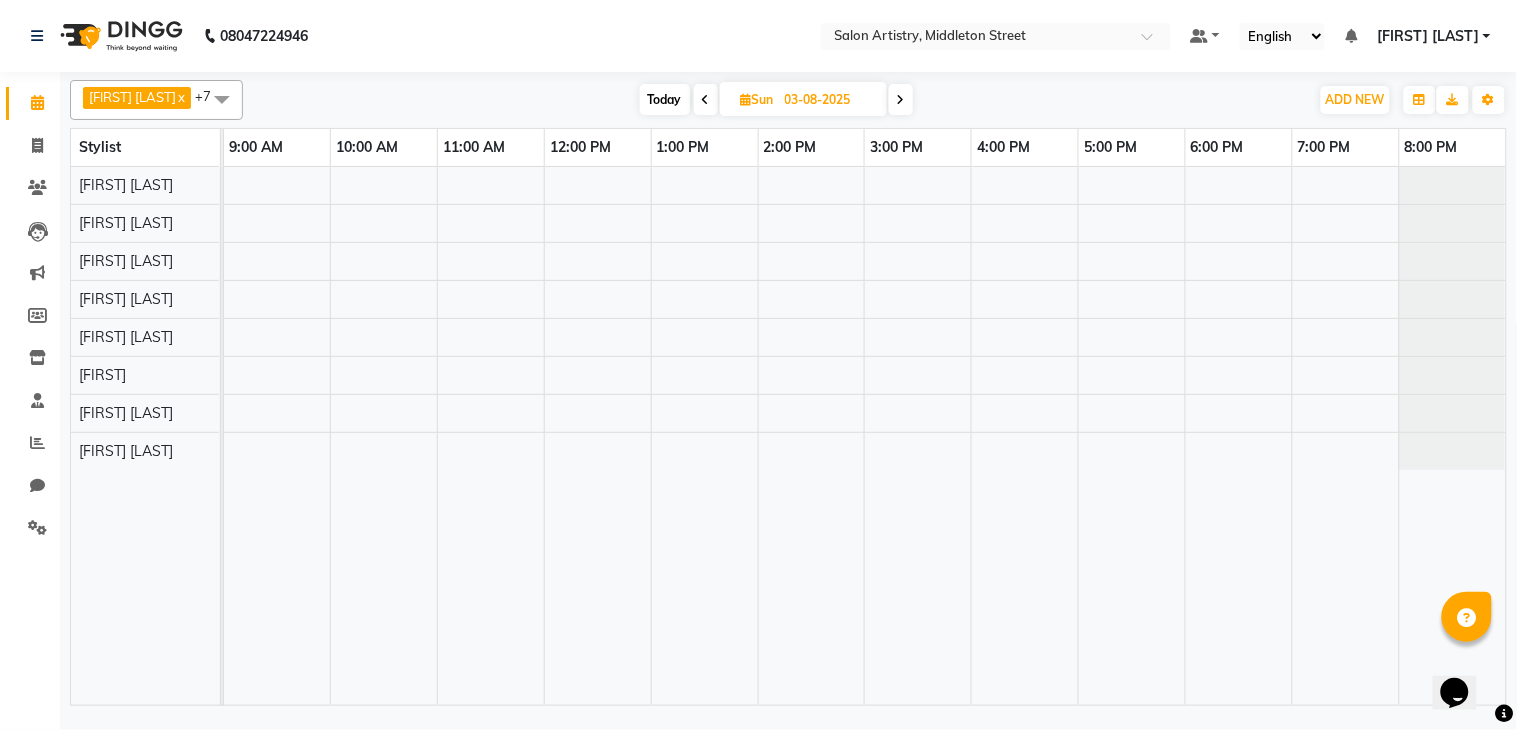 click at bounding box center (901, 100) 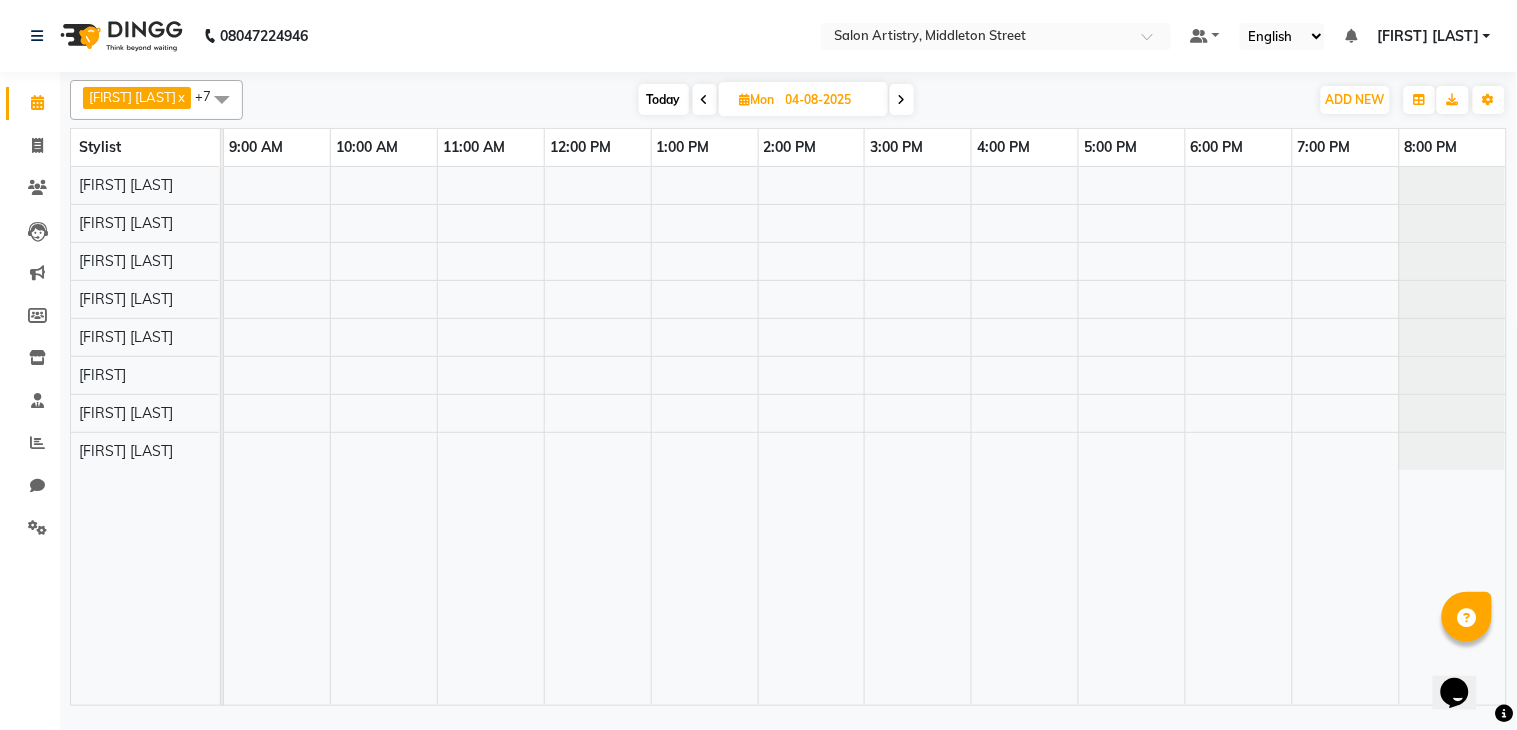 click at bounding box center (902, 100) 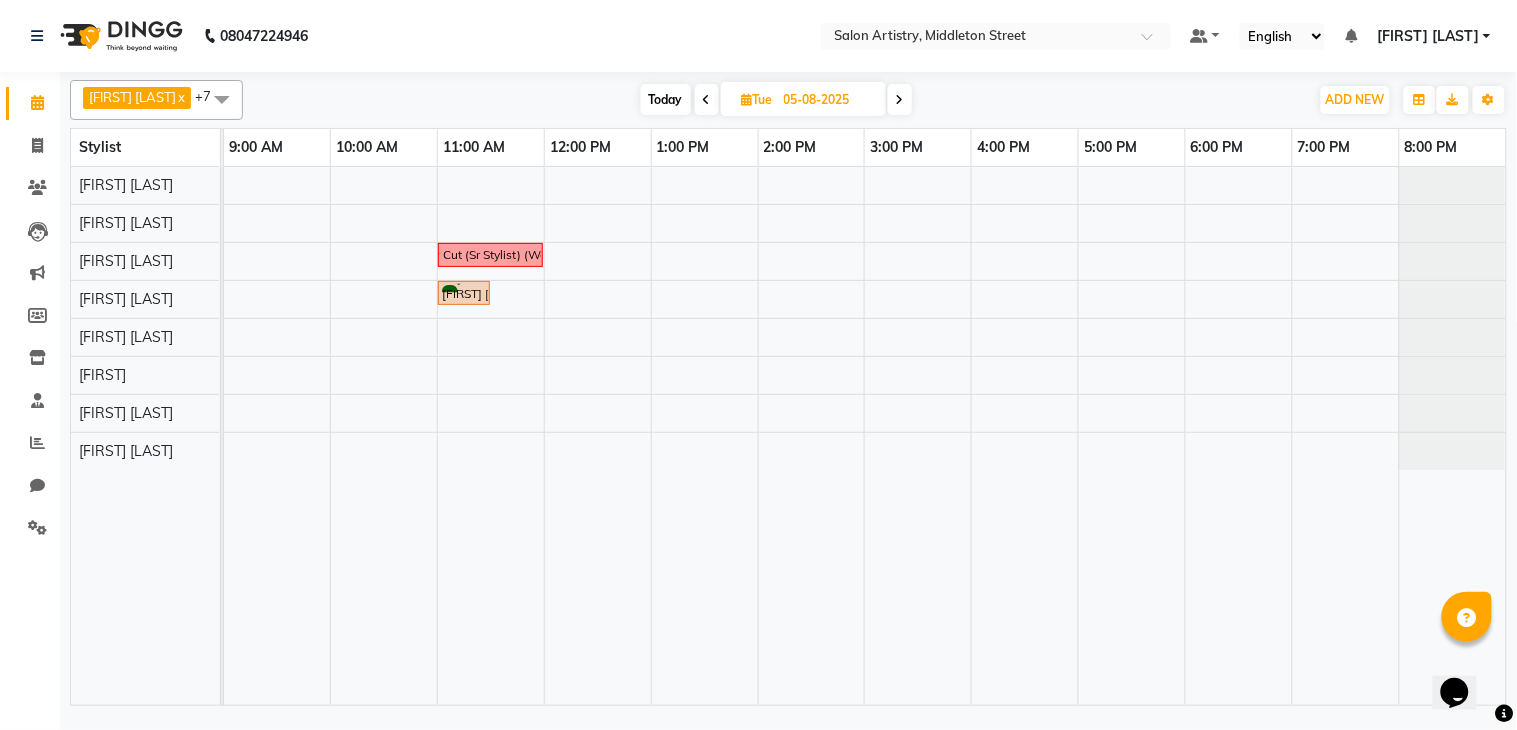 click at bounding box center [900, 100] 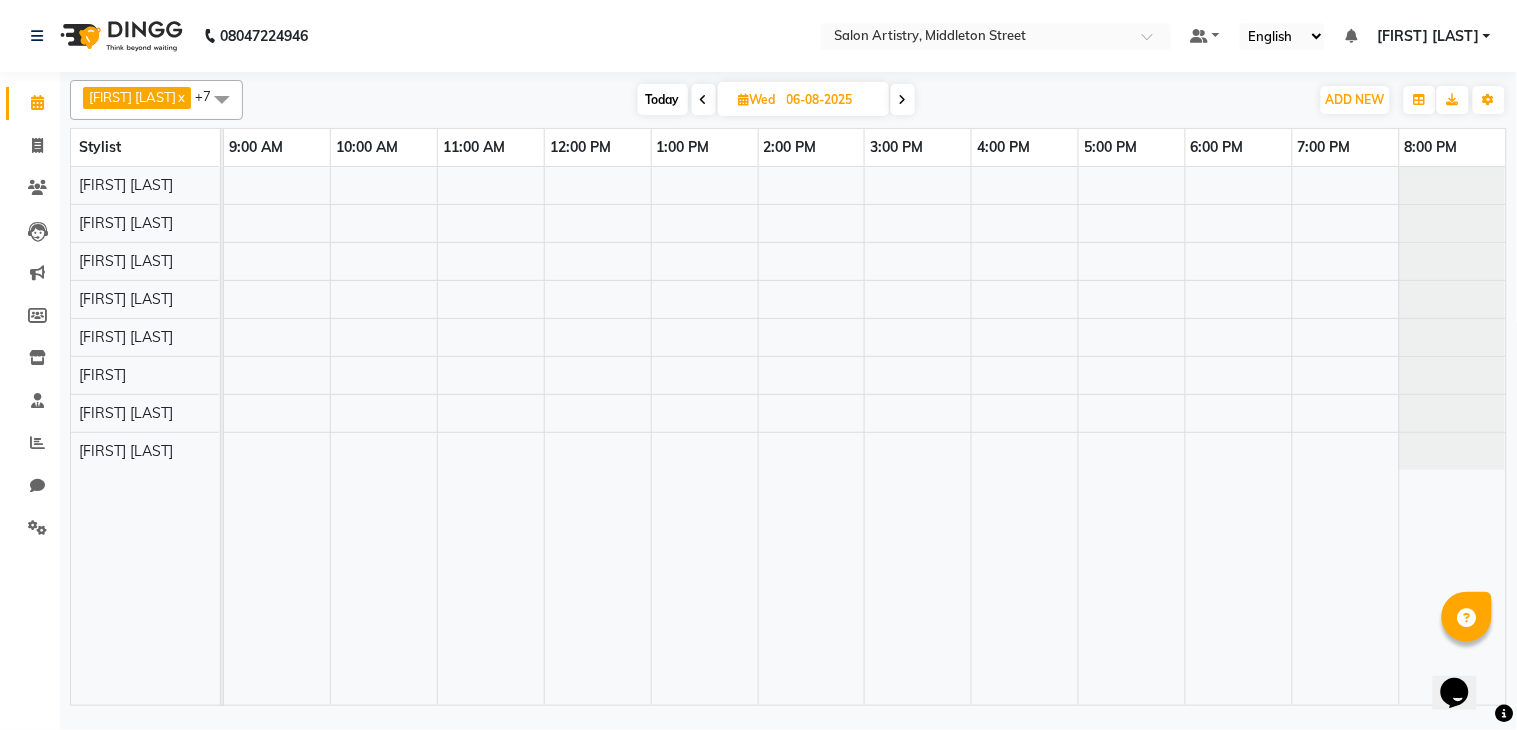 click at bounding box center [903, 99] 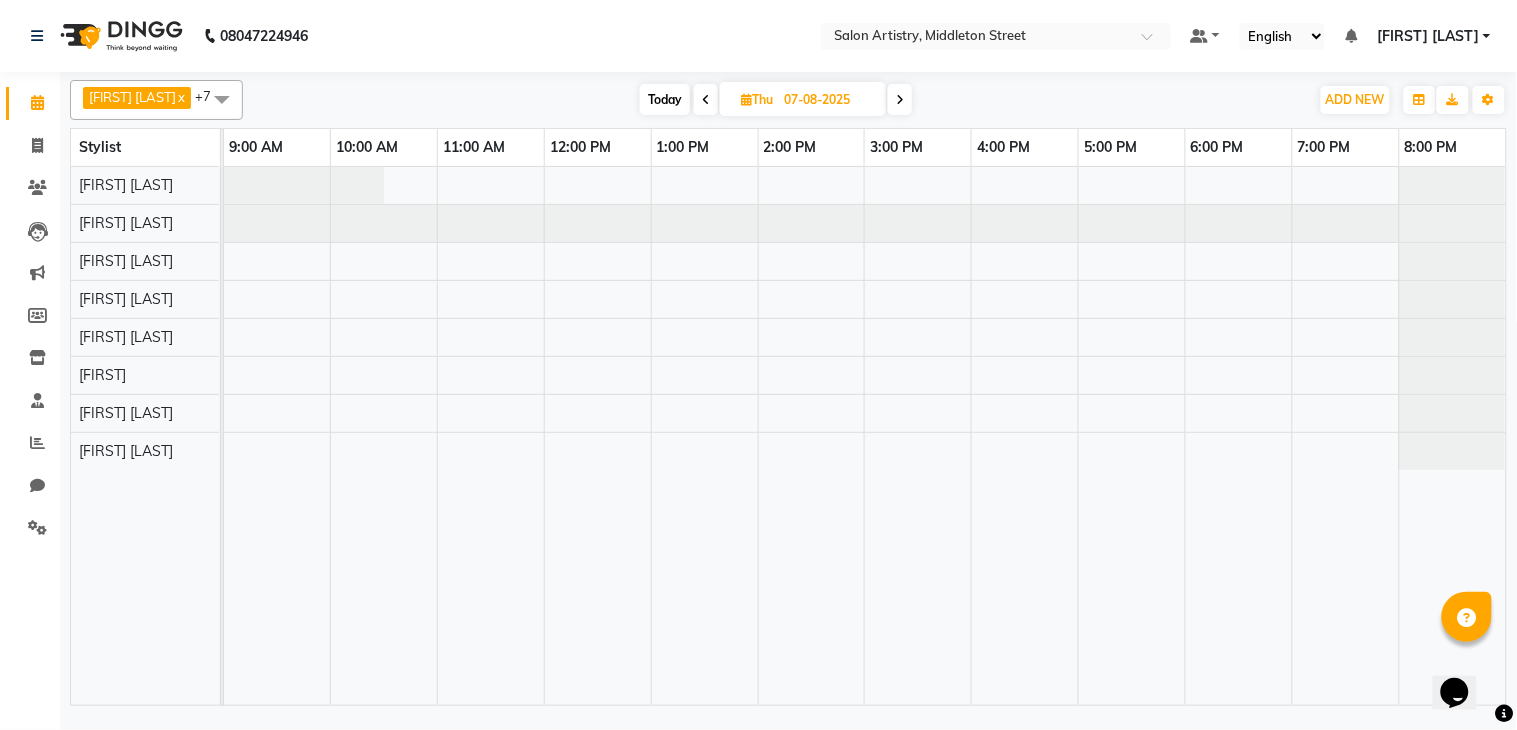 click on "Today" at bounding box center [665, 99] 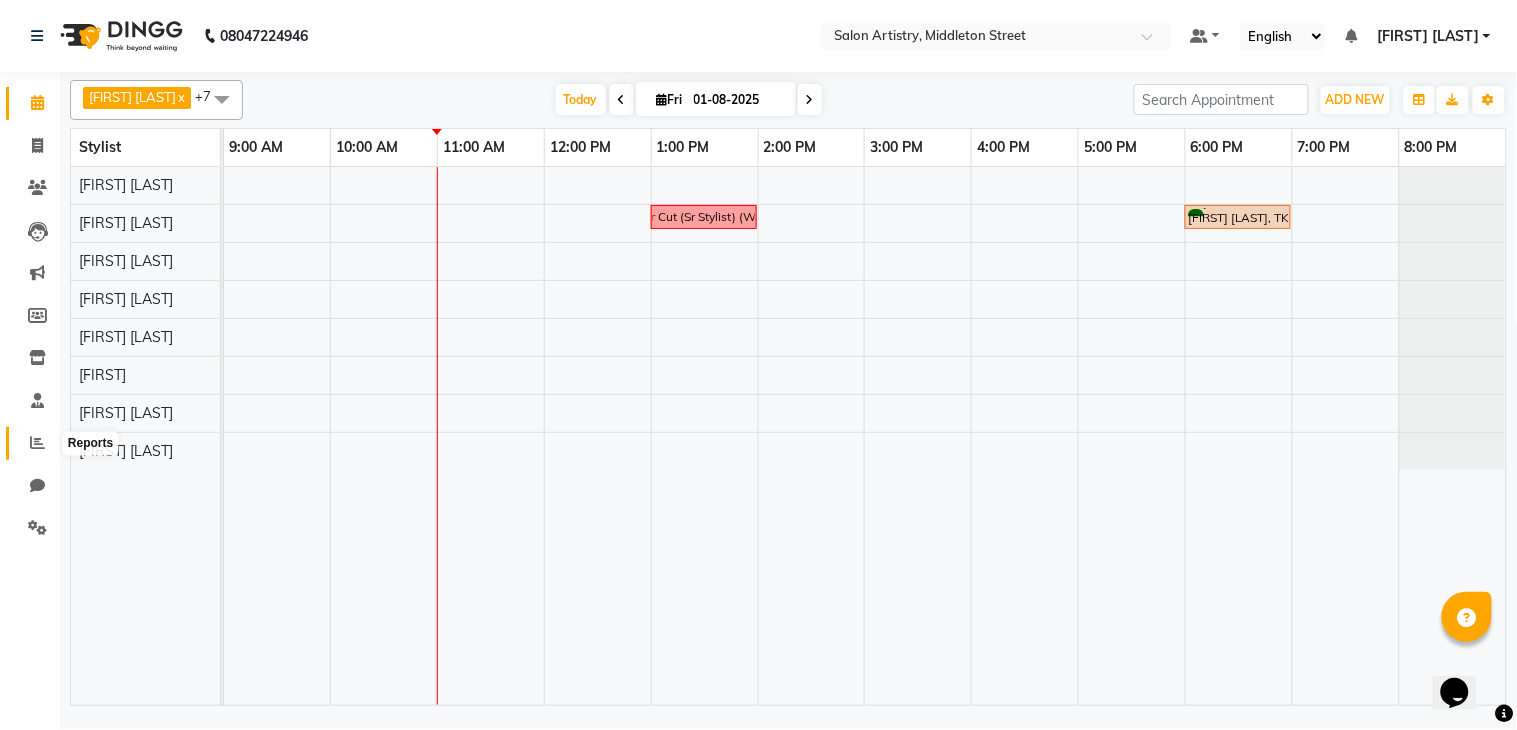 click 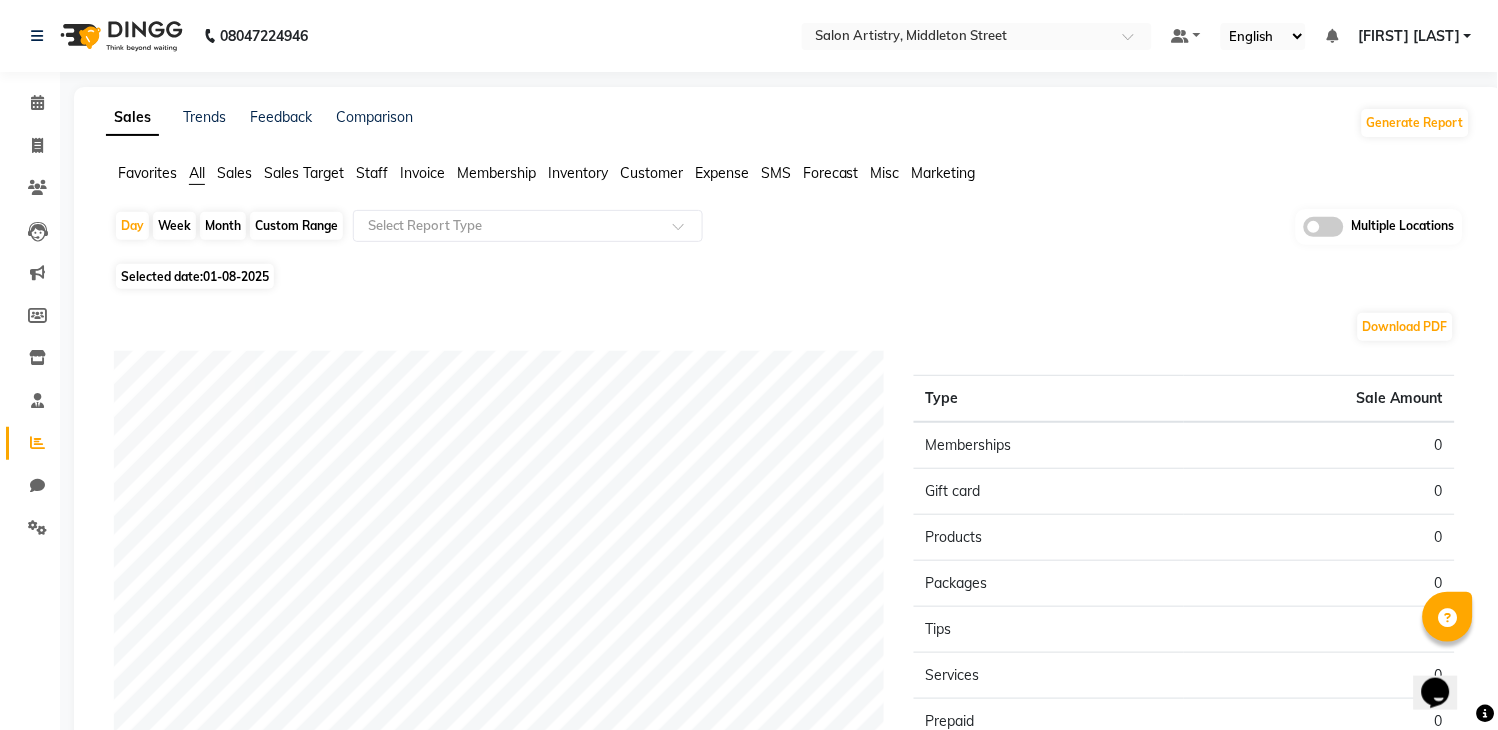 click on "Staff" 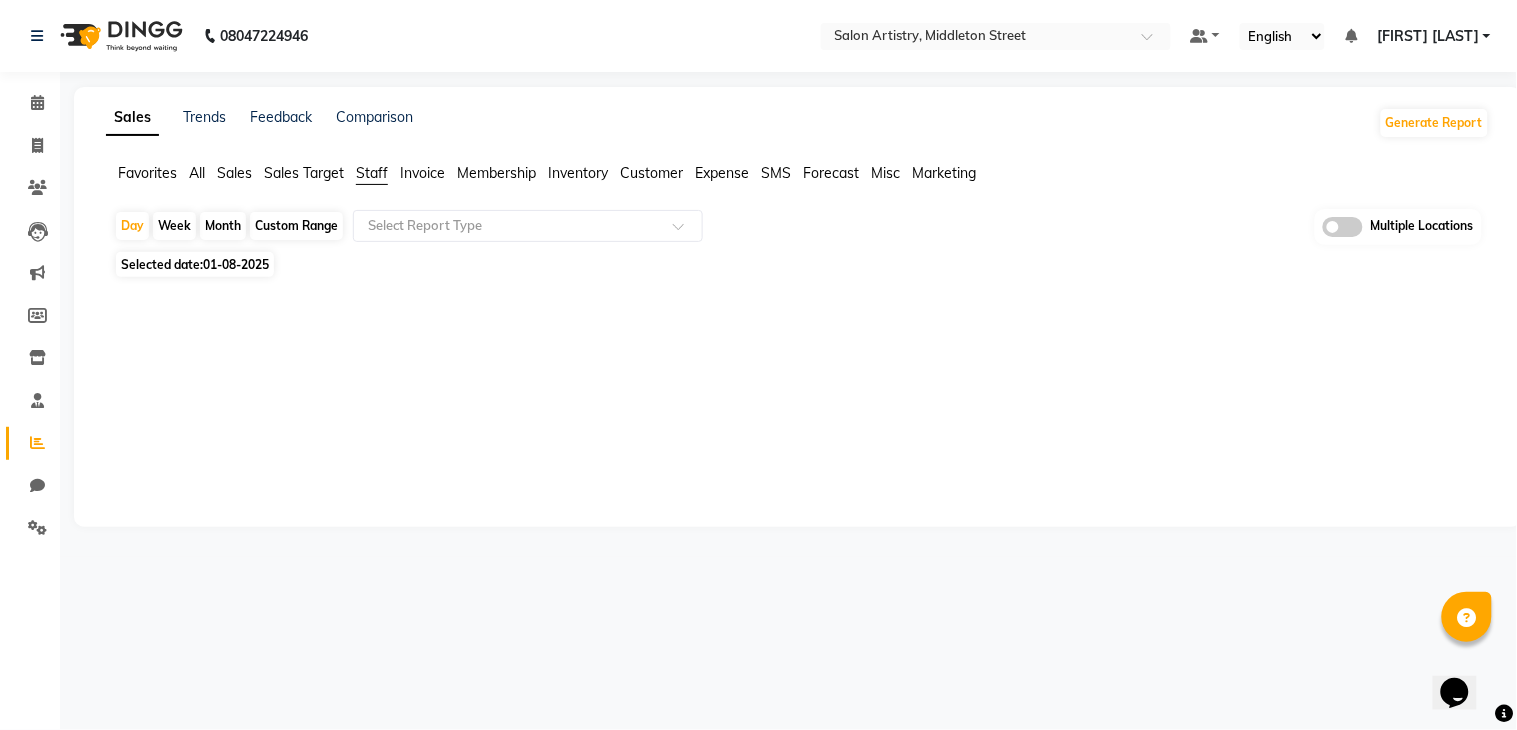 click on "Month" 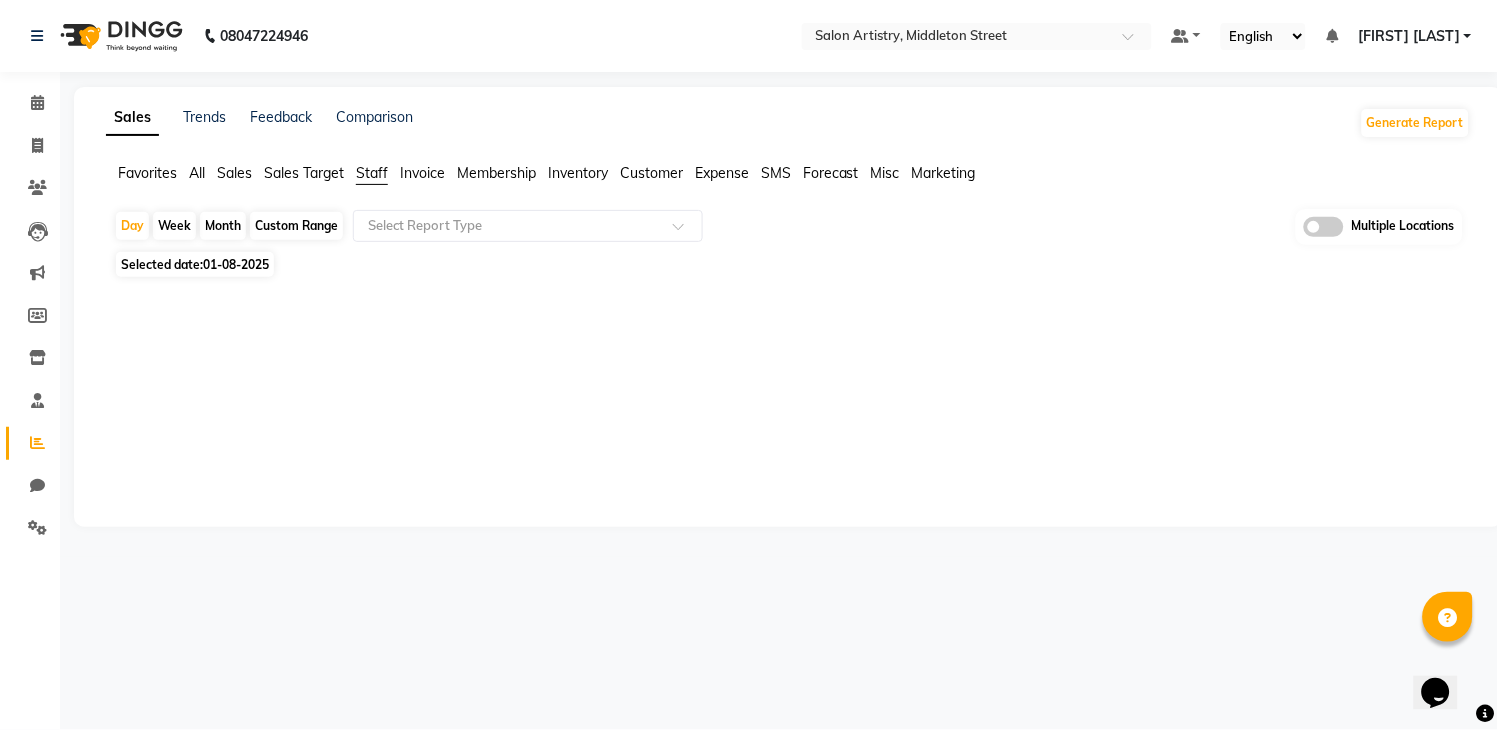 select on "8" 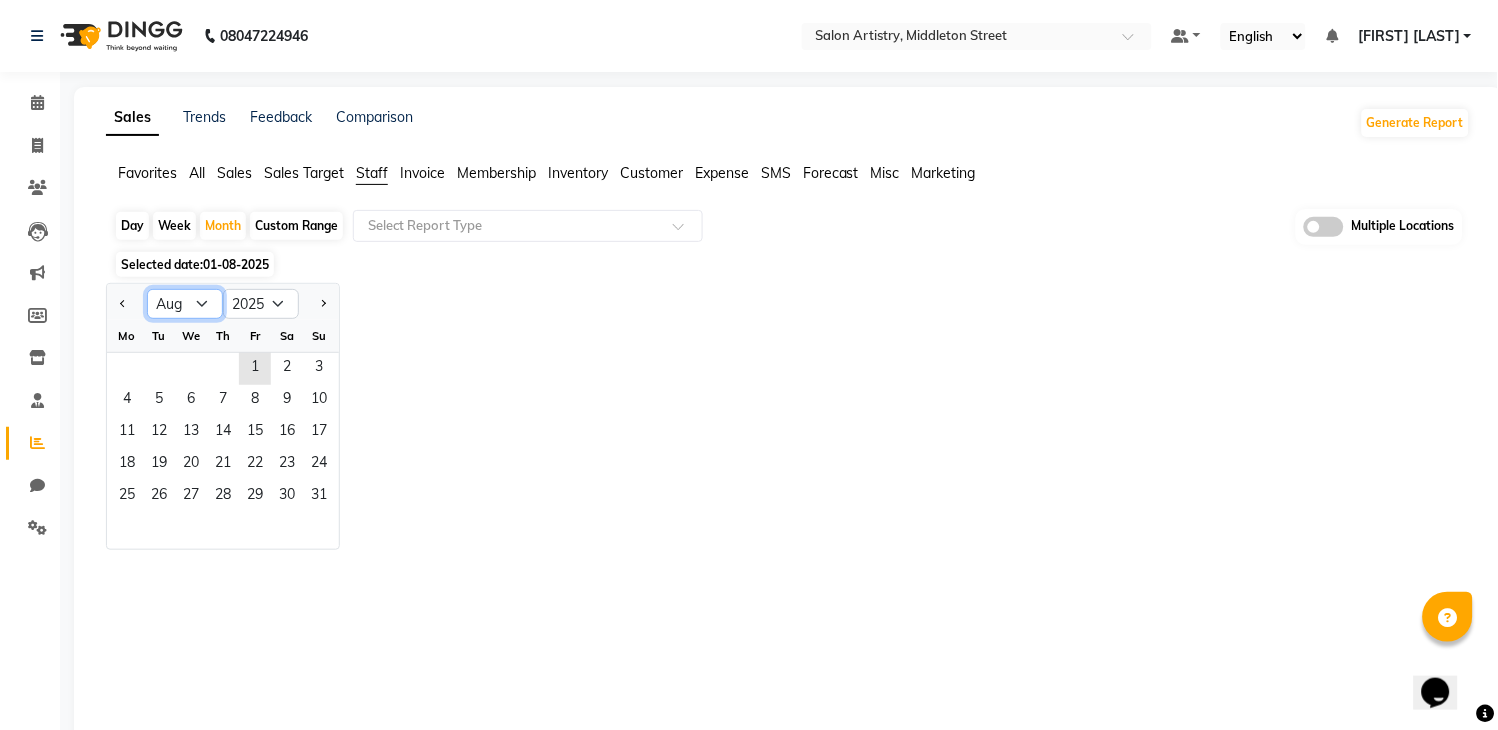 click on "Jan Feb Mar Apr May Jun Jul Aug Sep Oct Nov Dec" 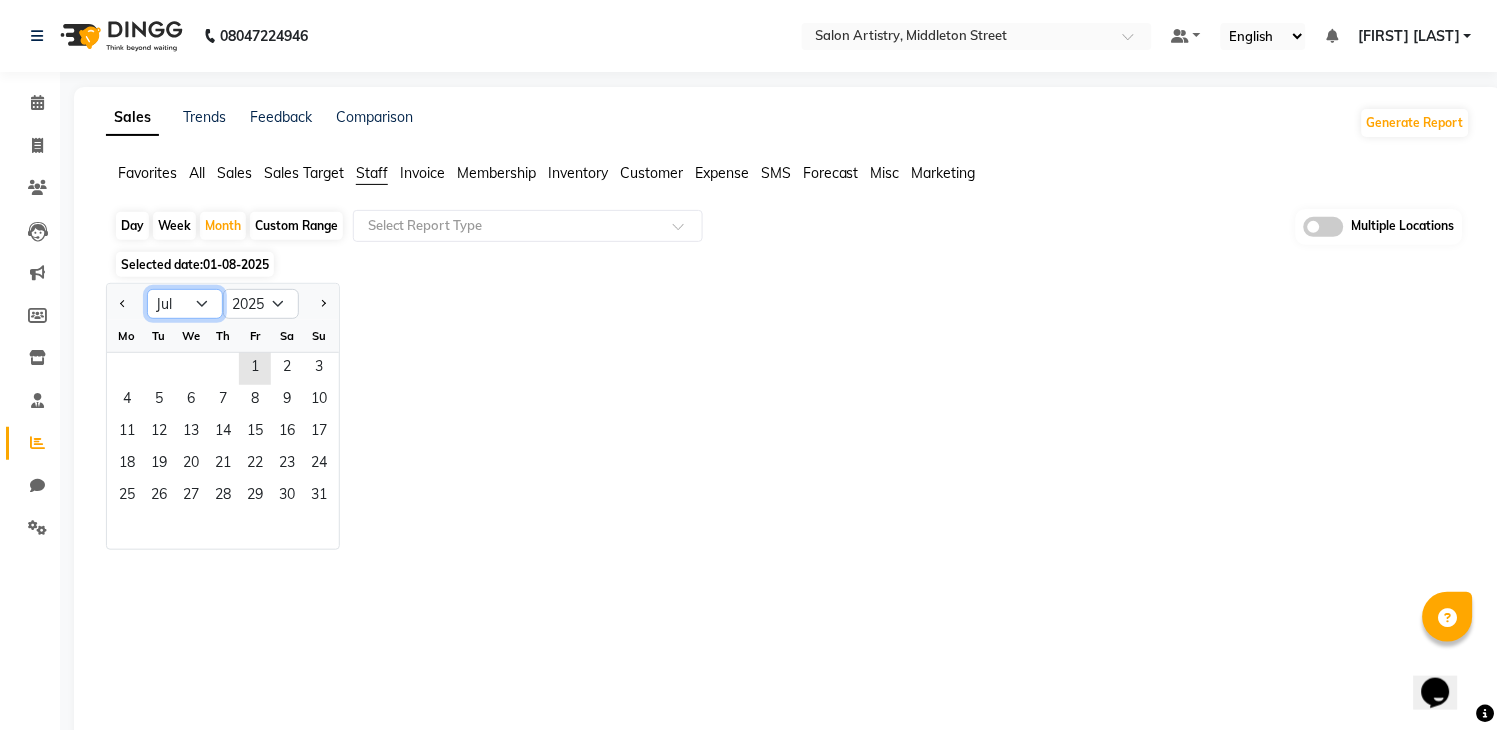 click on "Jan Feb Mar Apr May Jun Jul Aug Sep Oct Nov Dec" 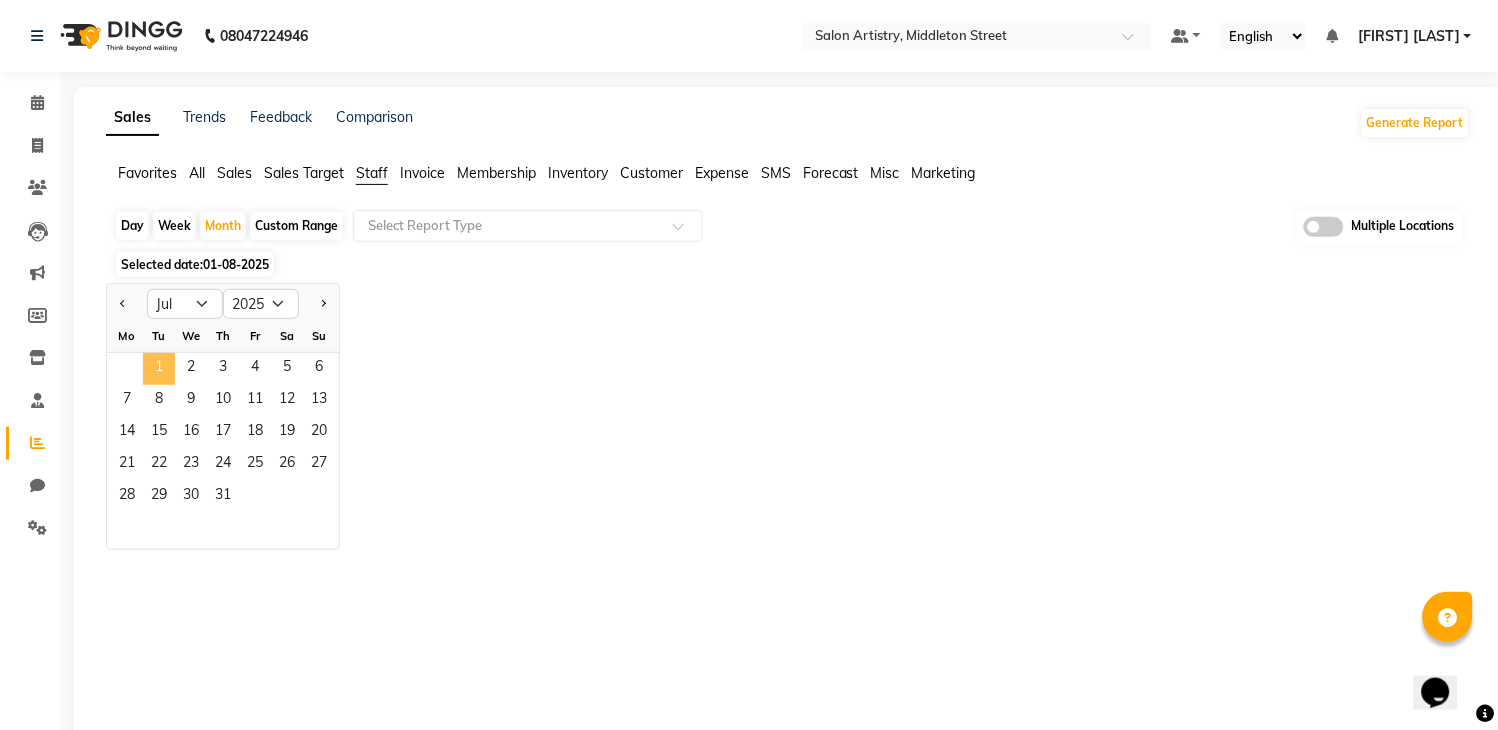 click on "1" 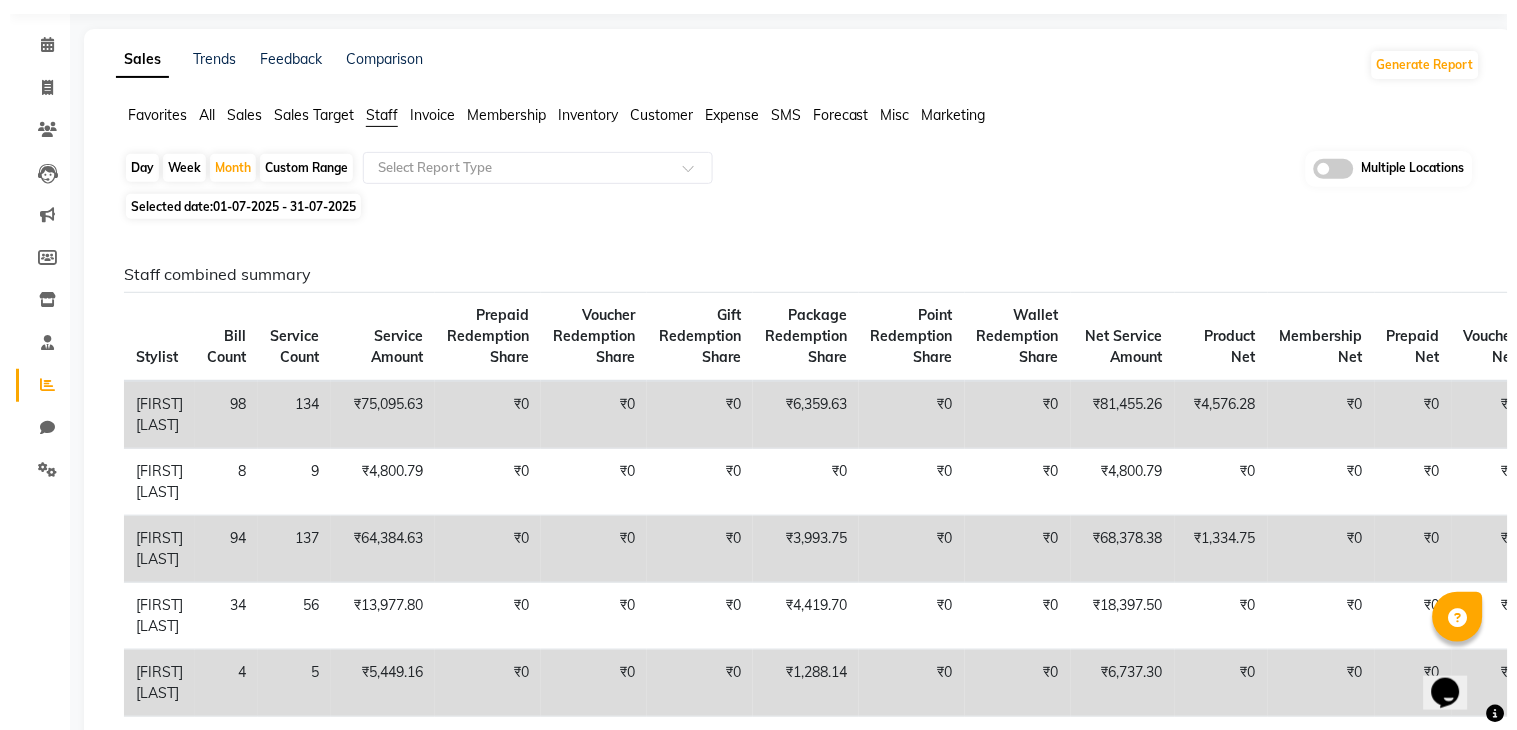 scroll, scrollTop: 0, scrollLeft: 0, axis: both 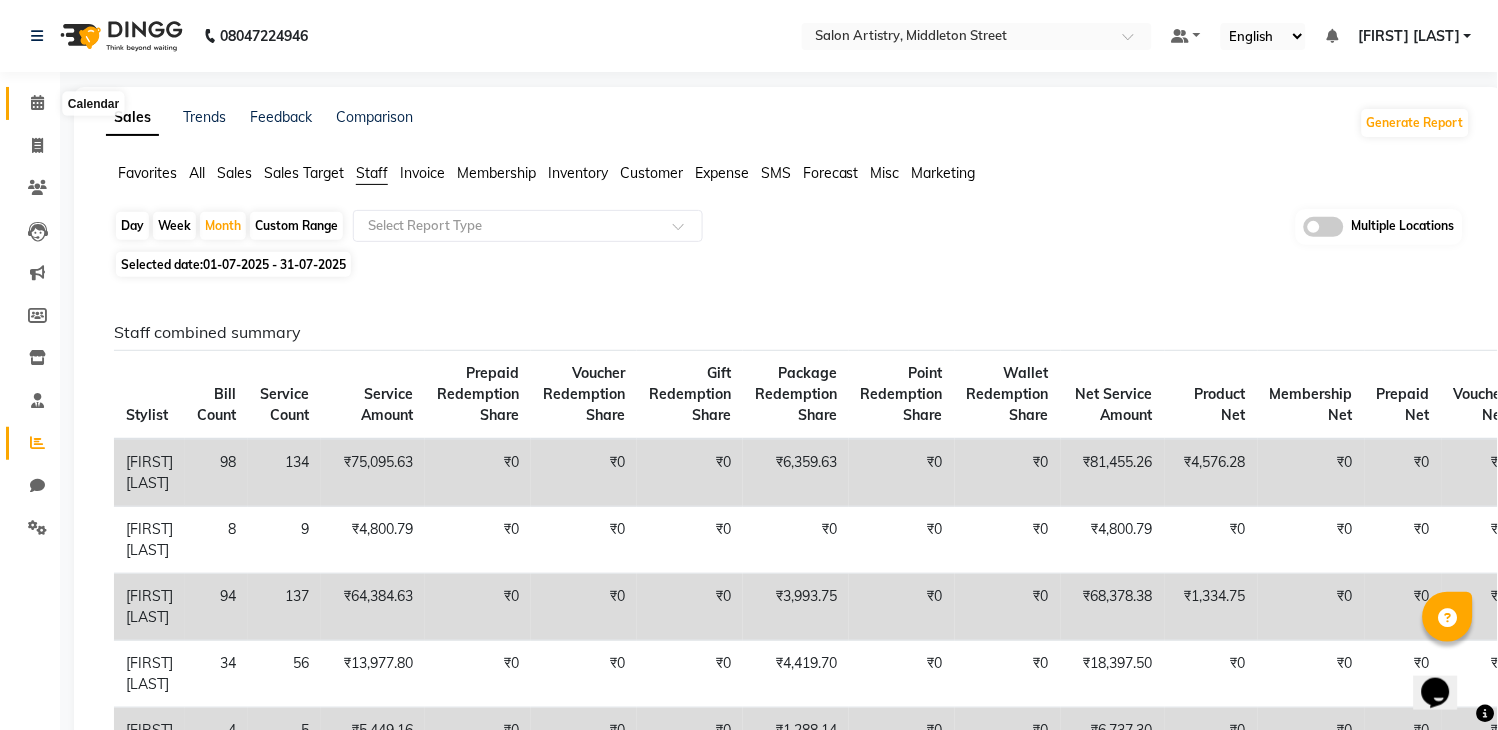 click 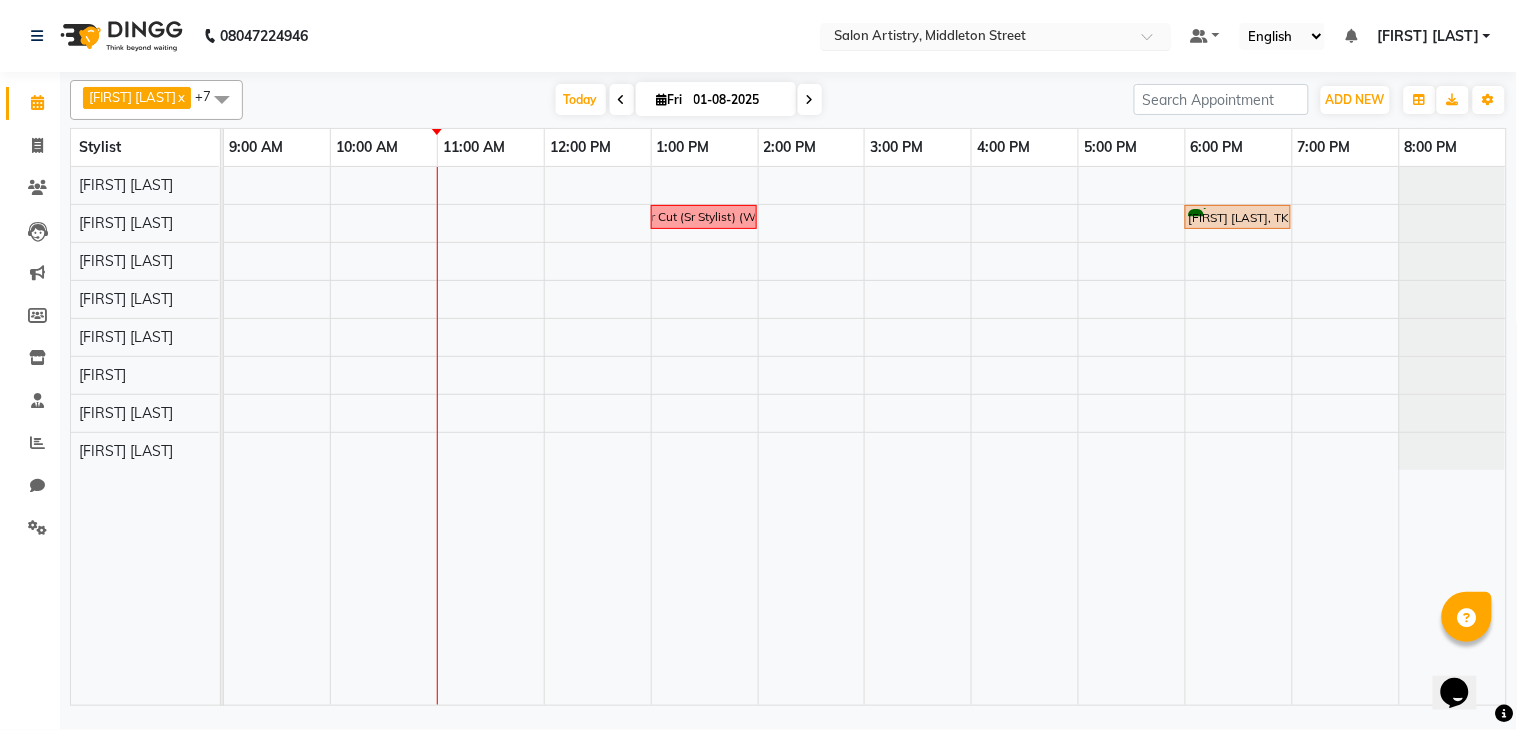 click at bounding box center [976, 38] 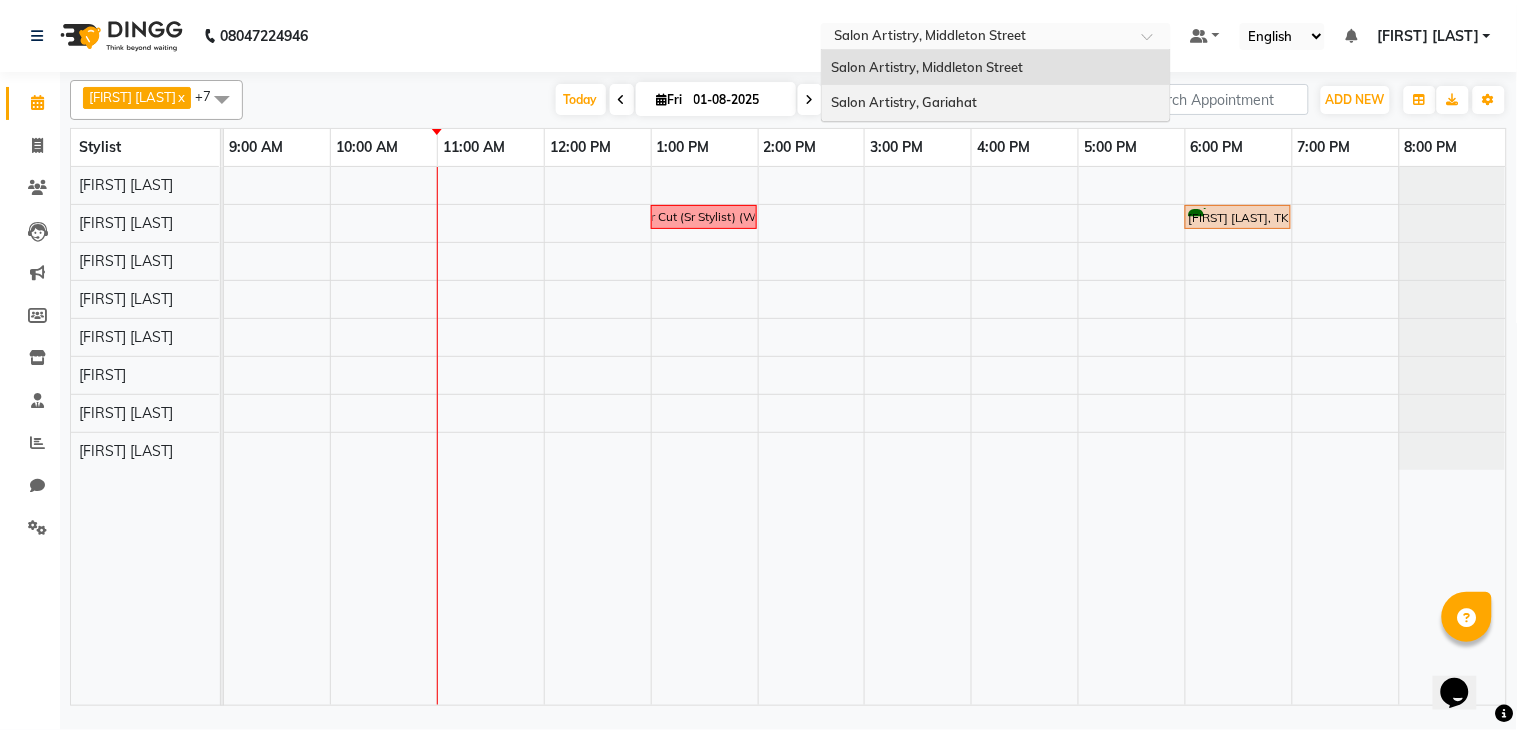 click on "Salon Artistry, Gariahat" at bounding box center [905, 102] 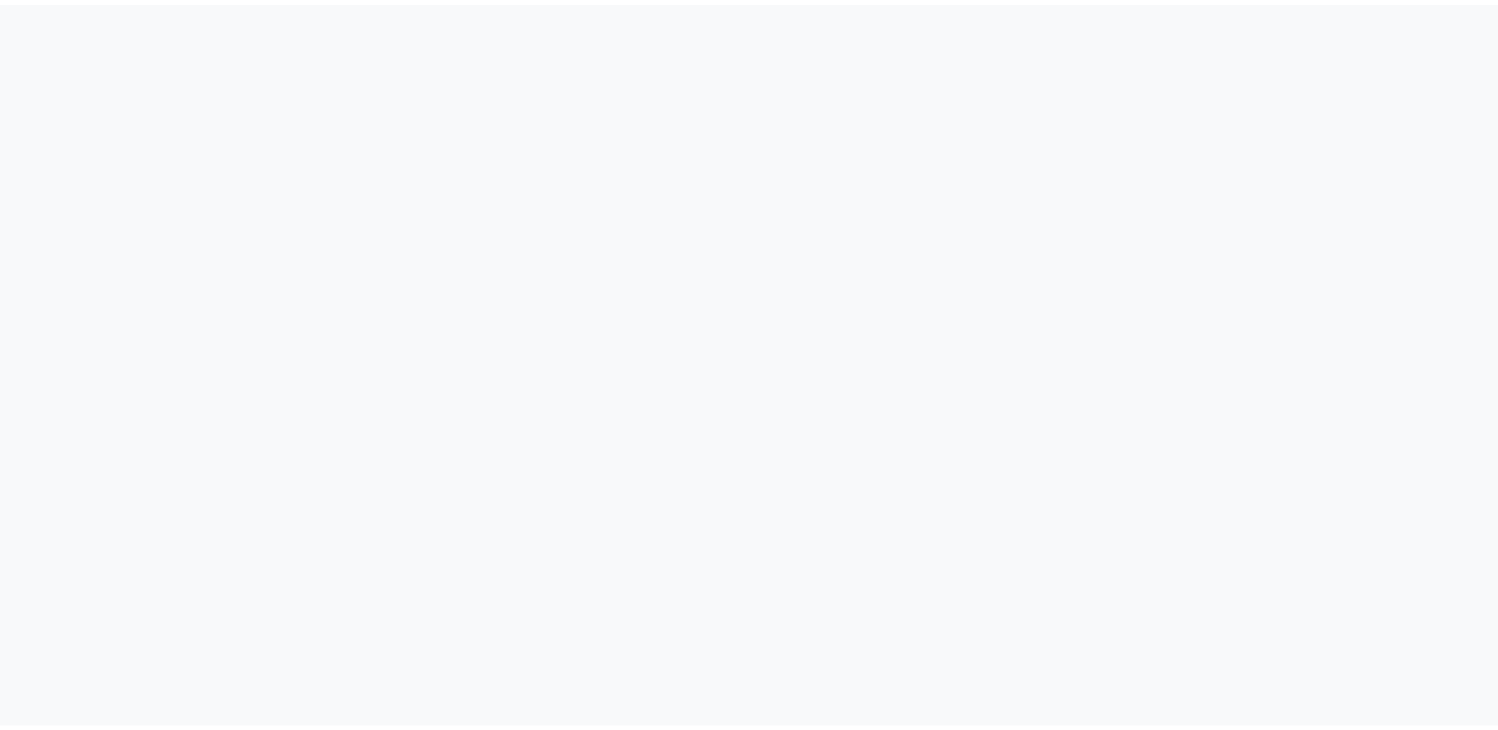 scroll, scrollTop: 0, scrollLeft: 0, axis: both 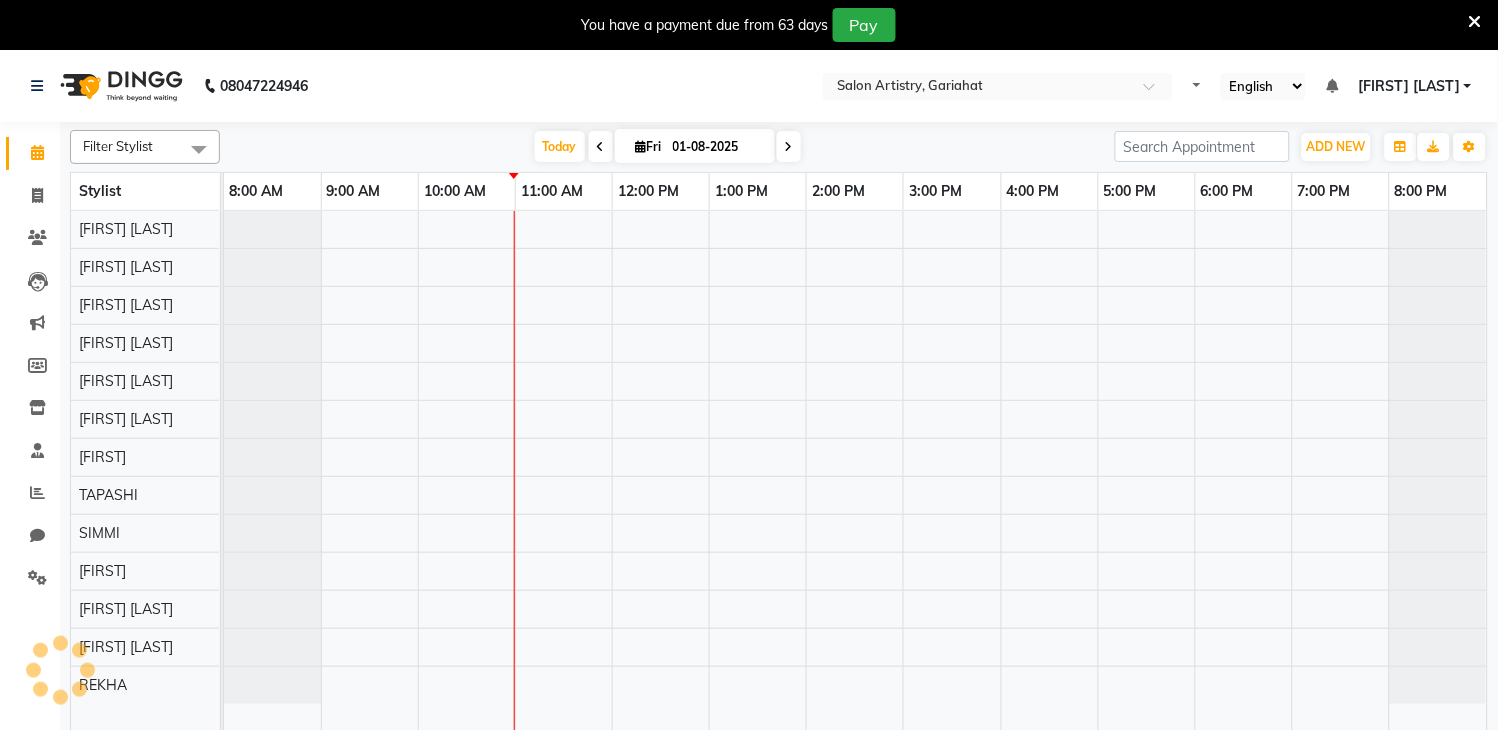 select on "en" 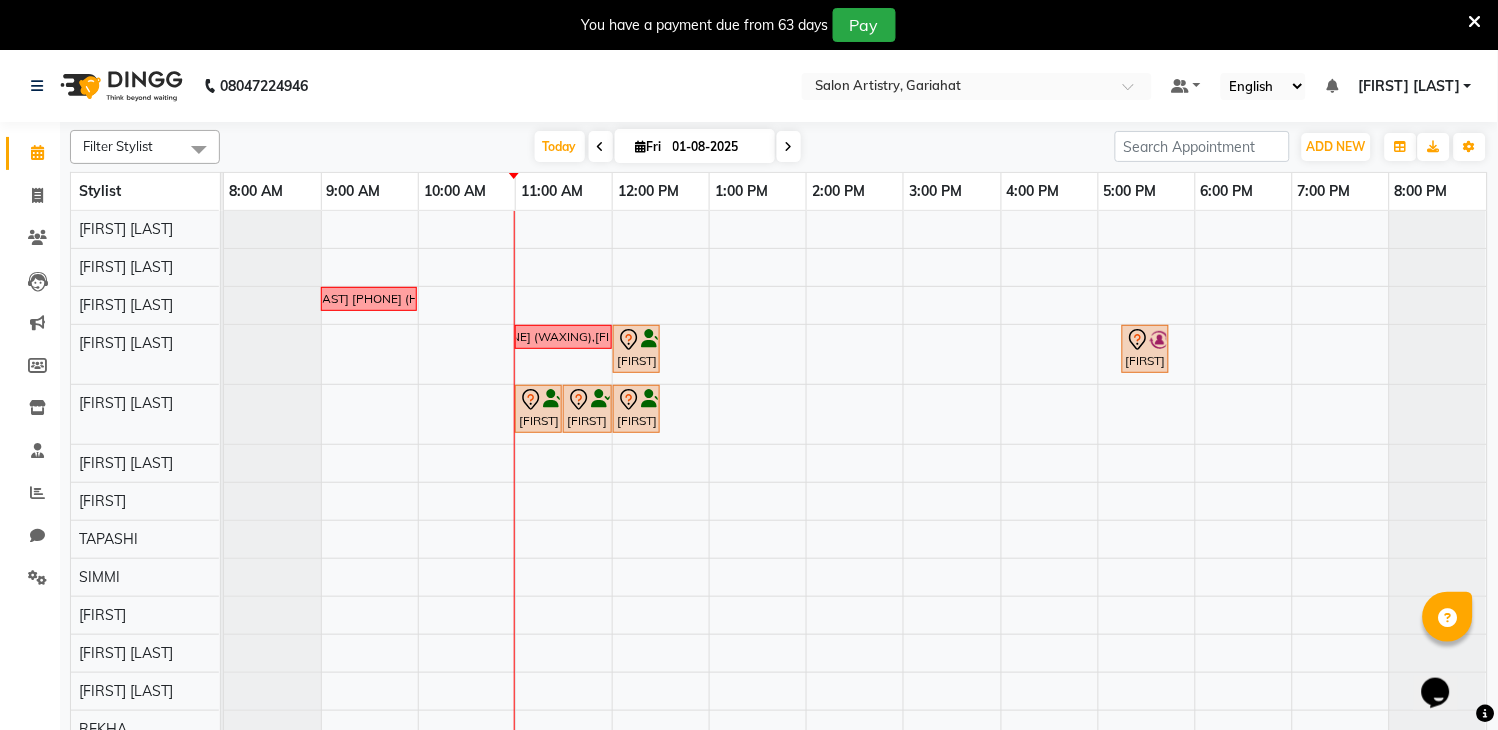 scroll, scrollTop: 0, scrollLeft: 0, axis: both 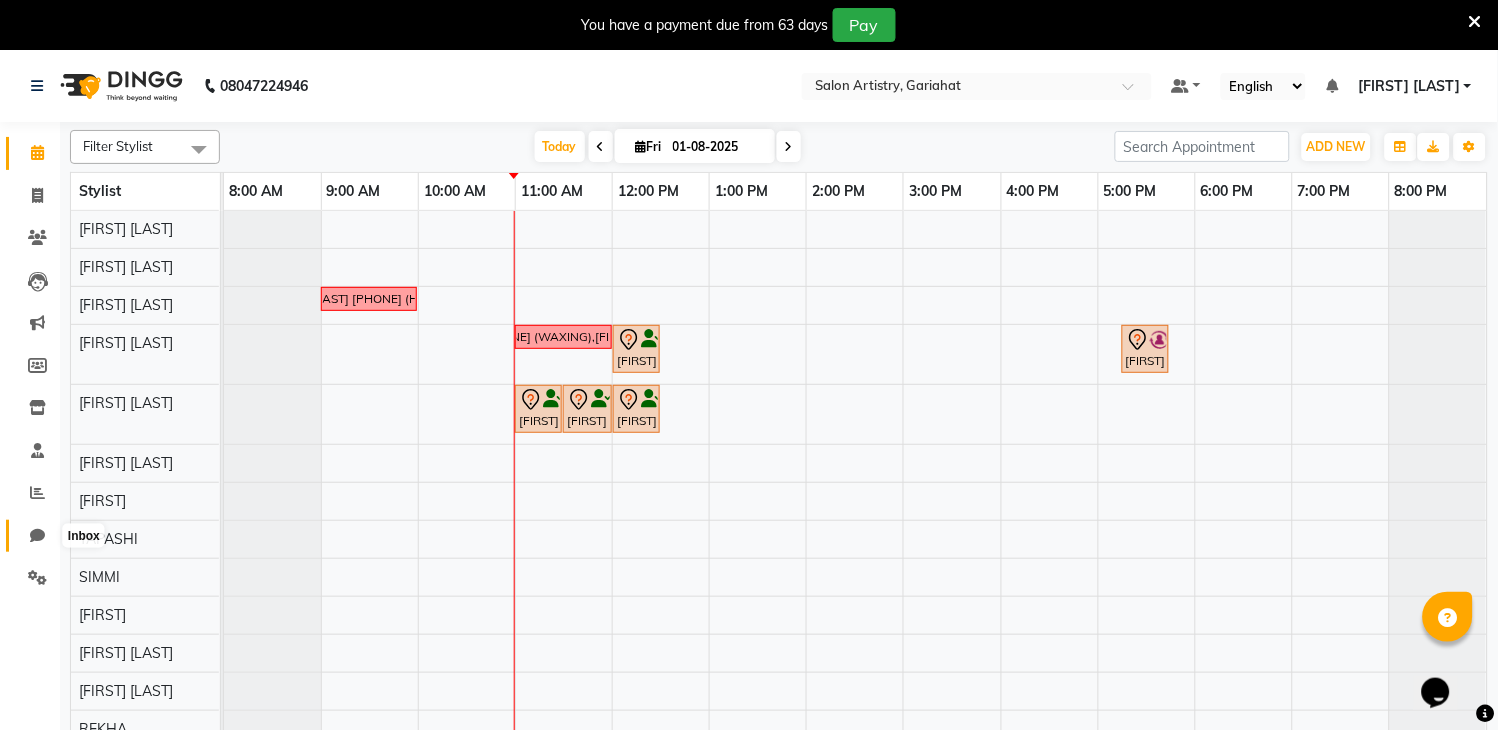 click 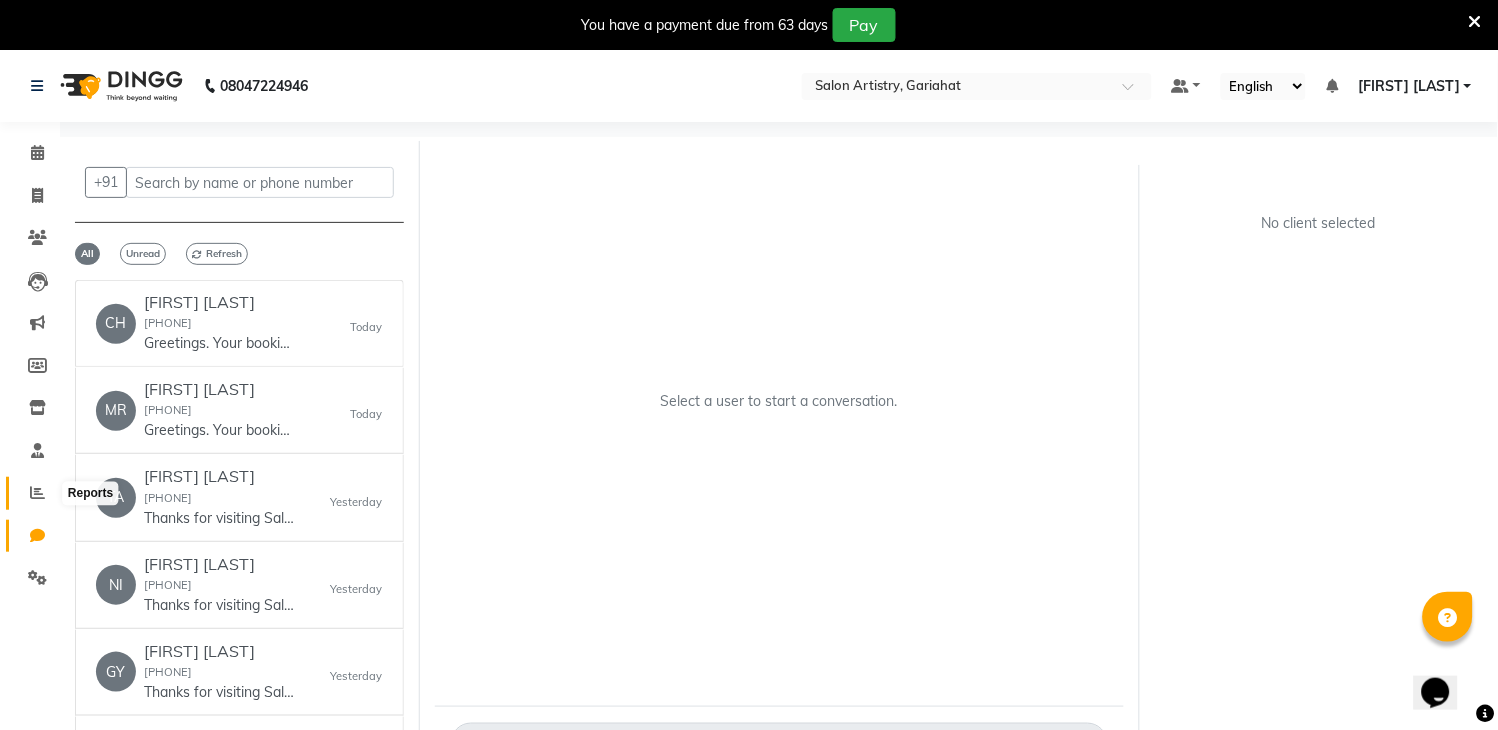 click 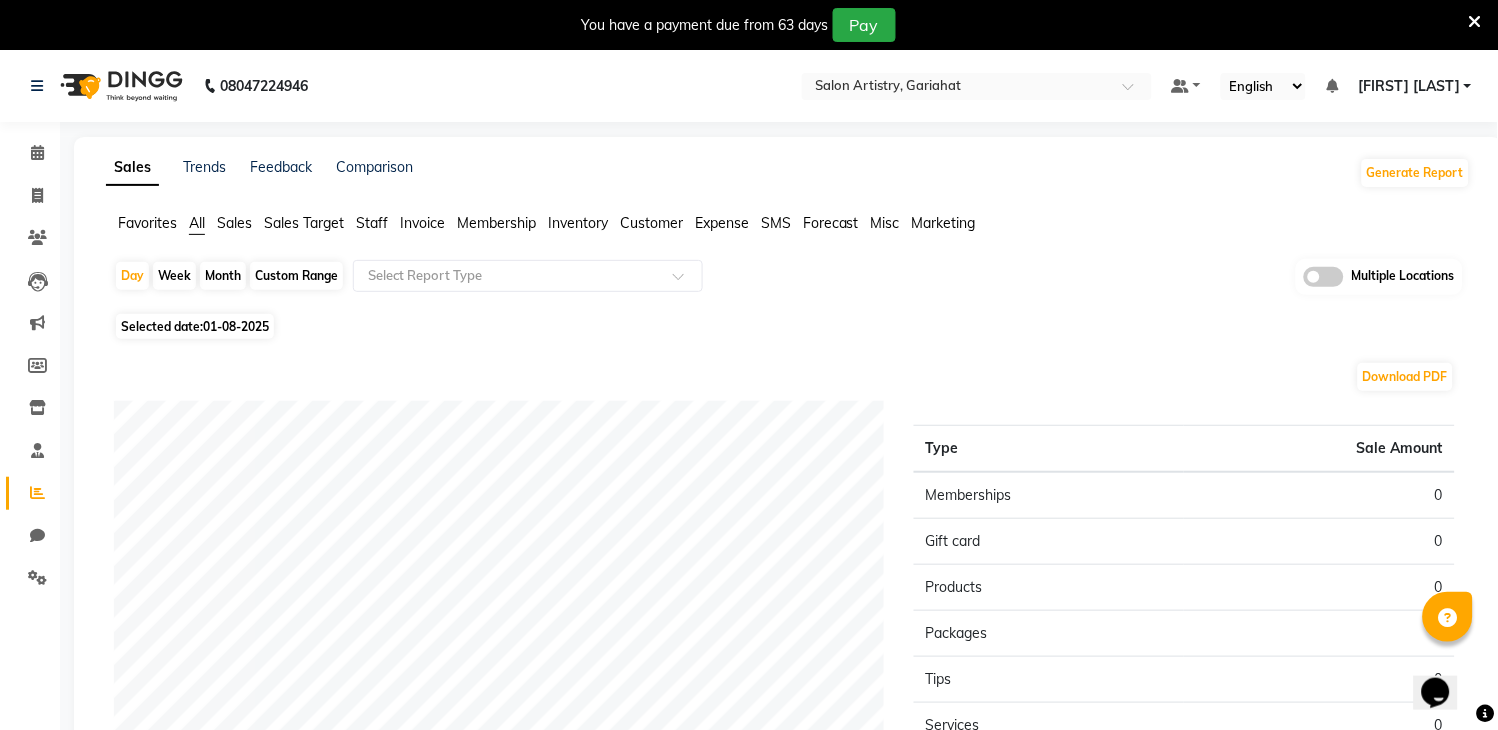 click on "Staff" 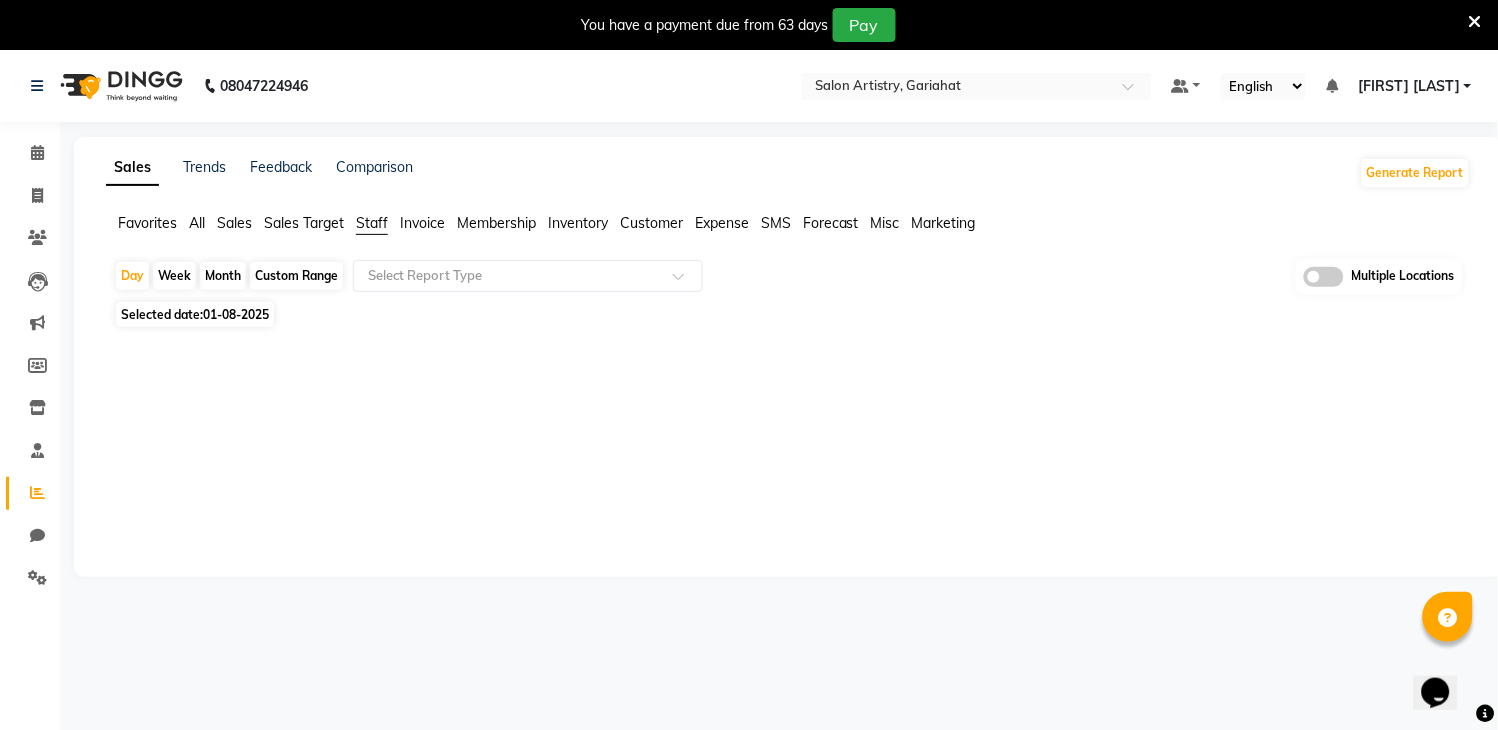 click on "Month" 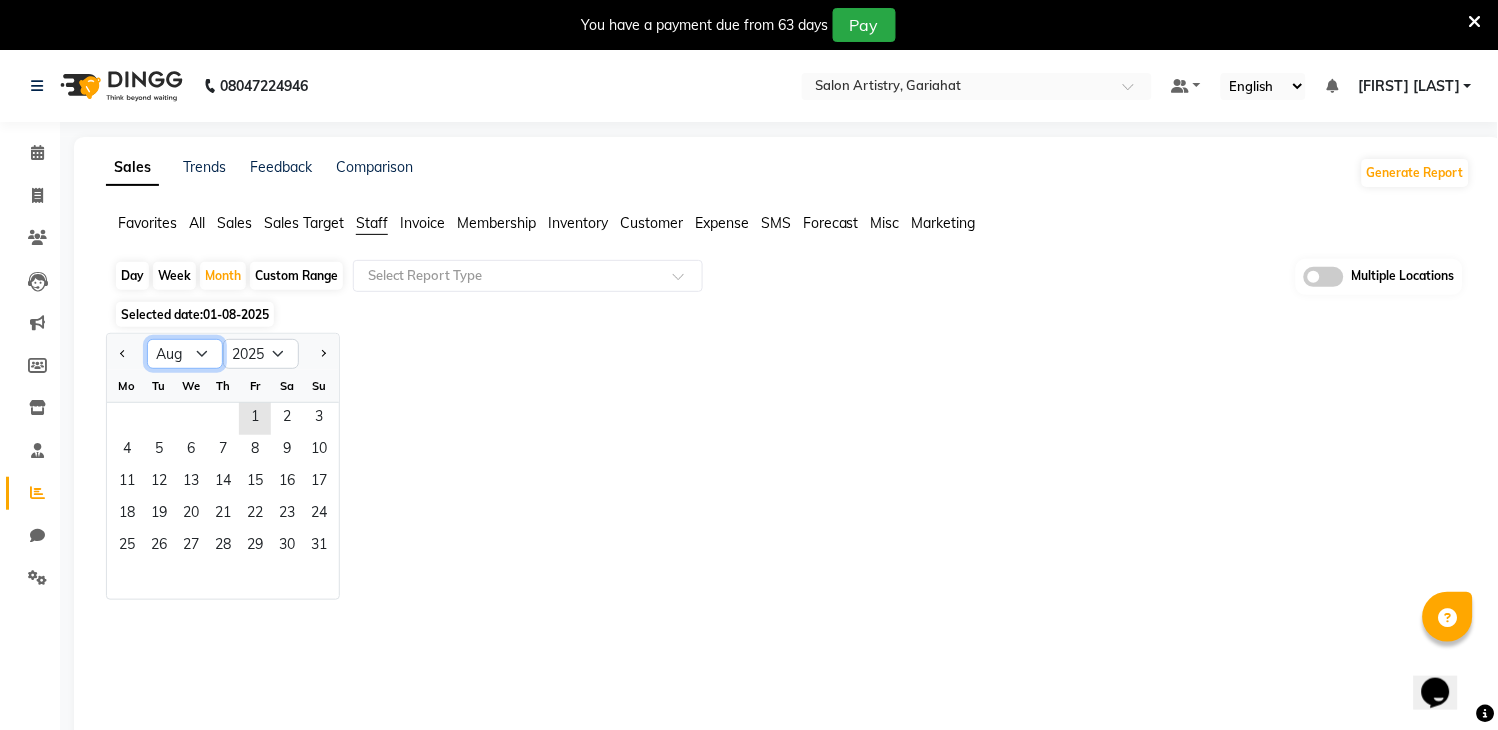 click on "Jan Feb Mar Apr May Jun Jul Aug Sep Oct Nov Dec" 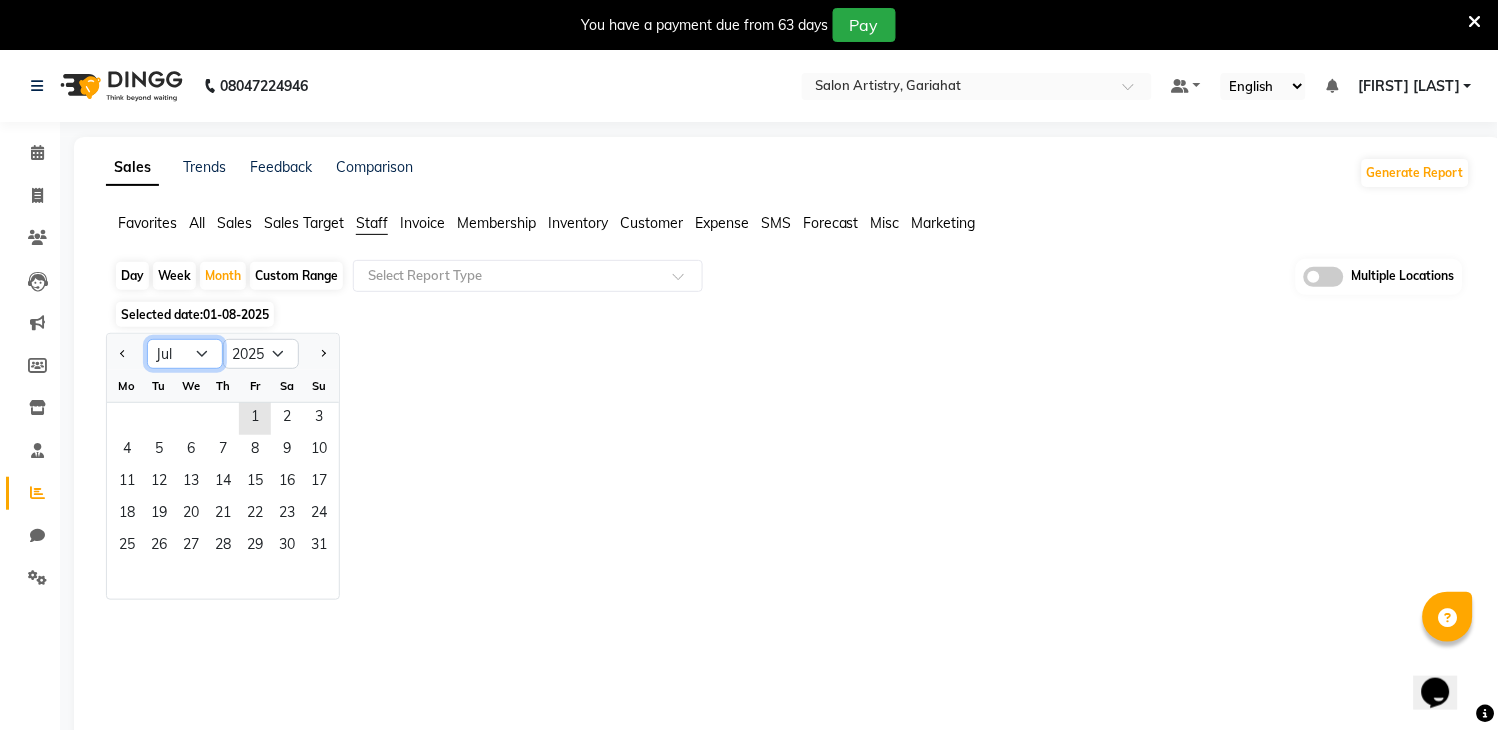 click on "Jan Feb Mar Apr May Jun Jul Aug Sep Oct Nov Dec" 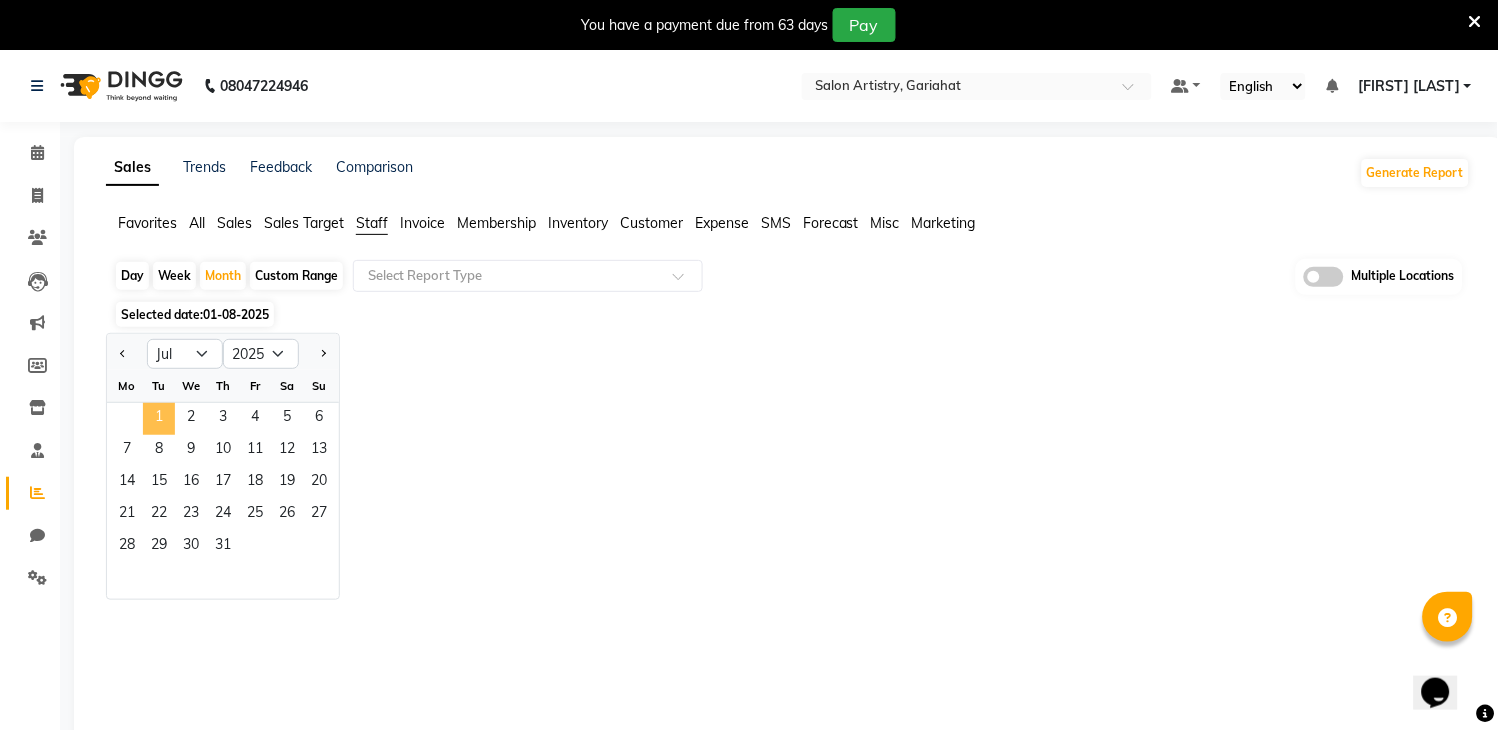 click on "1" 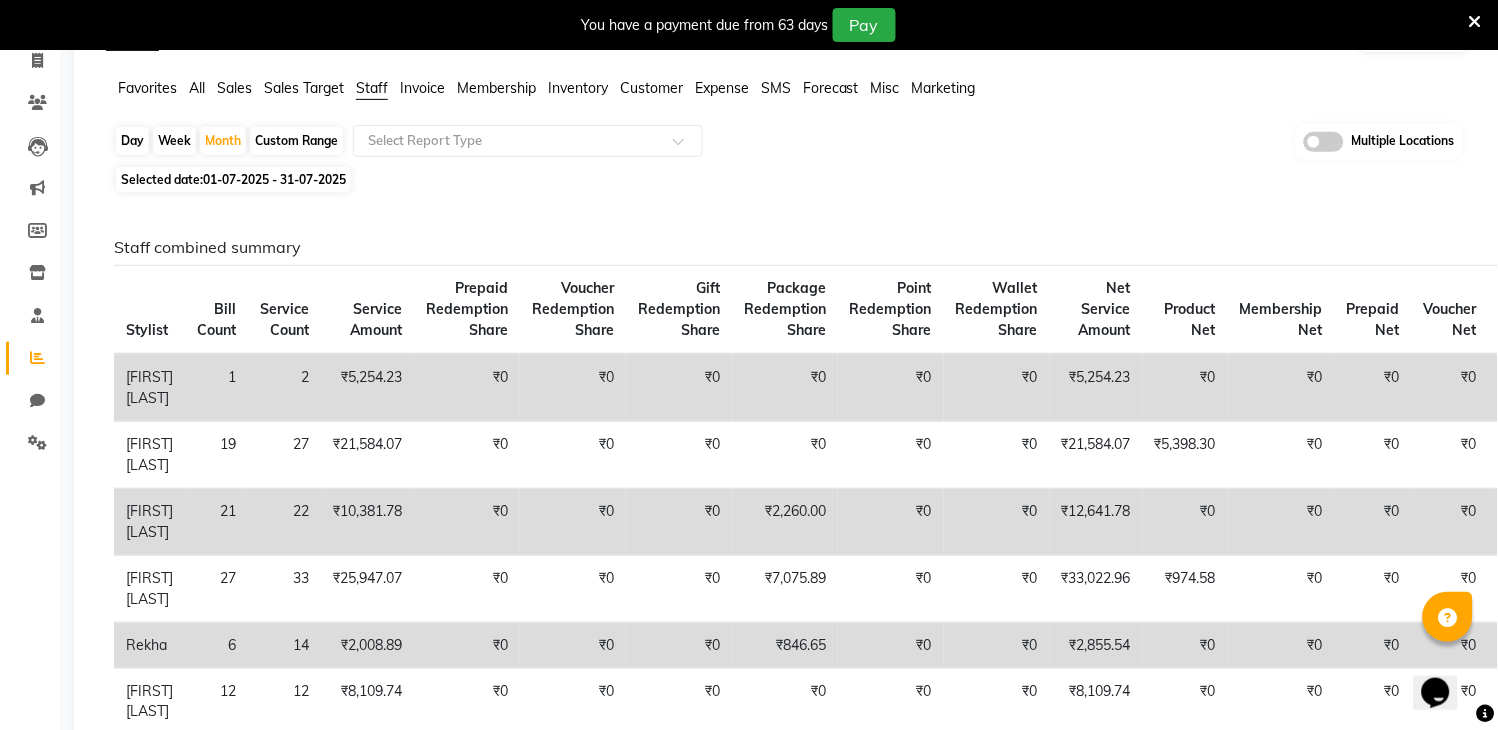 scroll, scrollTop: 0, scrollLeft: 0, axis: both 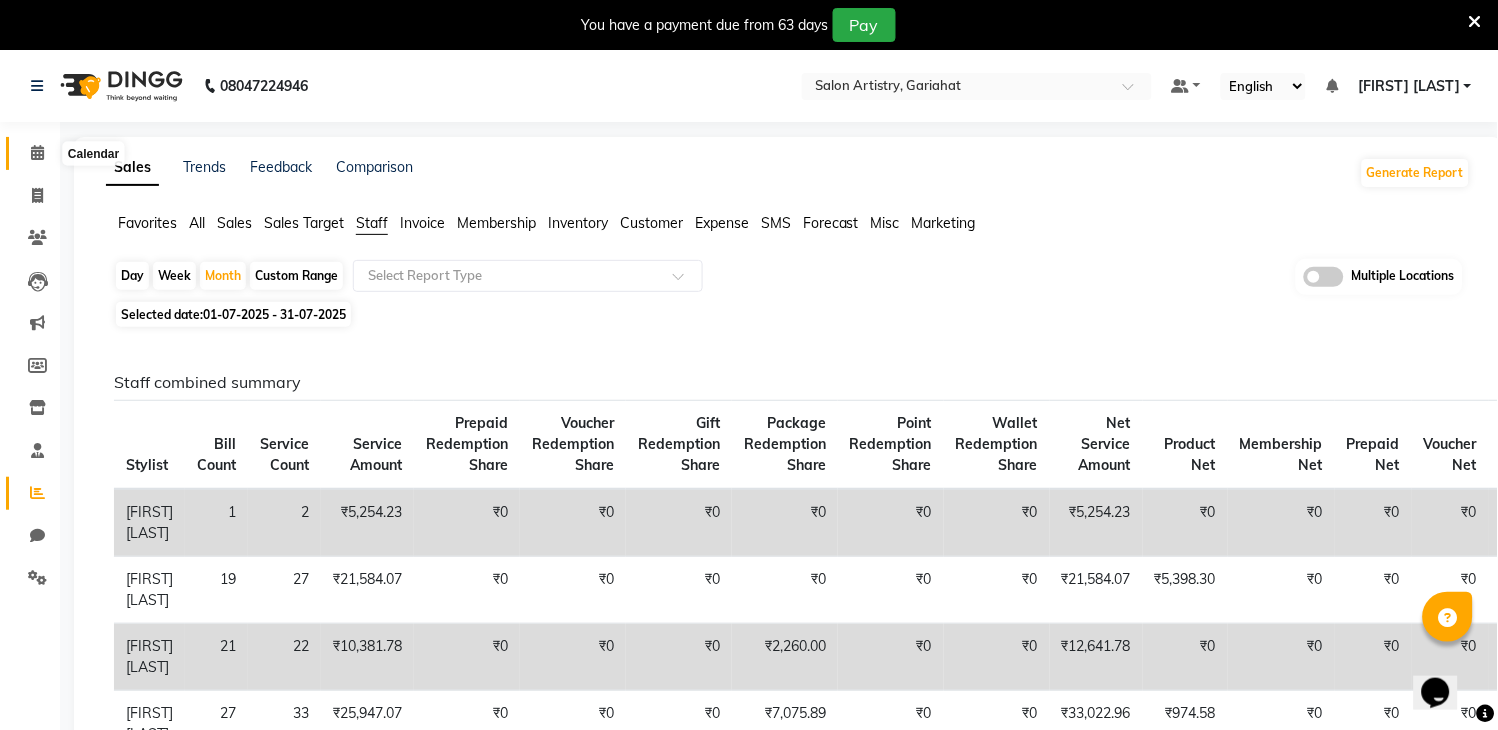 click 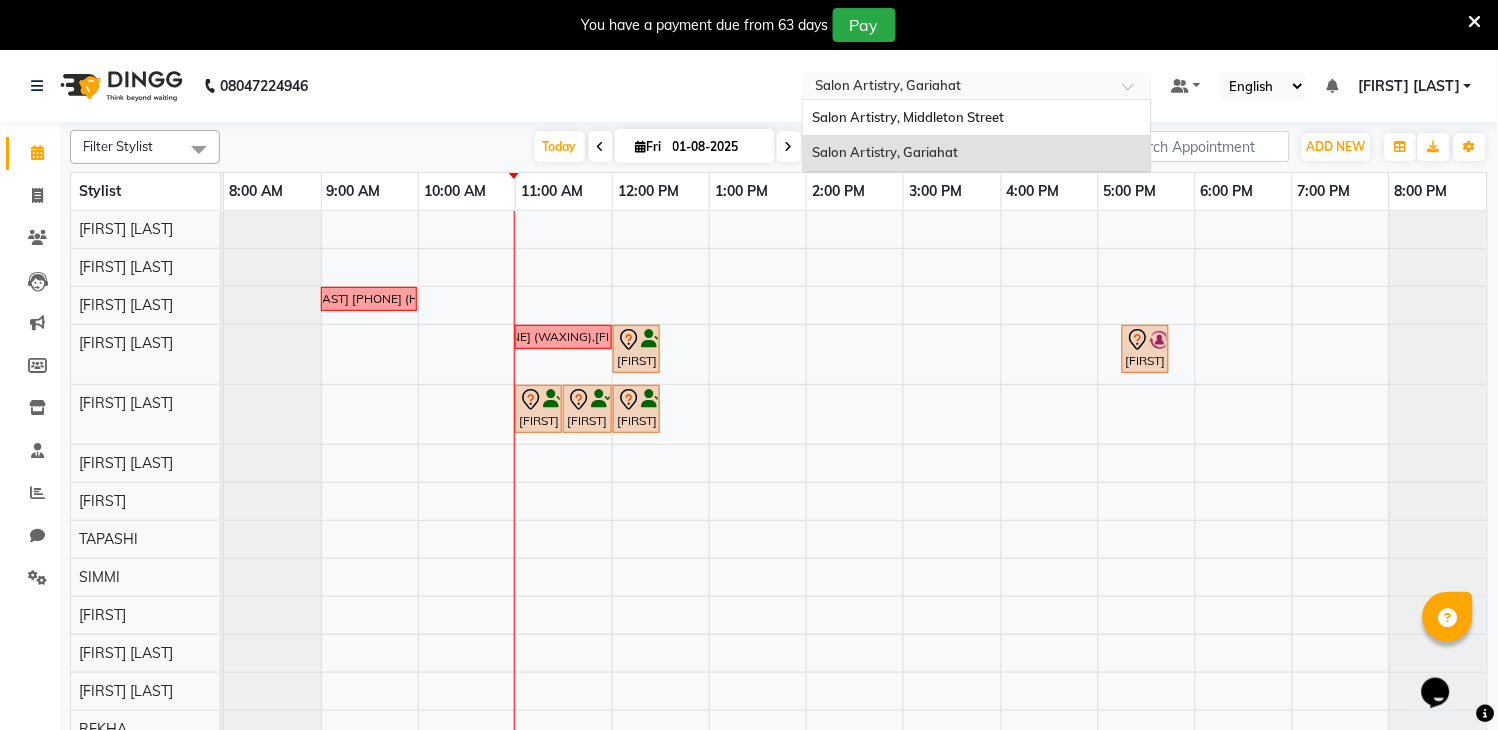 click at bounding box center (957, 88) 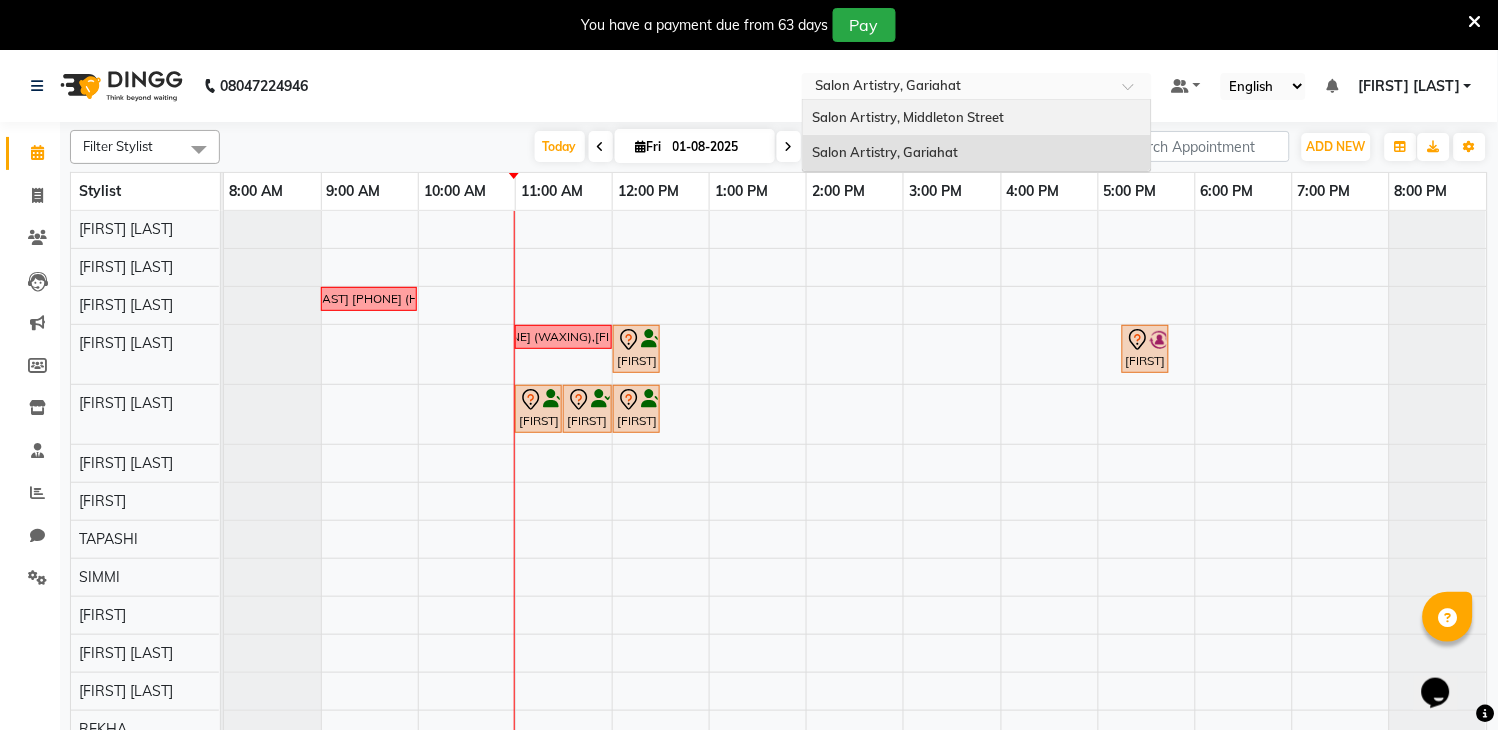 click on "Salon Artistry, Middleton Street" at bounding box center [909, 117] 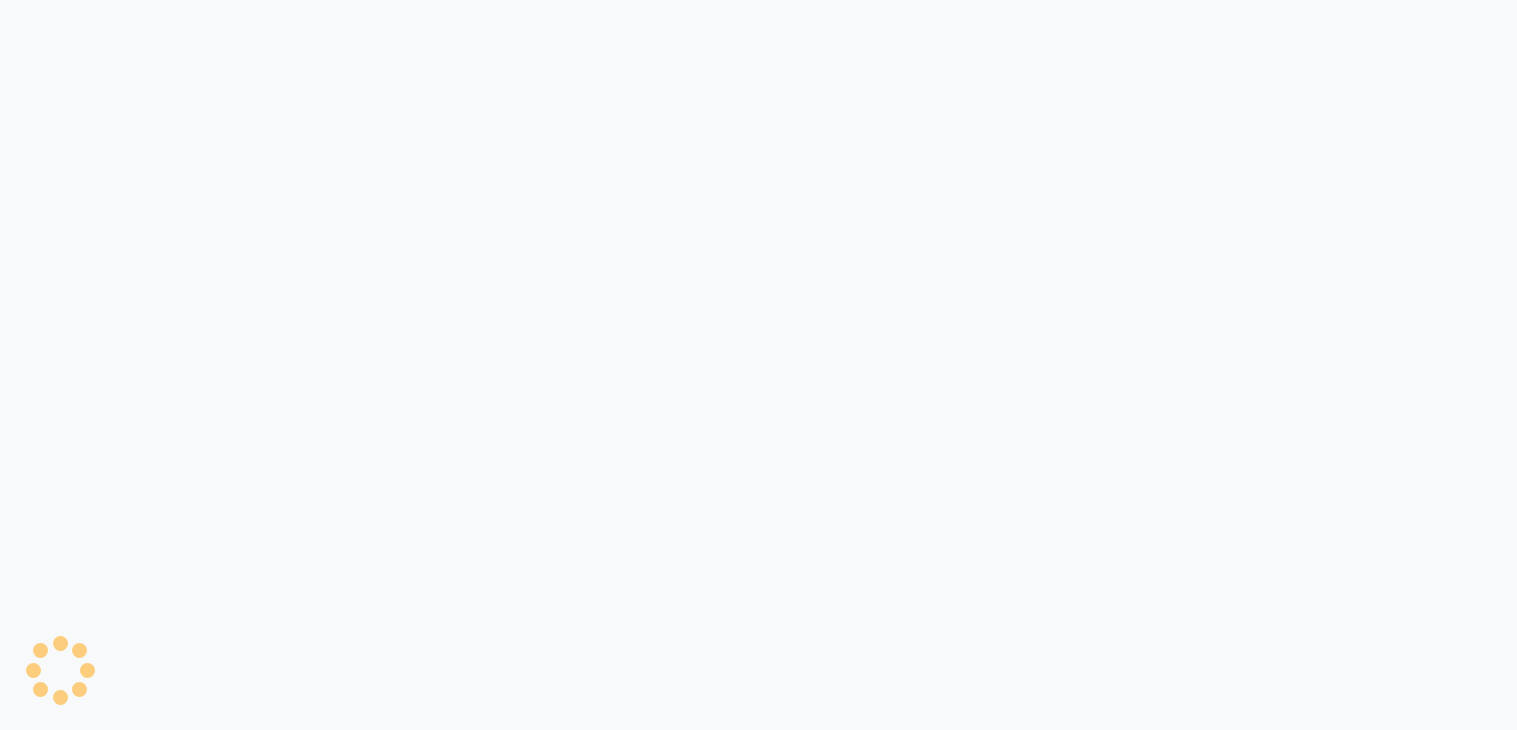 scroll, scrollTop: 0, scrollLeft: 0, axis: both 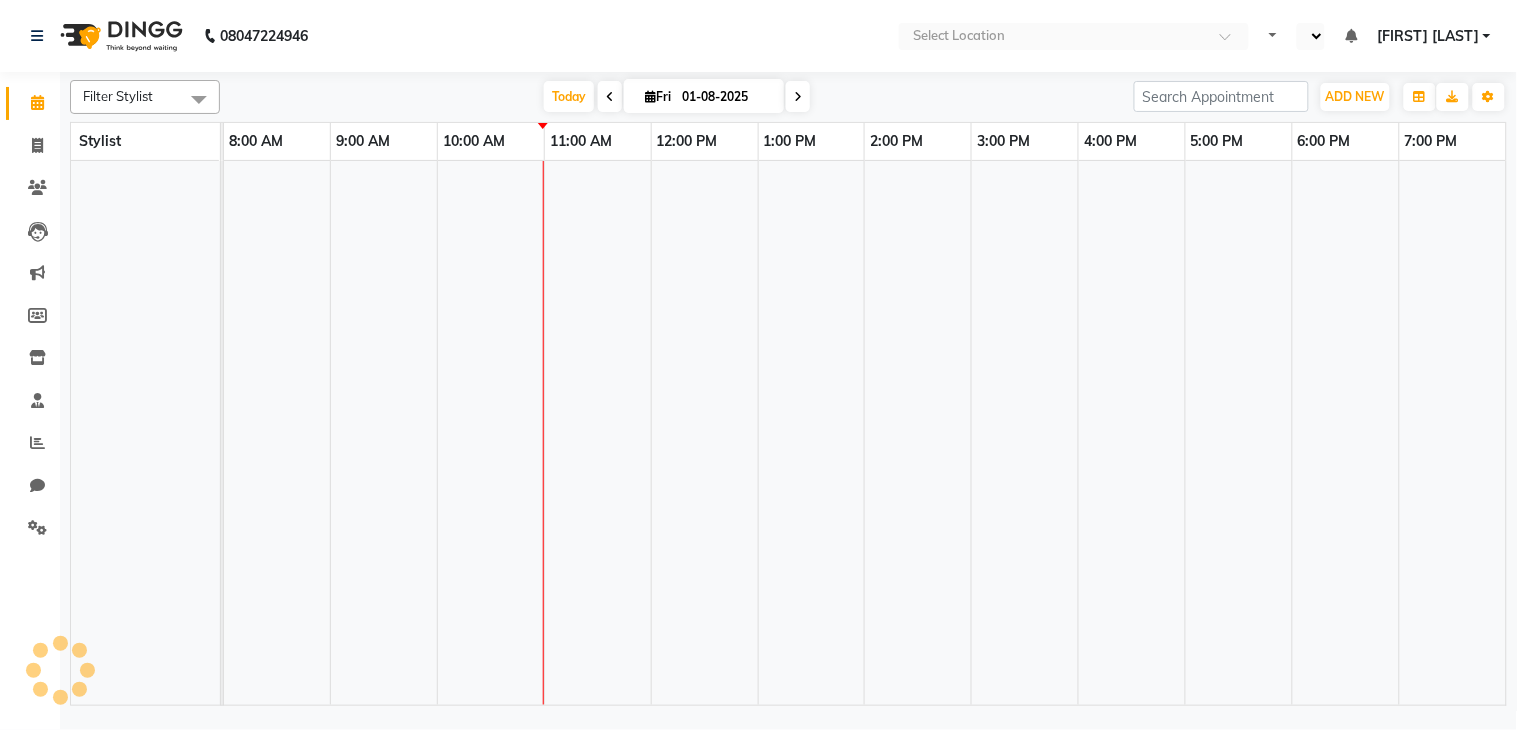 select on "en" 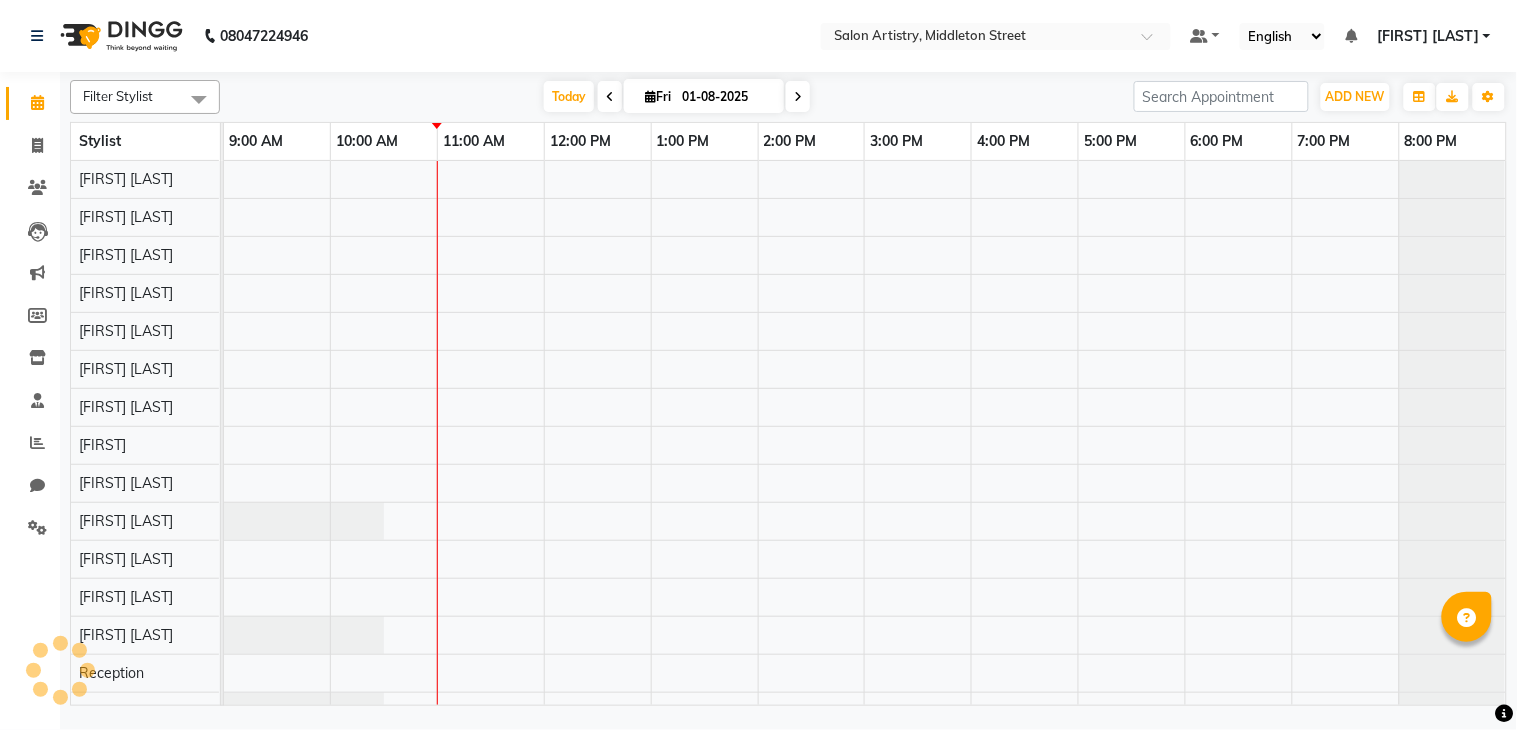 scroll, scrollTop: 0, scrollLeft: 0, axis: both 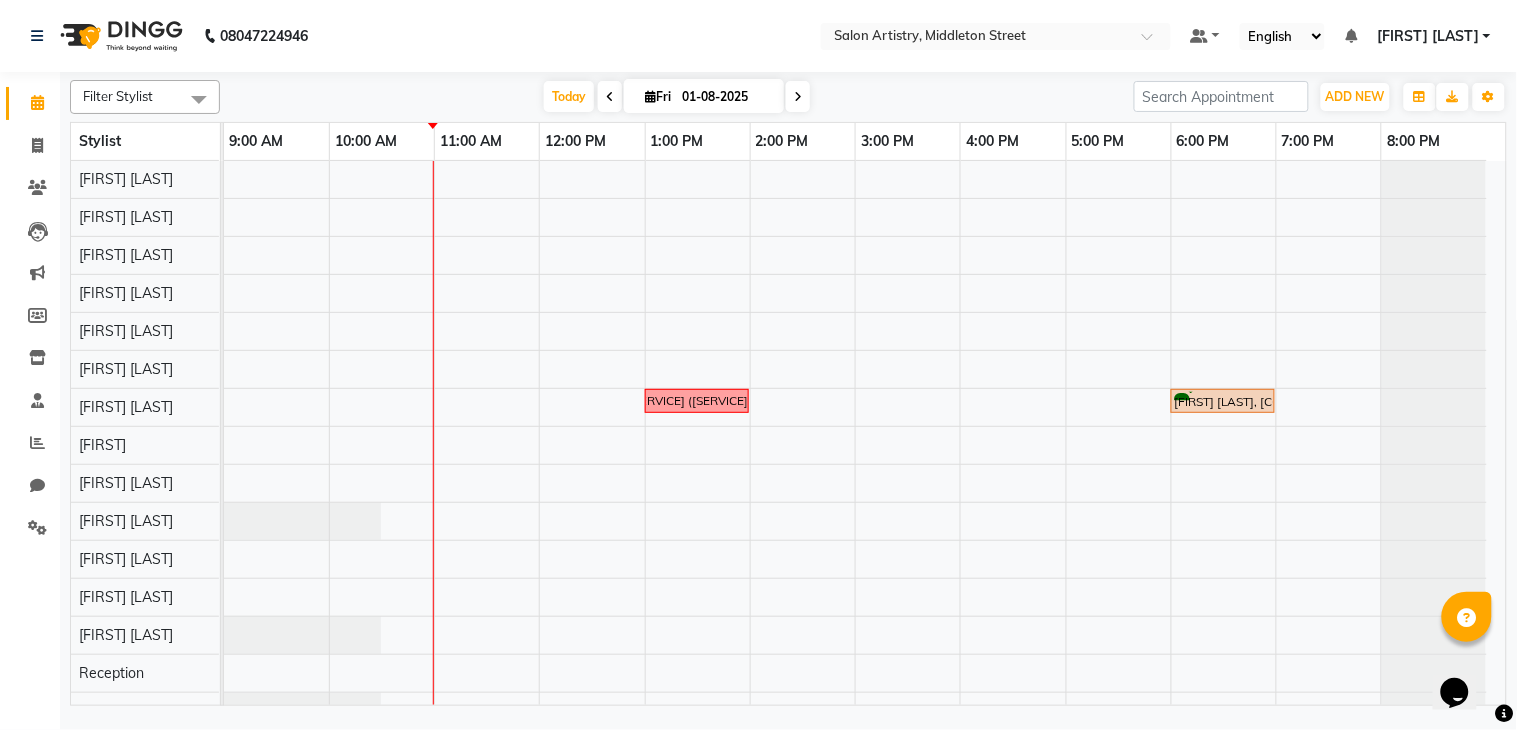 click at bounding box center [199, 99] 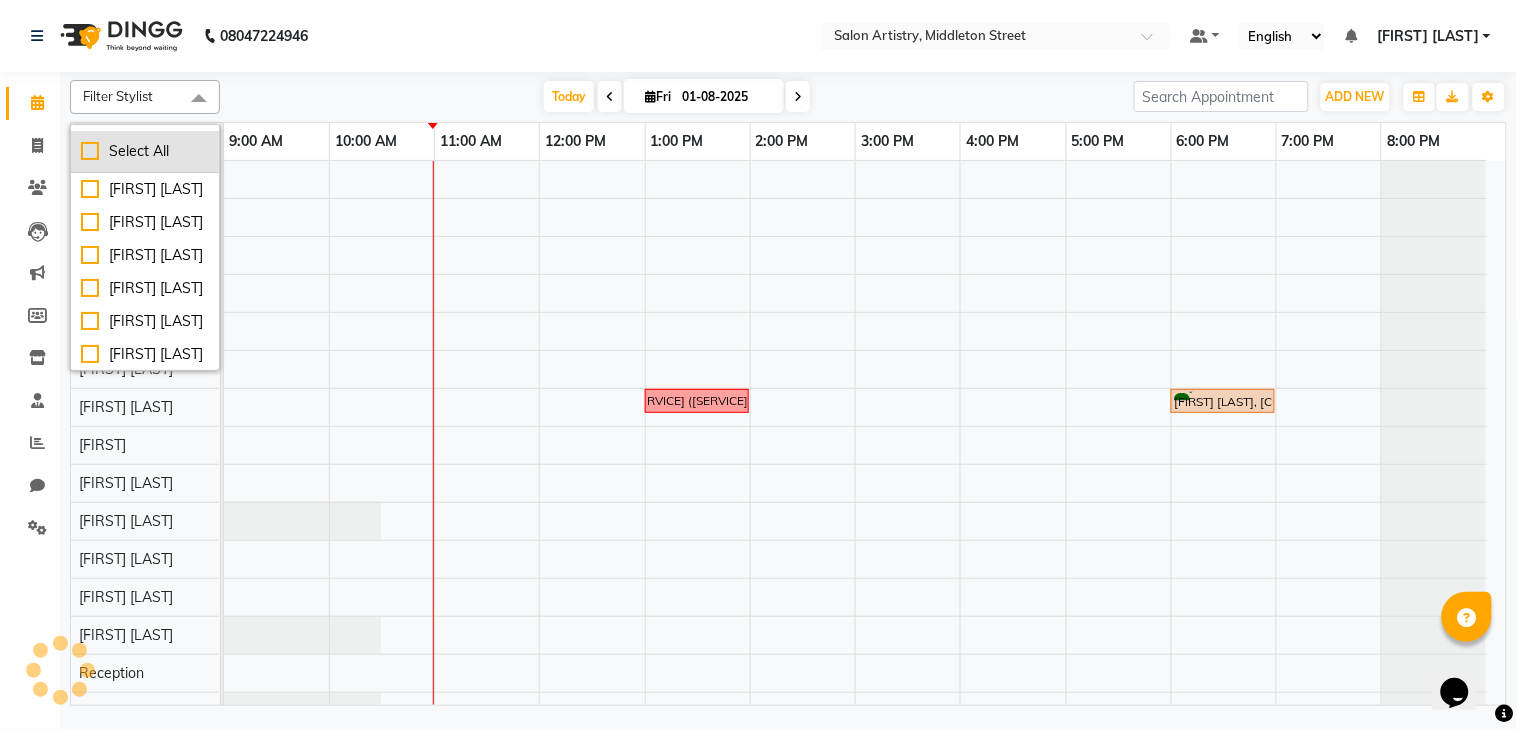 click on "Select All" at bounding box center [145, 151] 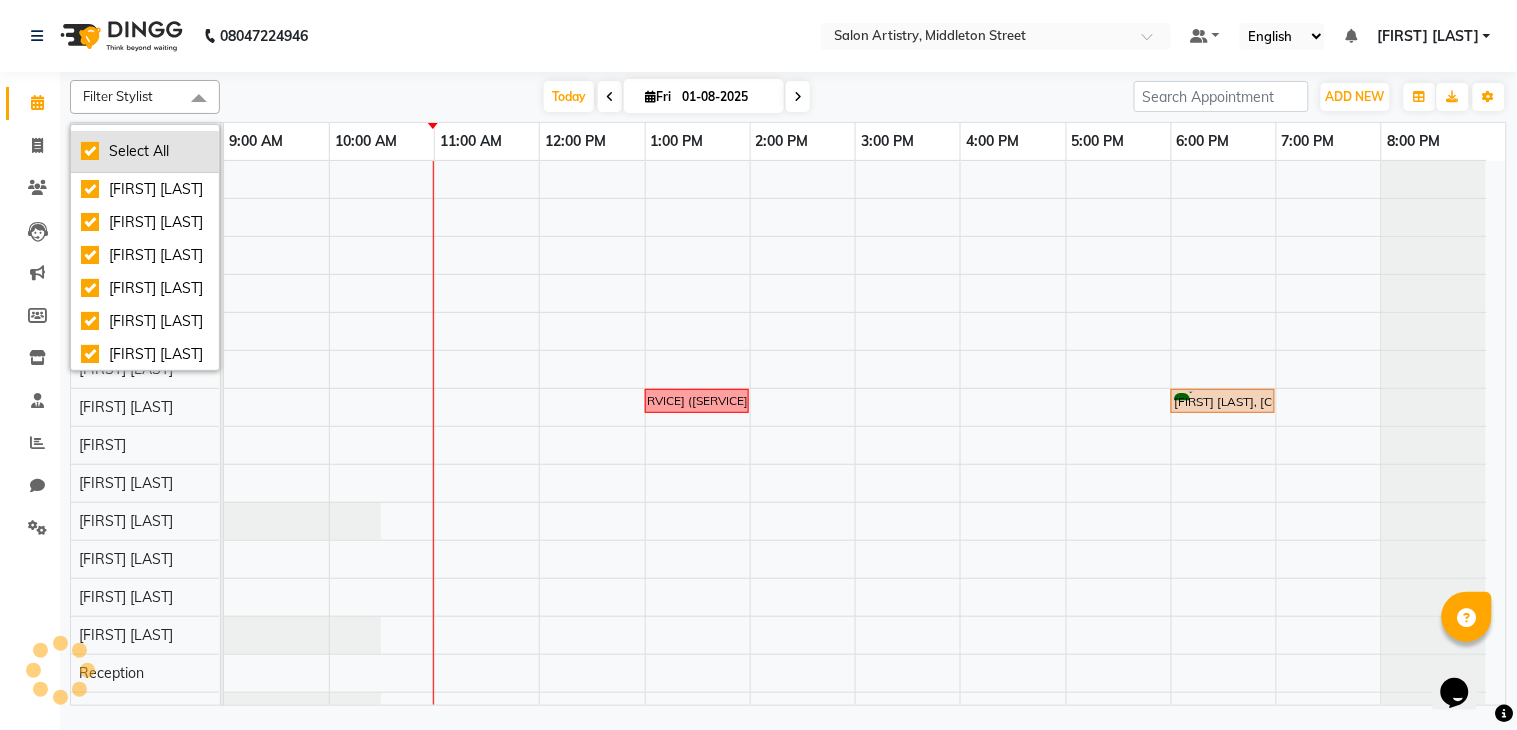 checkbox on "true" 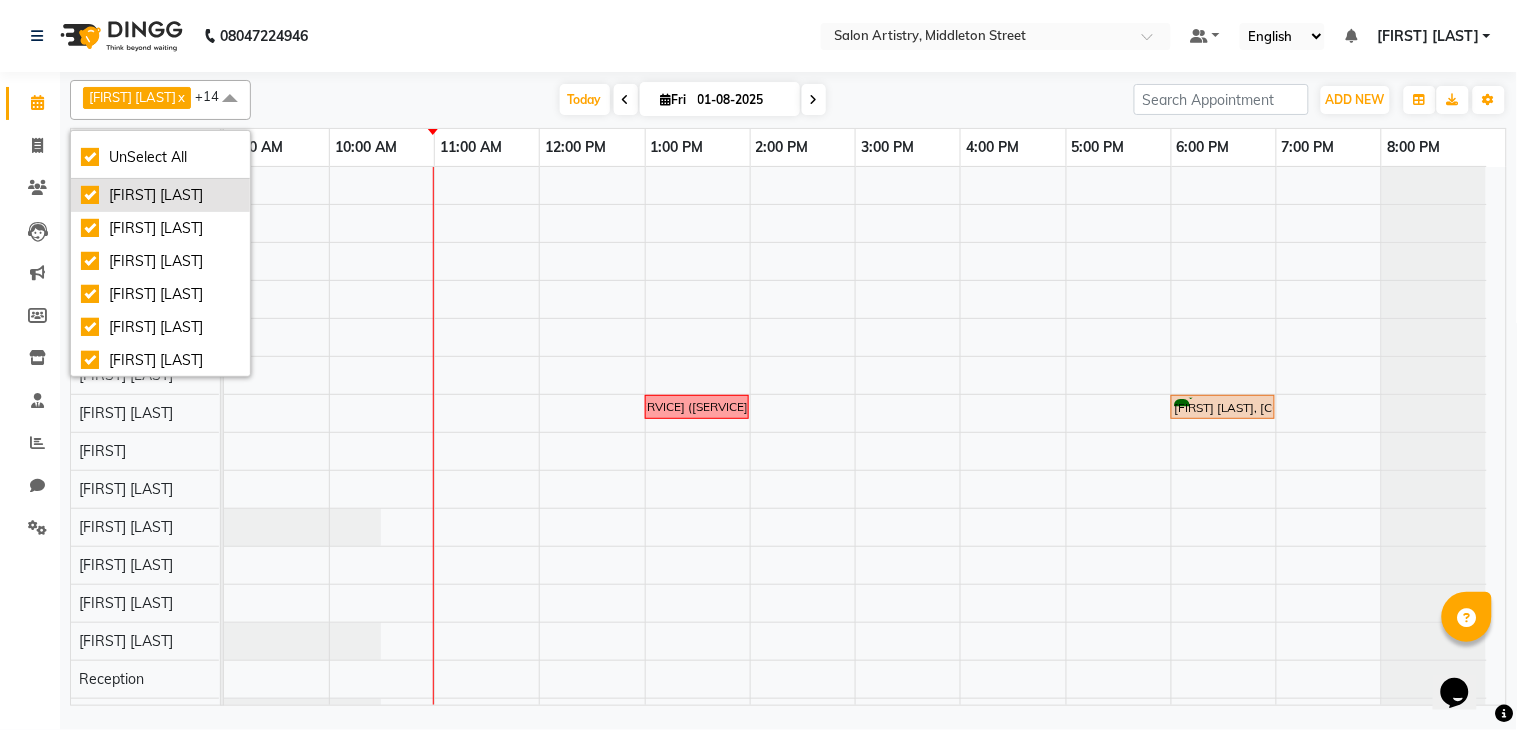 click on "[FIRST] [LAST]" at bounding box center (160, 195) 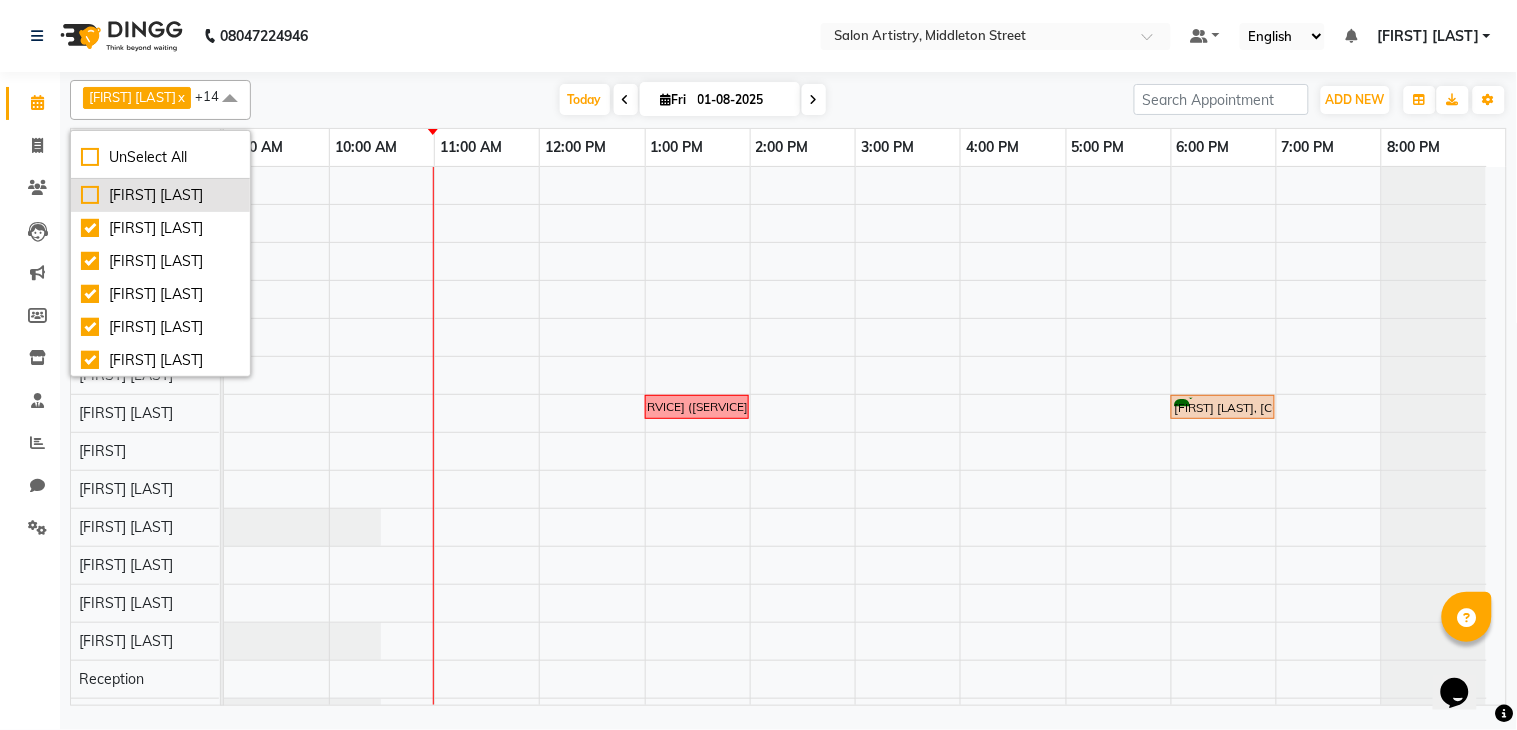 checkbox on "false" 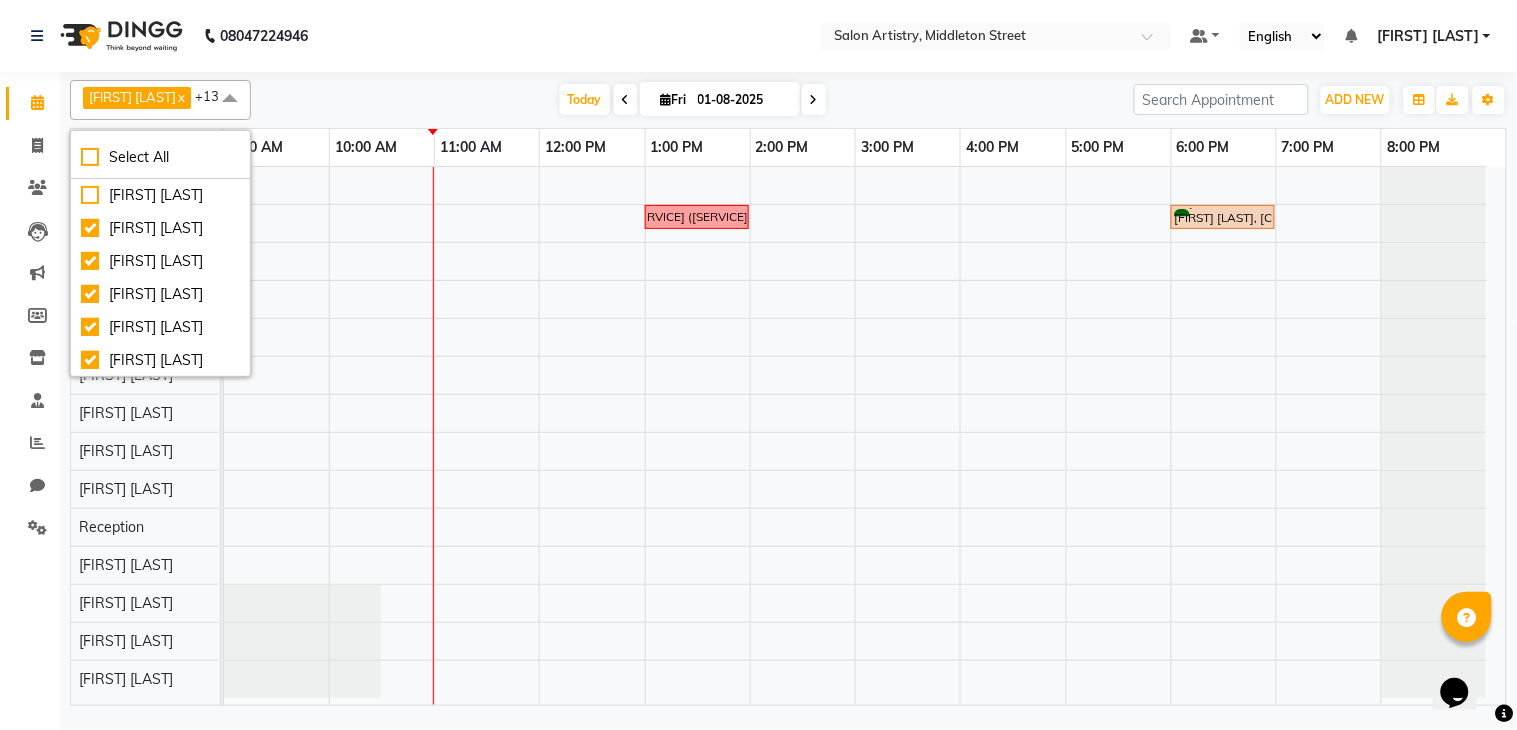 scroll, scrollTop: 44, scrollLeft: 0, axis: vertical 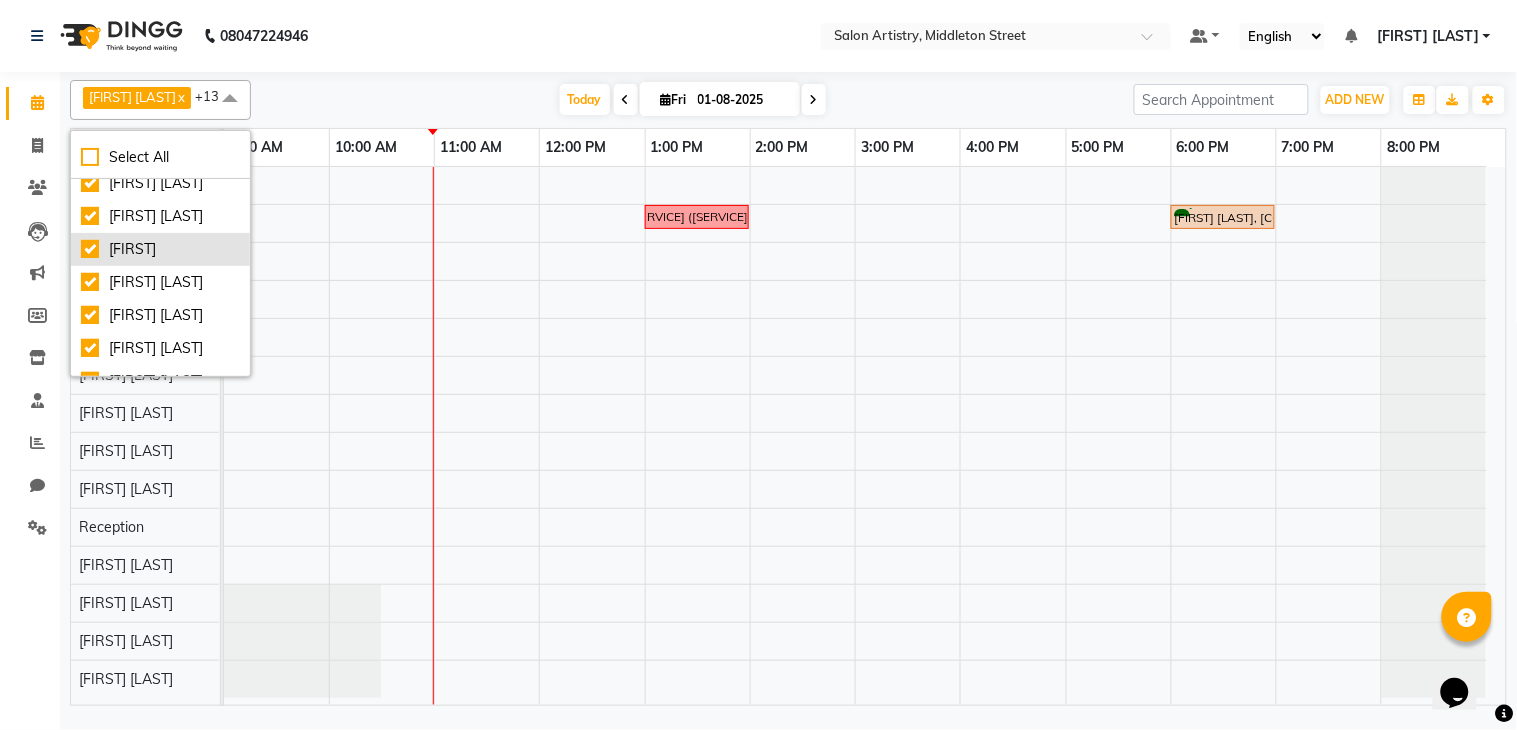 click on "[FIRST]" at bounding box center (160, 249) 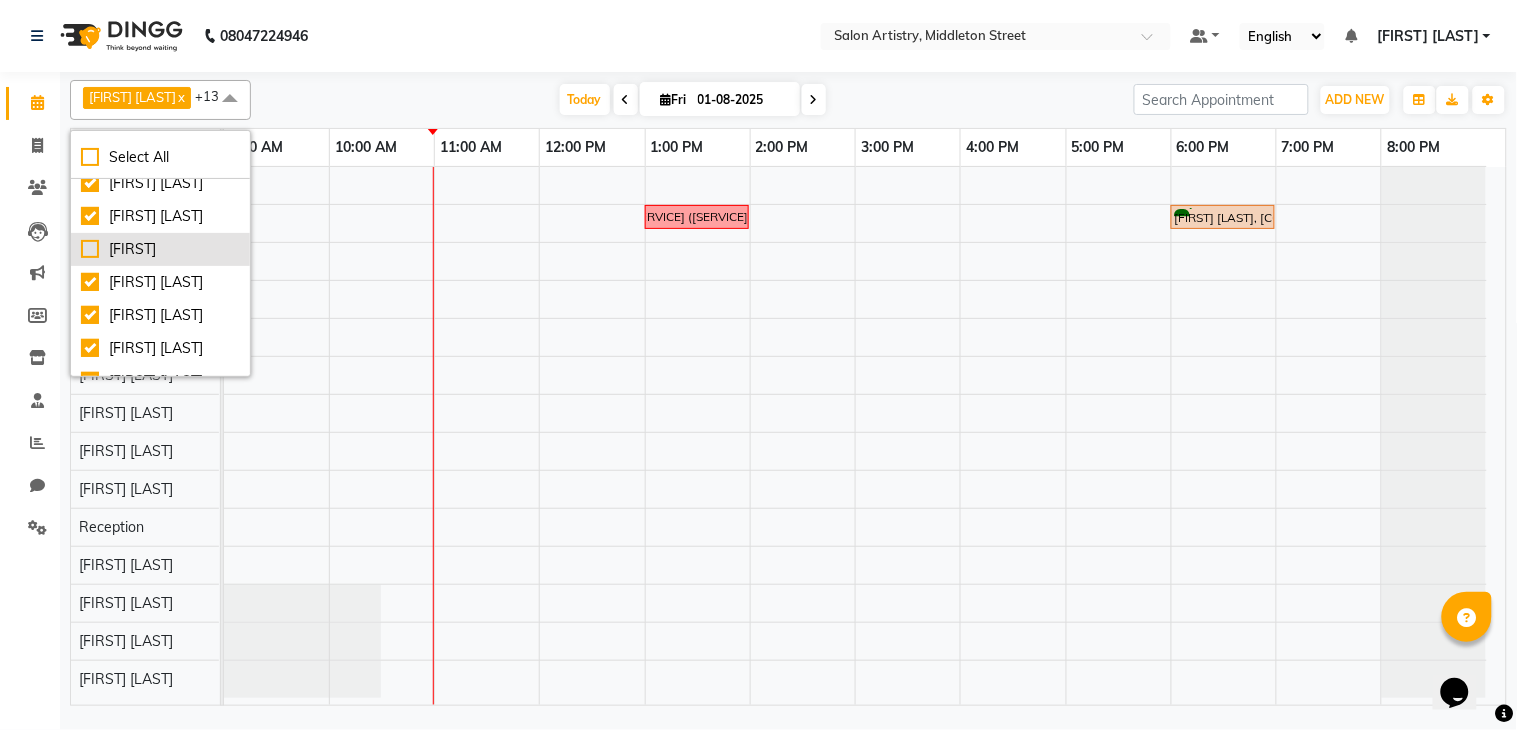 checkbox on "false" 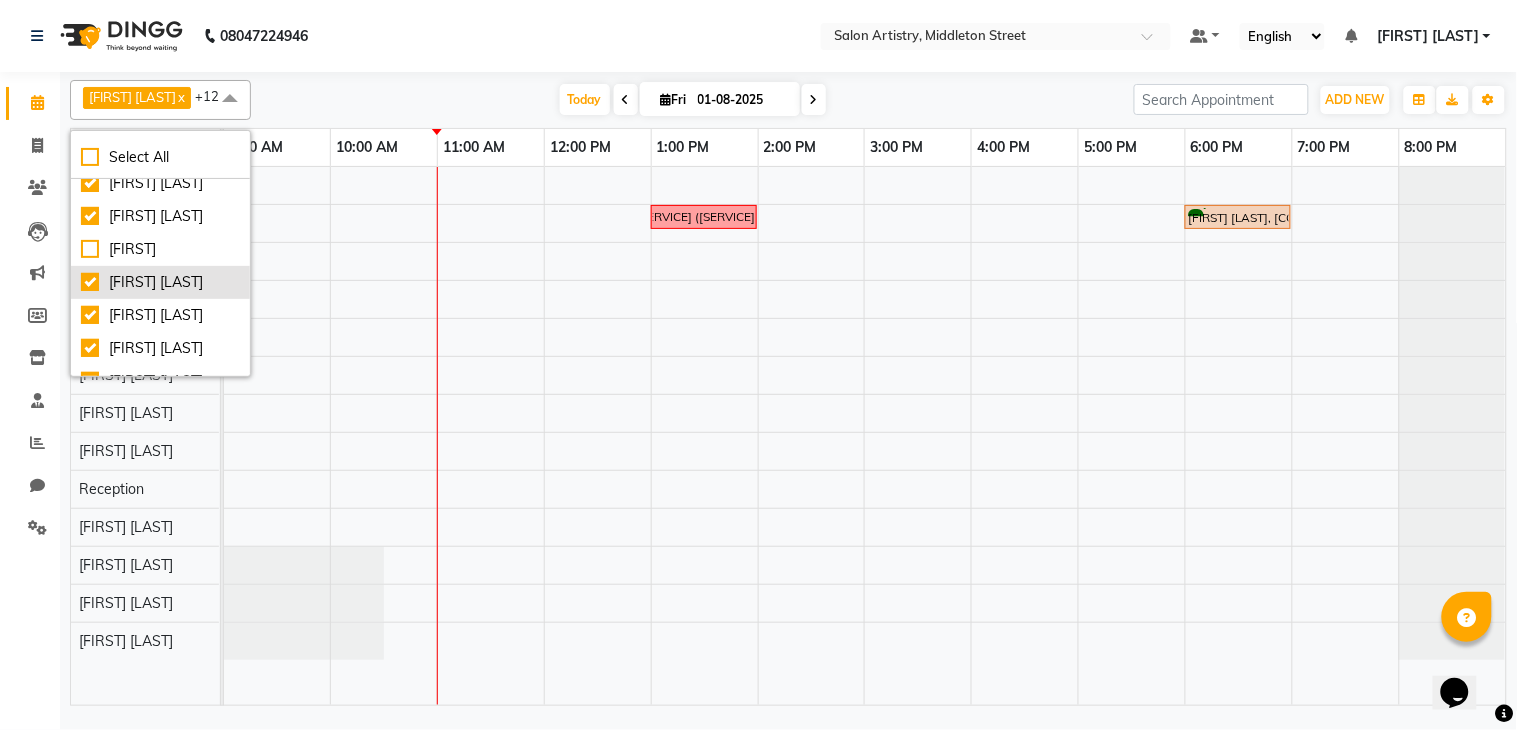click on "[FIRST] [LAST]" at bounding box center [160, 282] 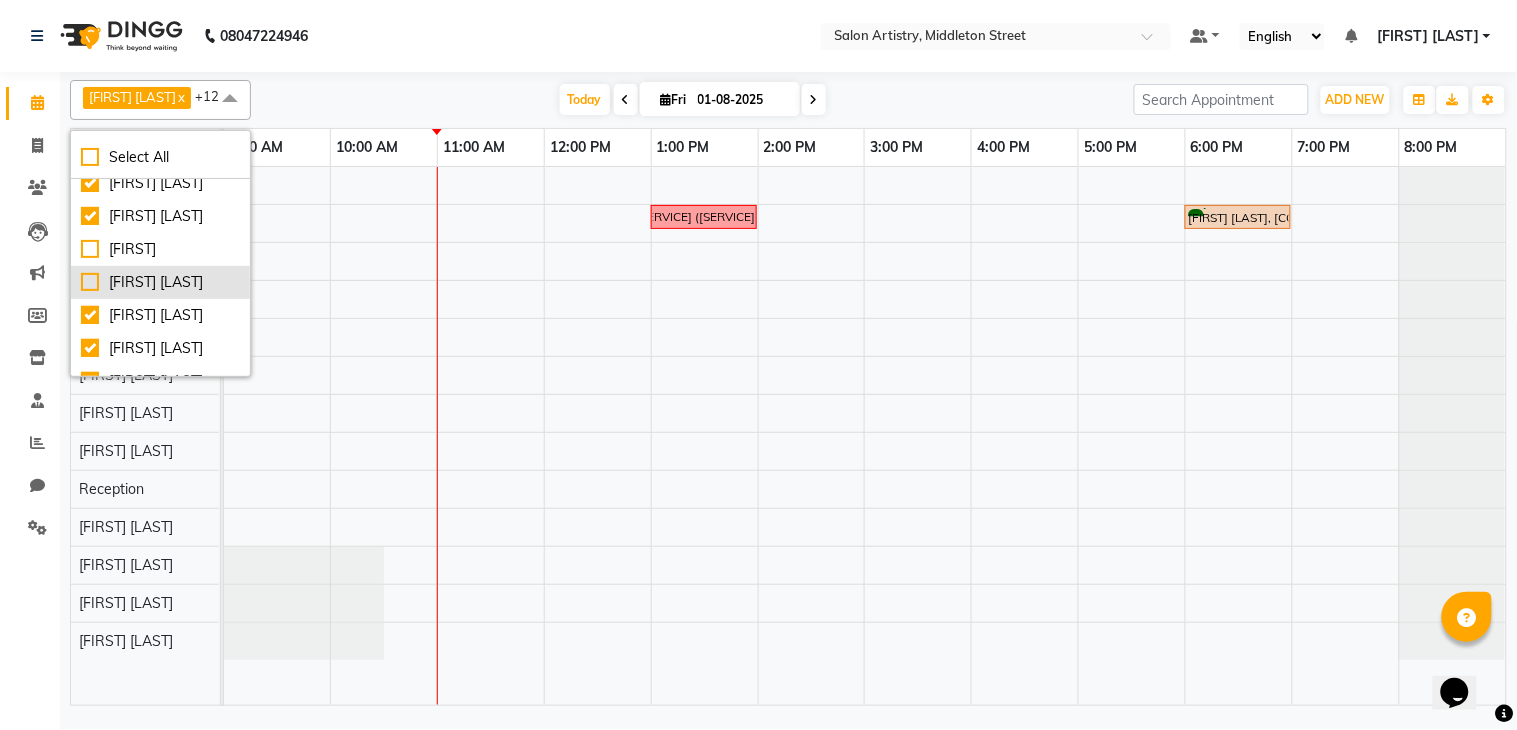 checkbox on "false" 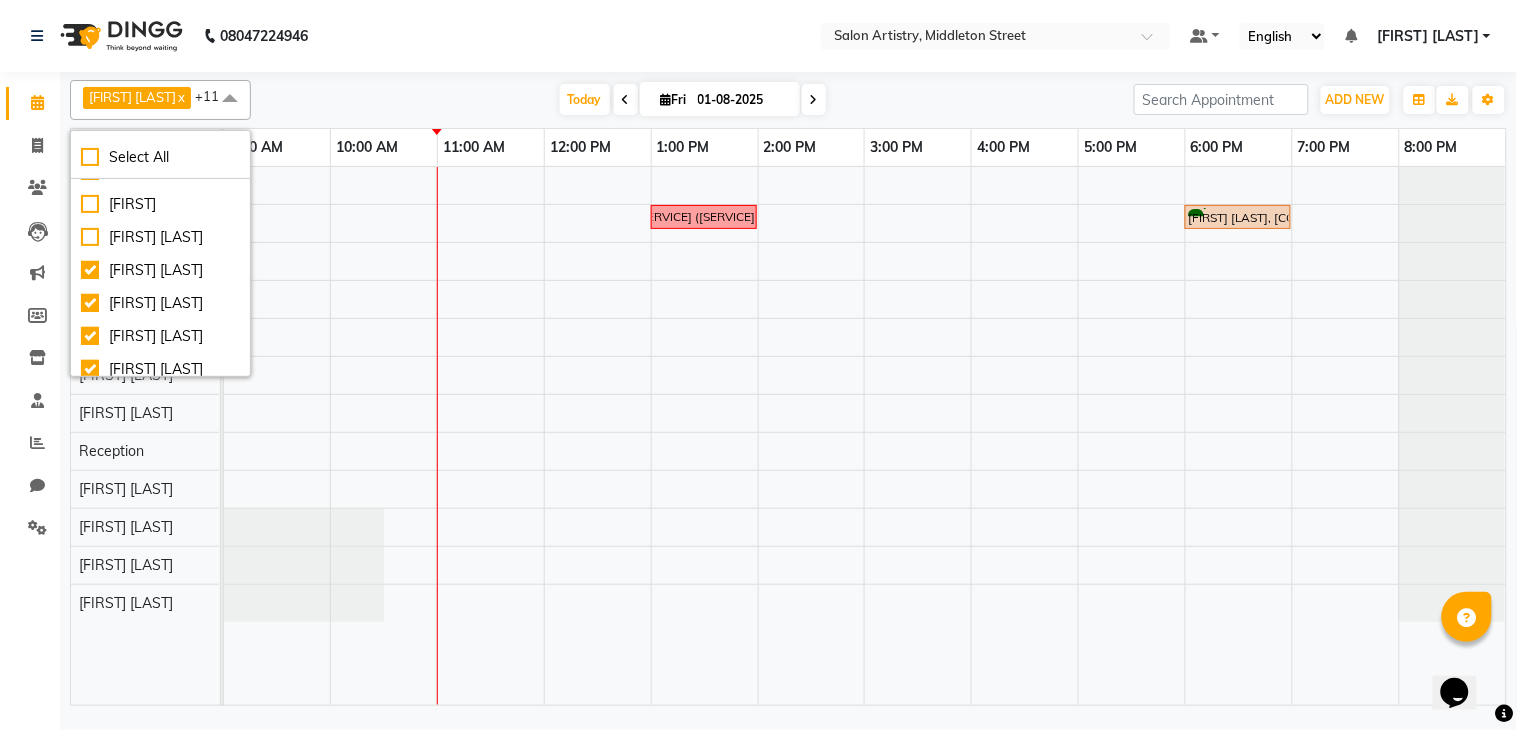 scroll, scrollTop: 266, scrollLeft: 0, axis: vertical 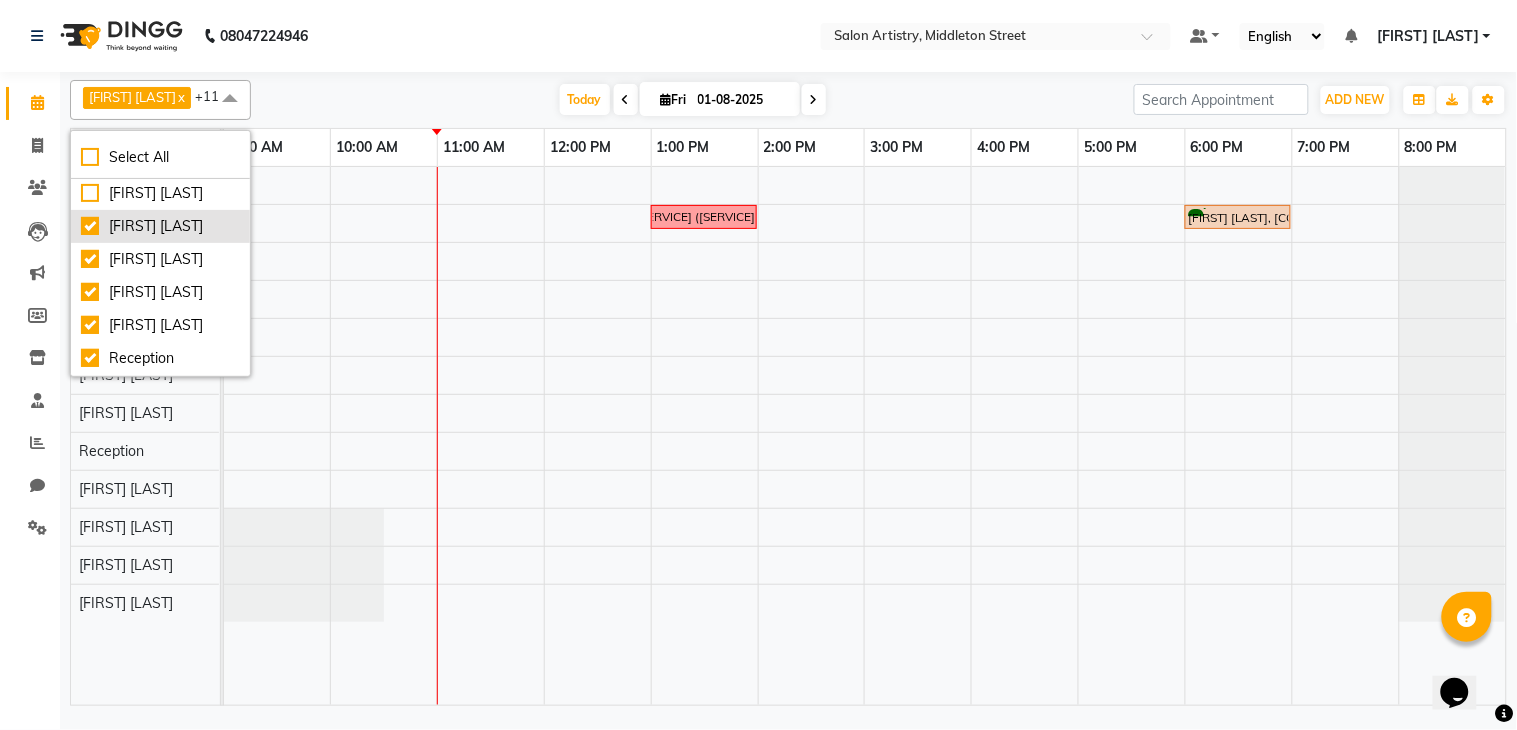 click on "[FIRST] [LAST]" at bounding box center (160, 226) 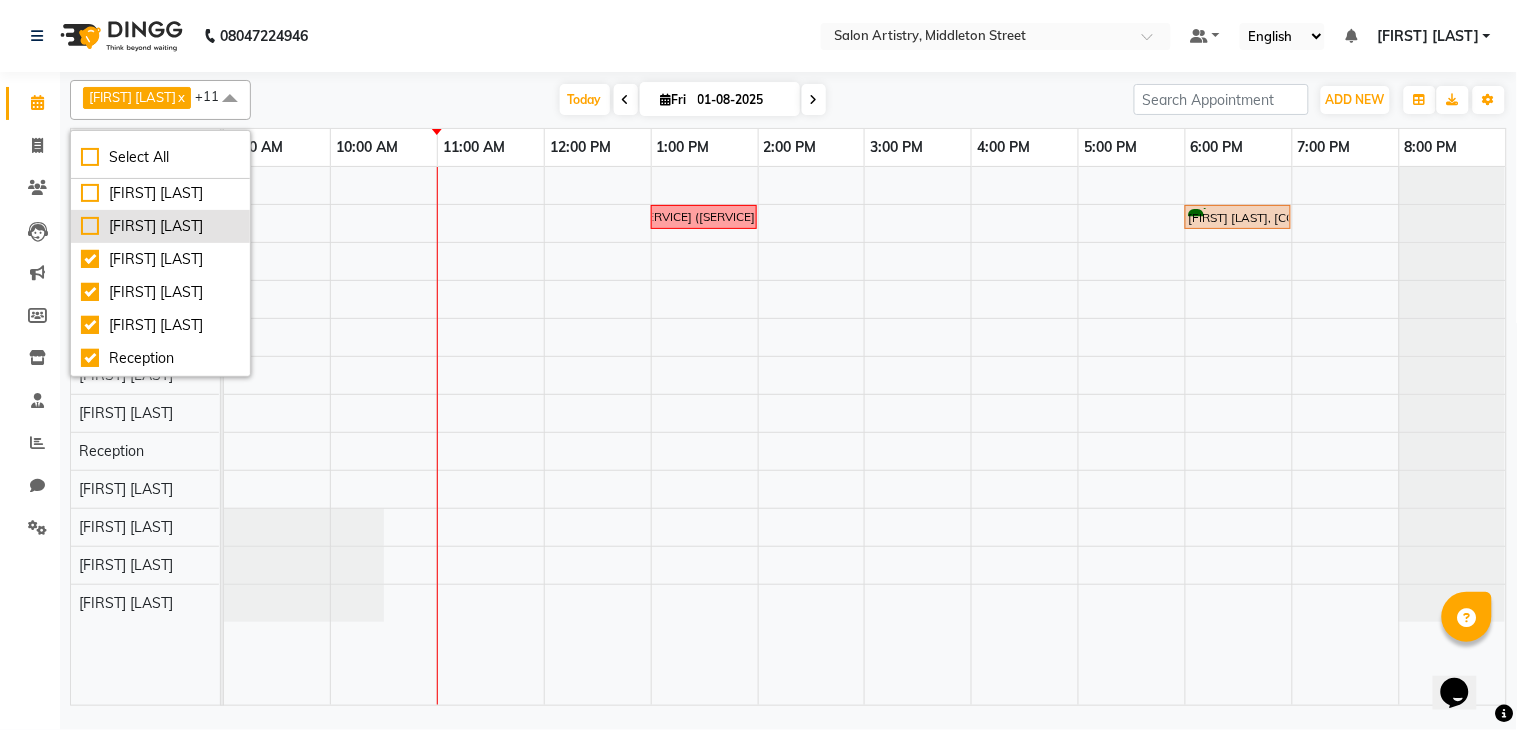 checkbox on "false" 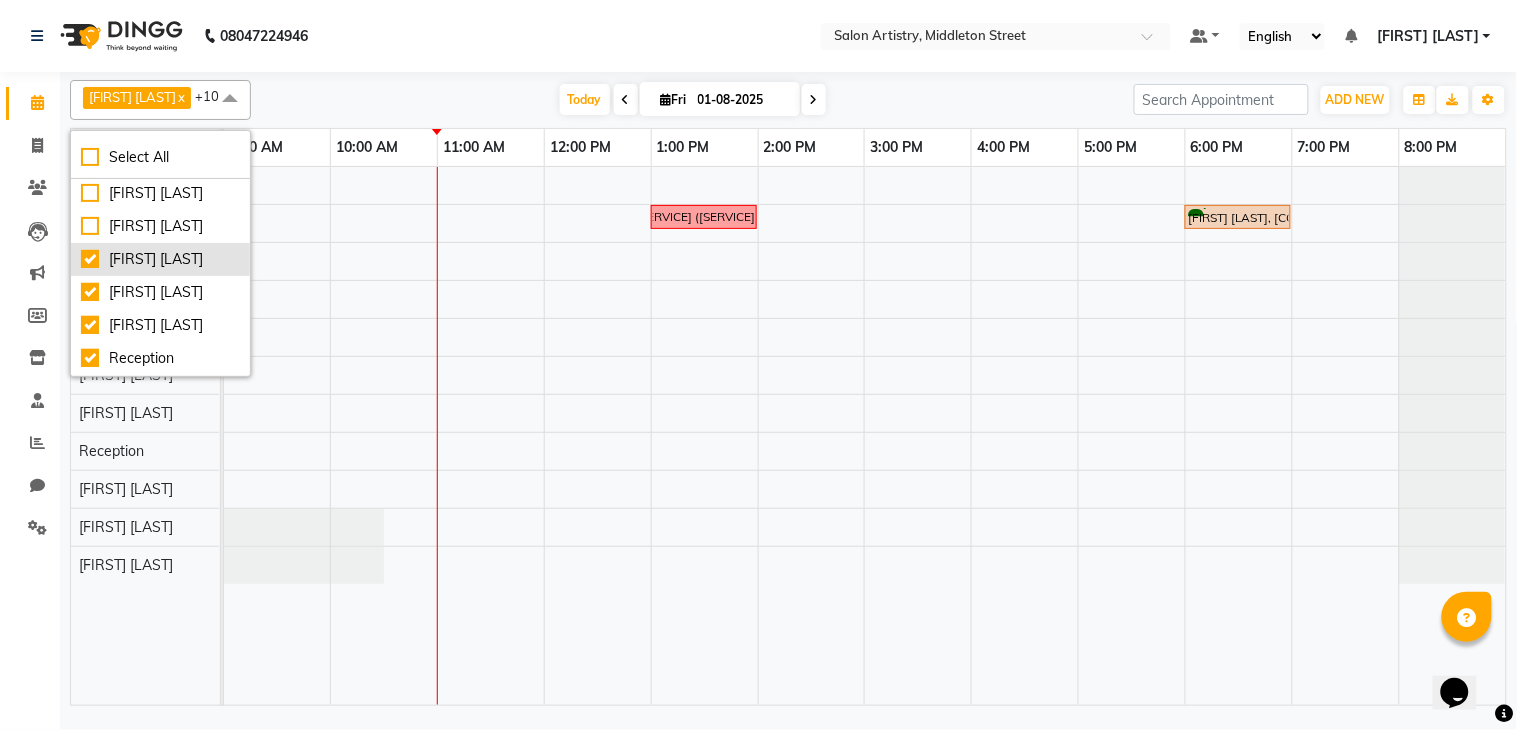 click on "[FIRST] [LAST]" at bounding box center (160, 259) 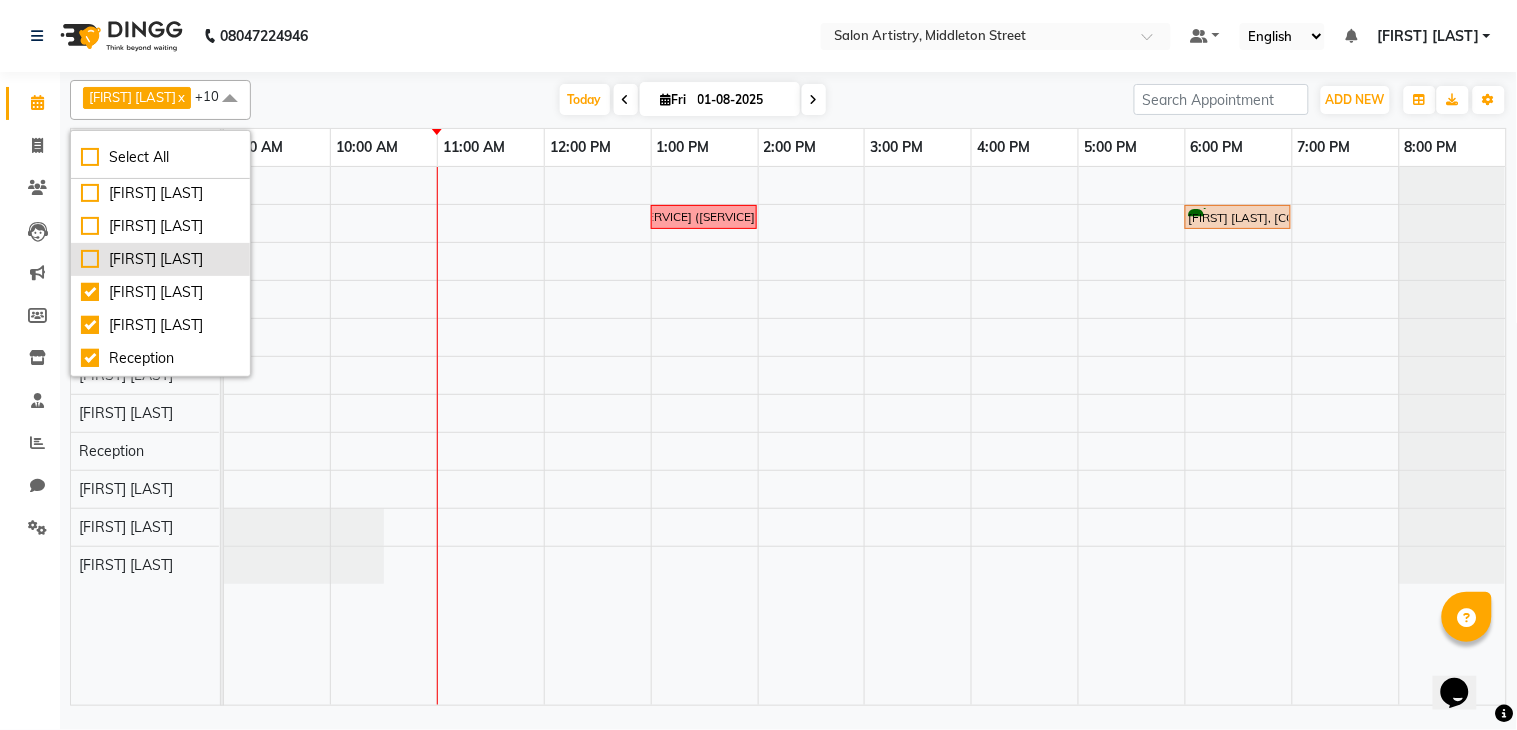 checkbox on "false" 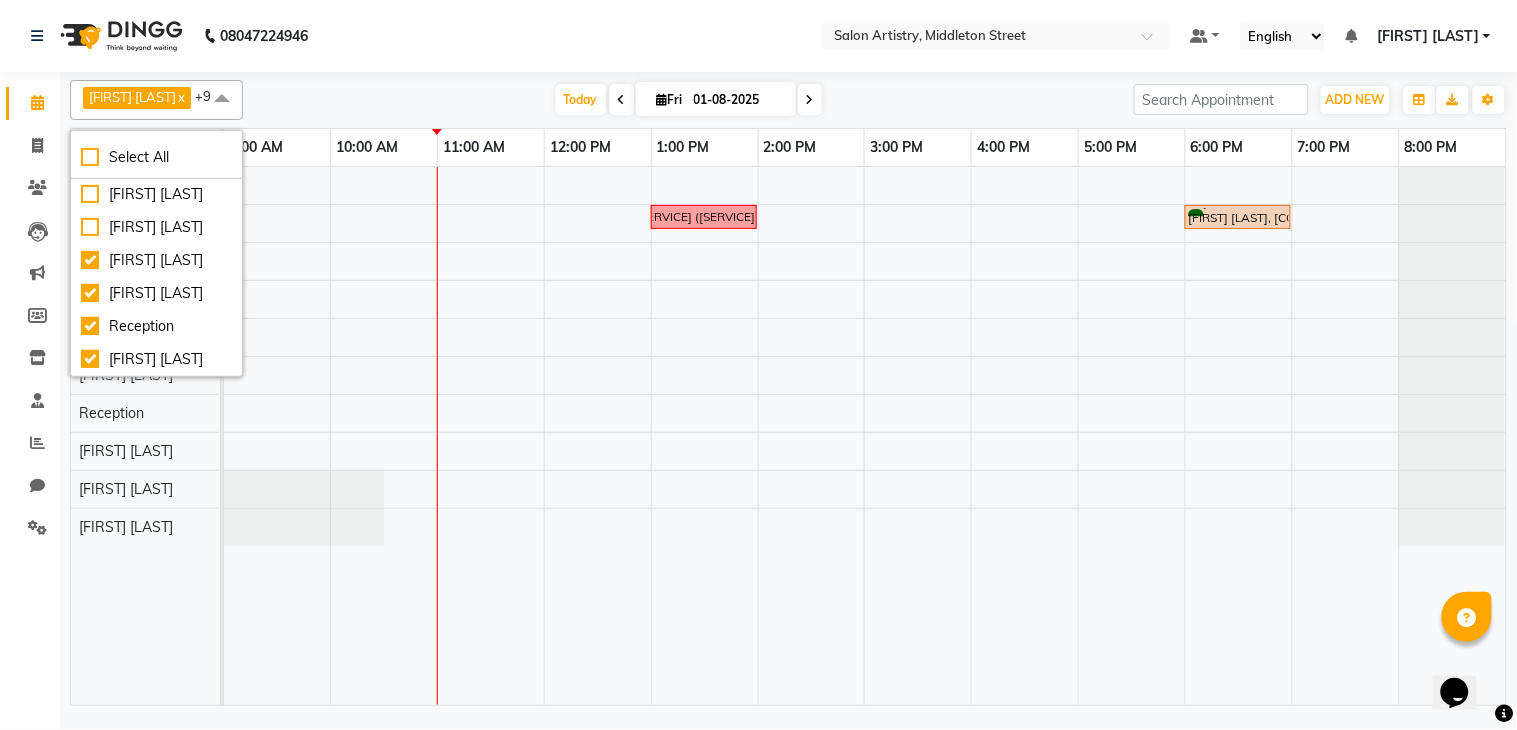 scroll, scrollTop: 355, scrollLeft: 0, axis: vertical 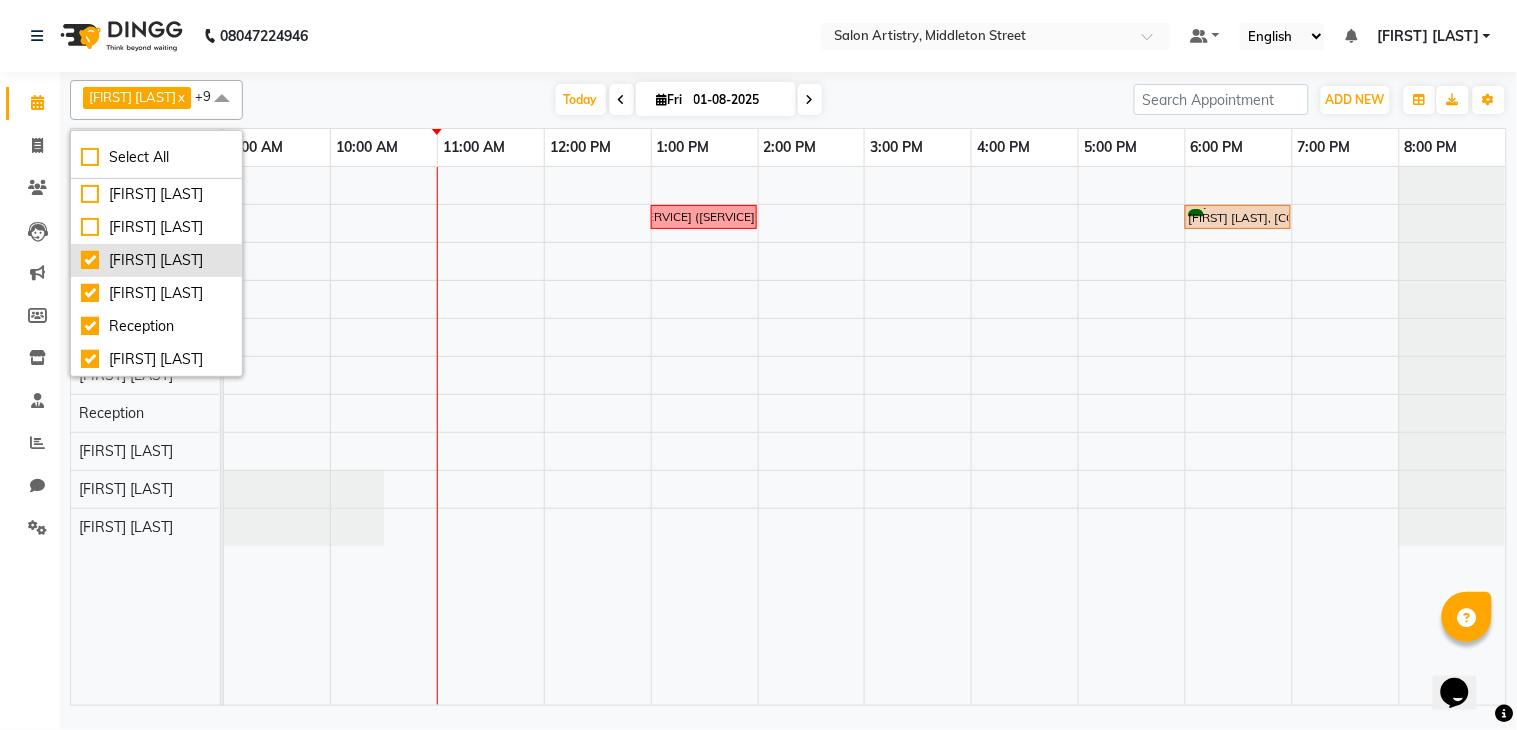 click on "Mekhla Bhattacharya" at bounding box center (156, 260) 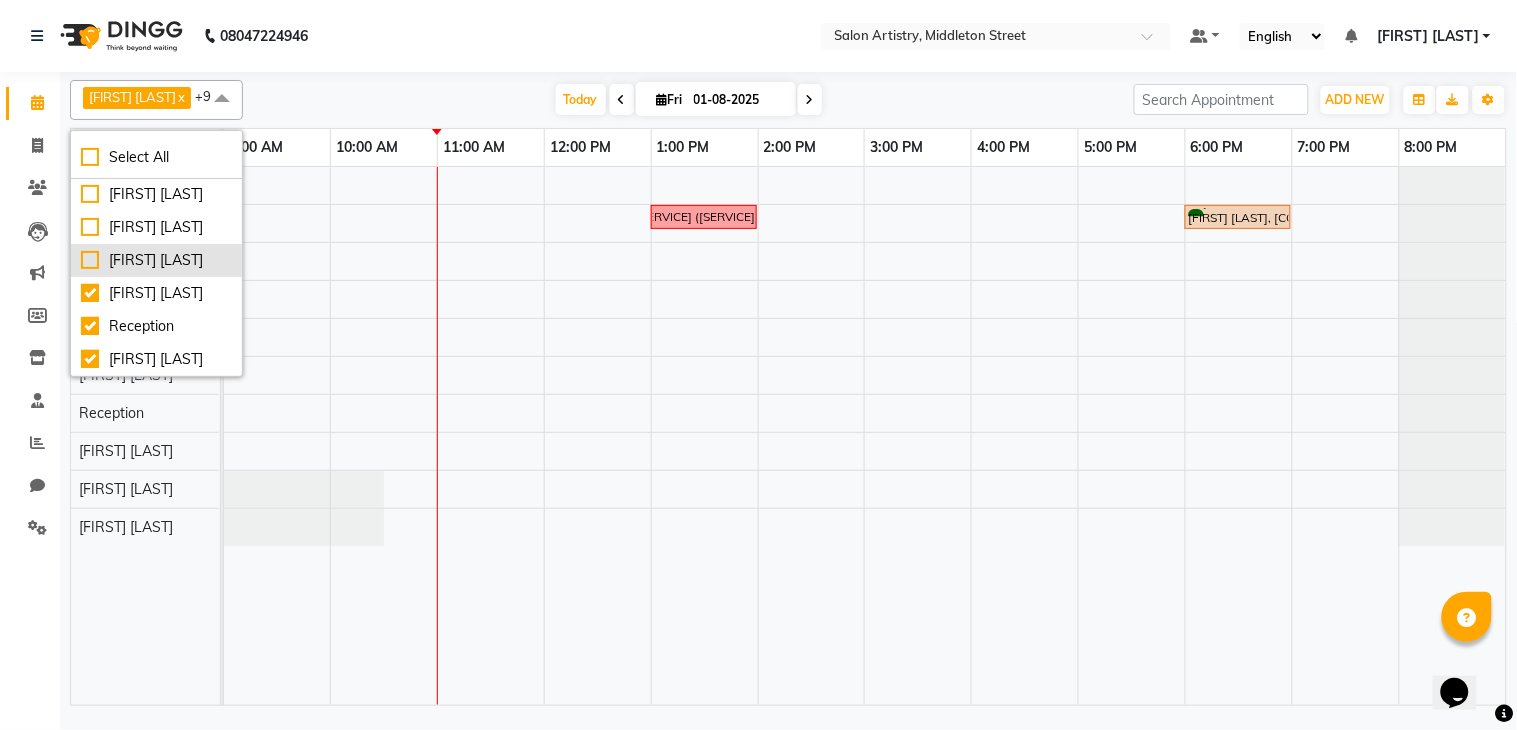 checkbox on "false" 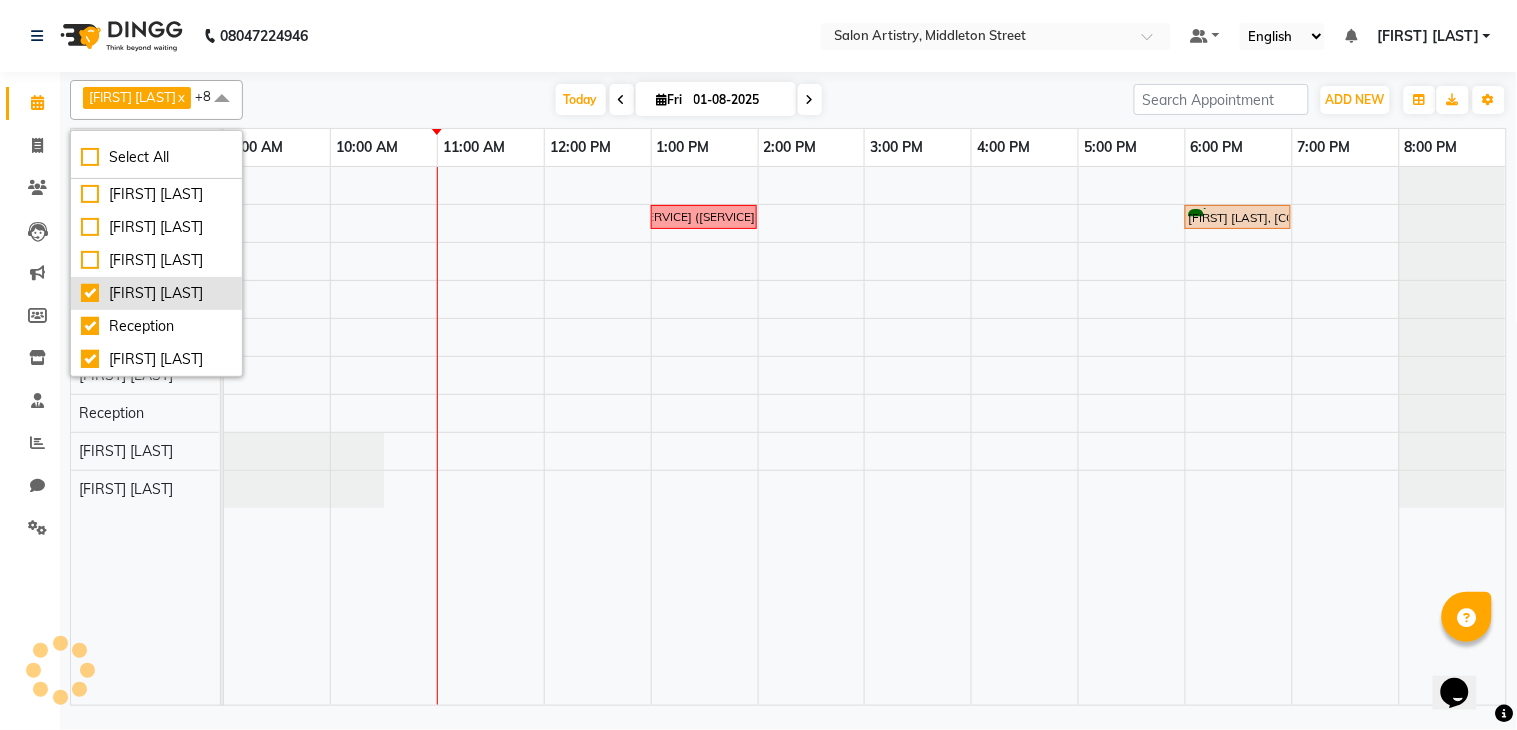 click on "[FIRST] [LAST]" at bounding box center (156, 293) 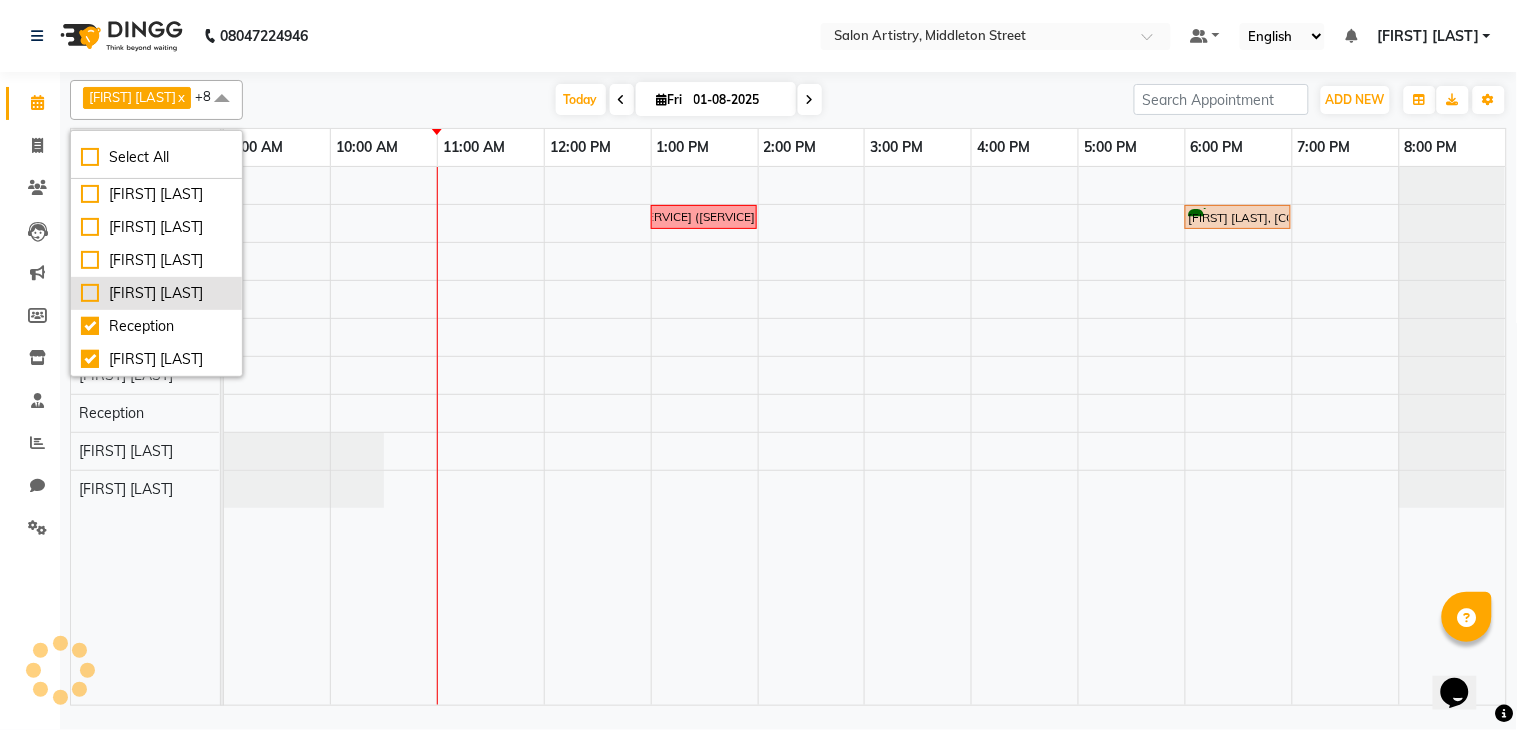 checkbox on "false" 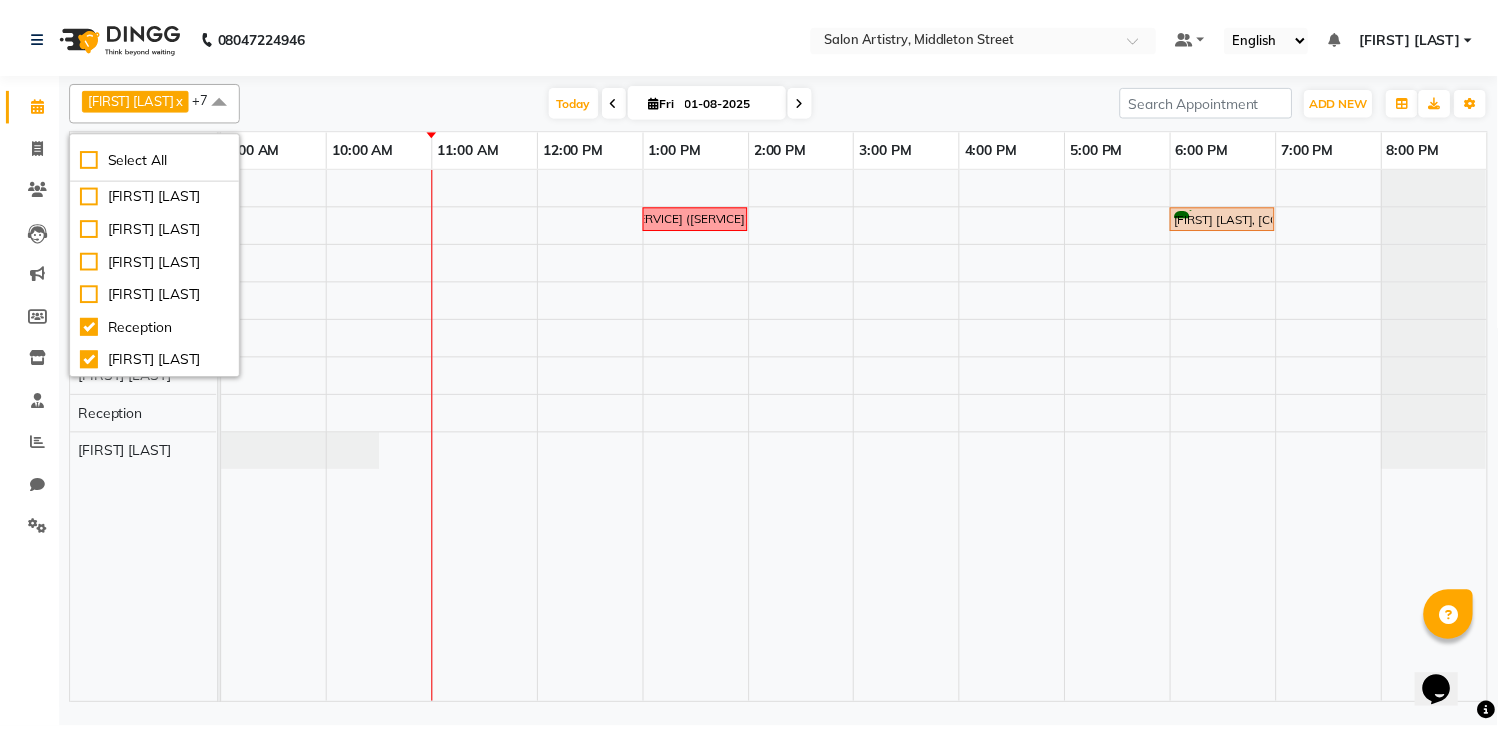 scroll, scrollTop: 423, scrollLeft: 0, axis: vertical 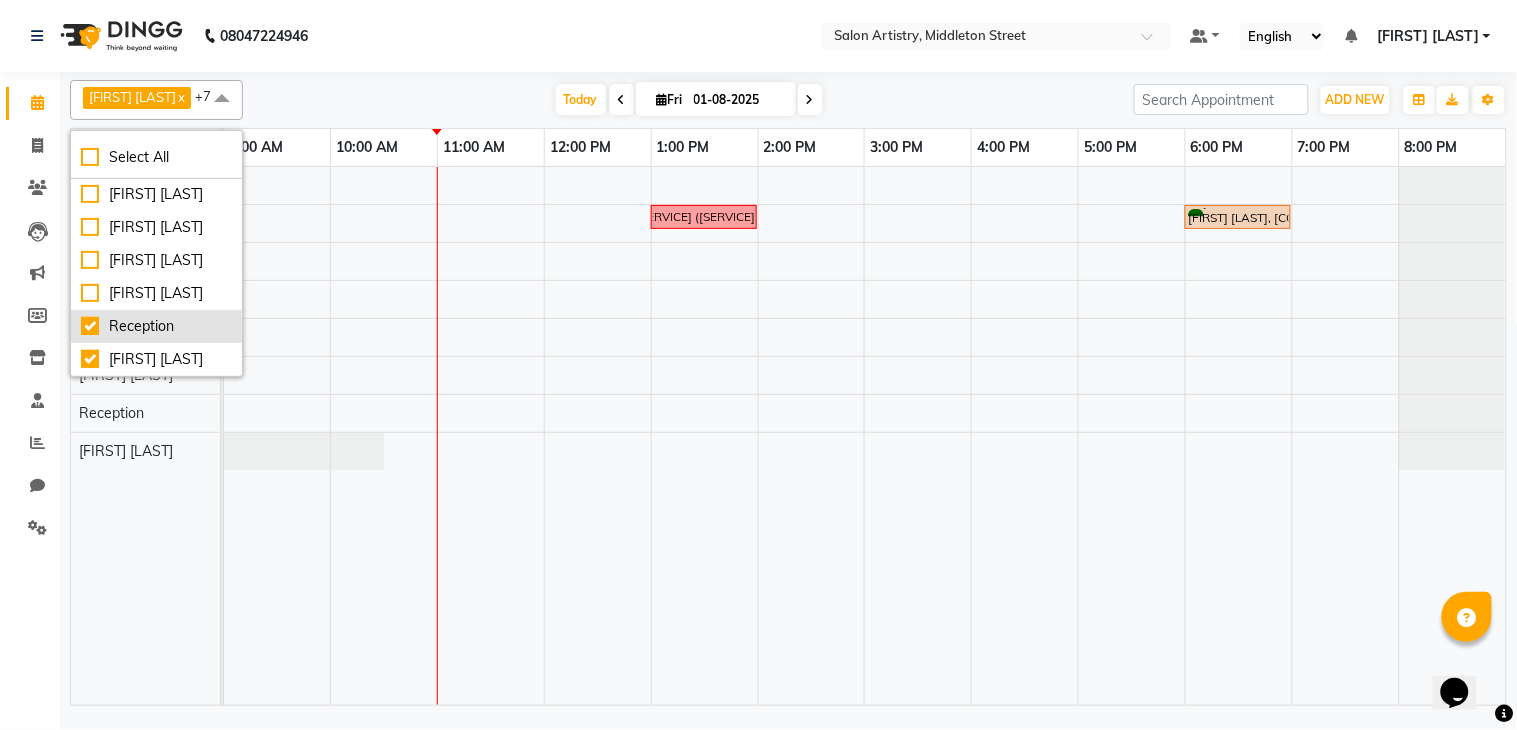 click on "Reception" at bounding box center (156, 326) 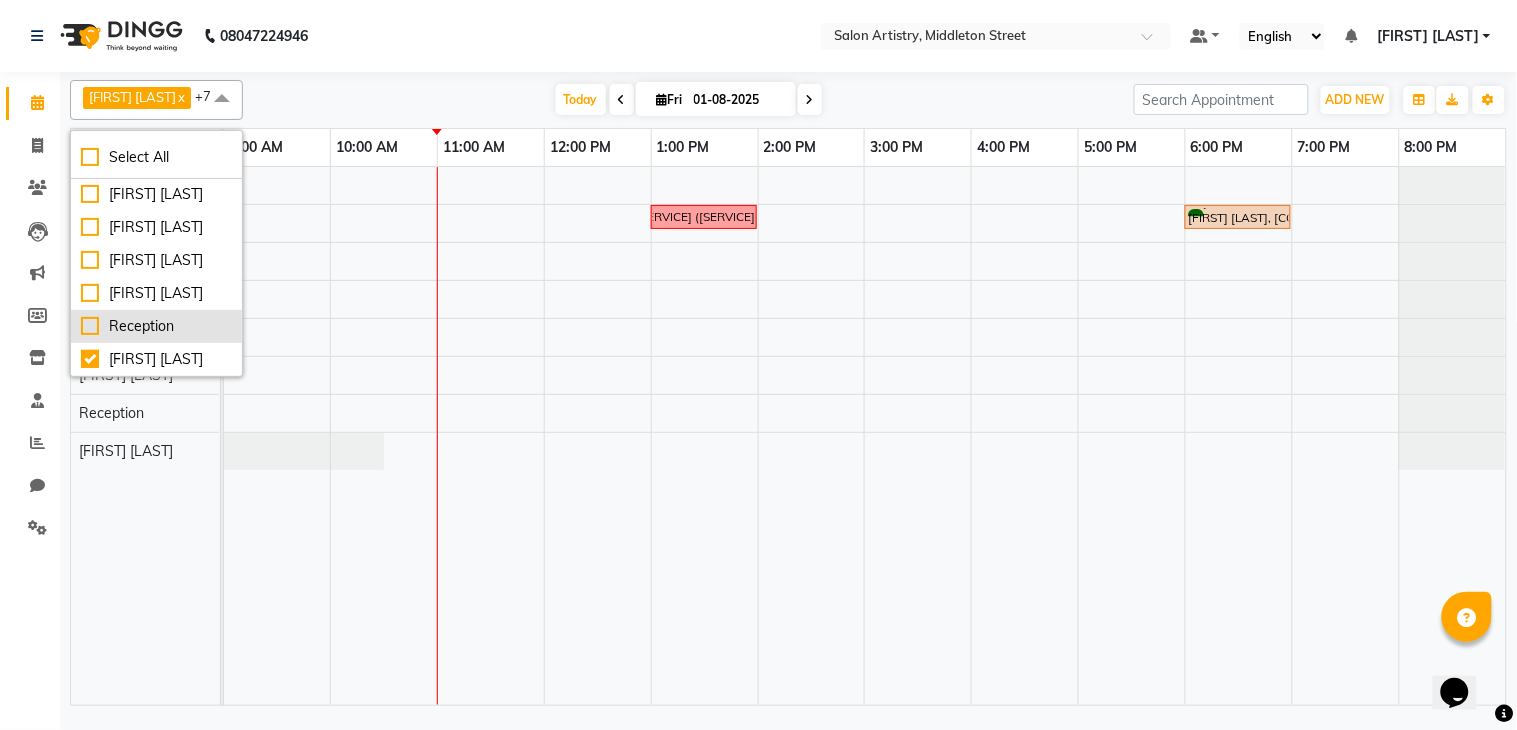 checkbox on "false" 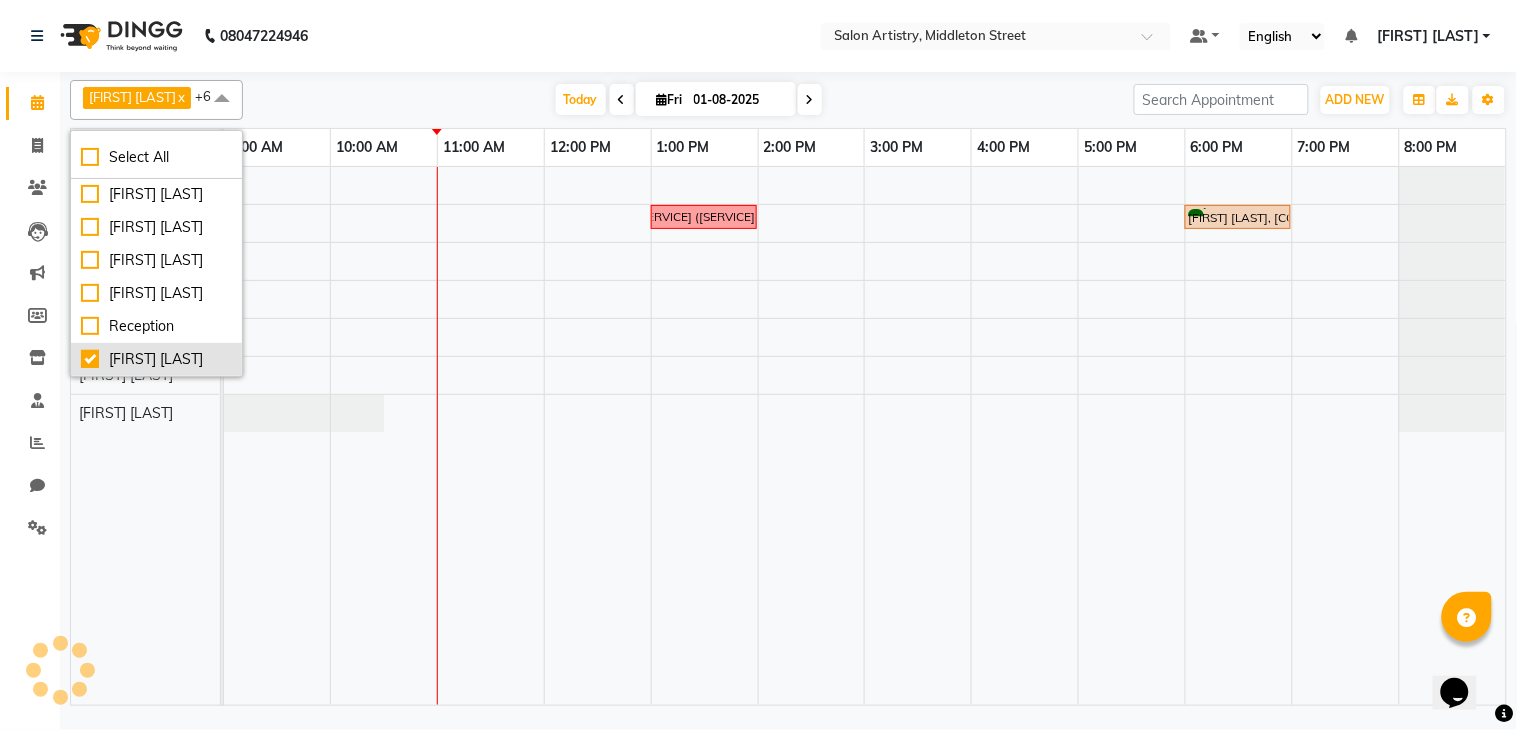 click on "Ricky Das" at bounding box center [156, 359] 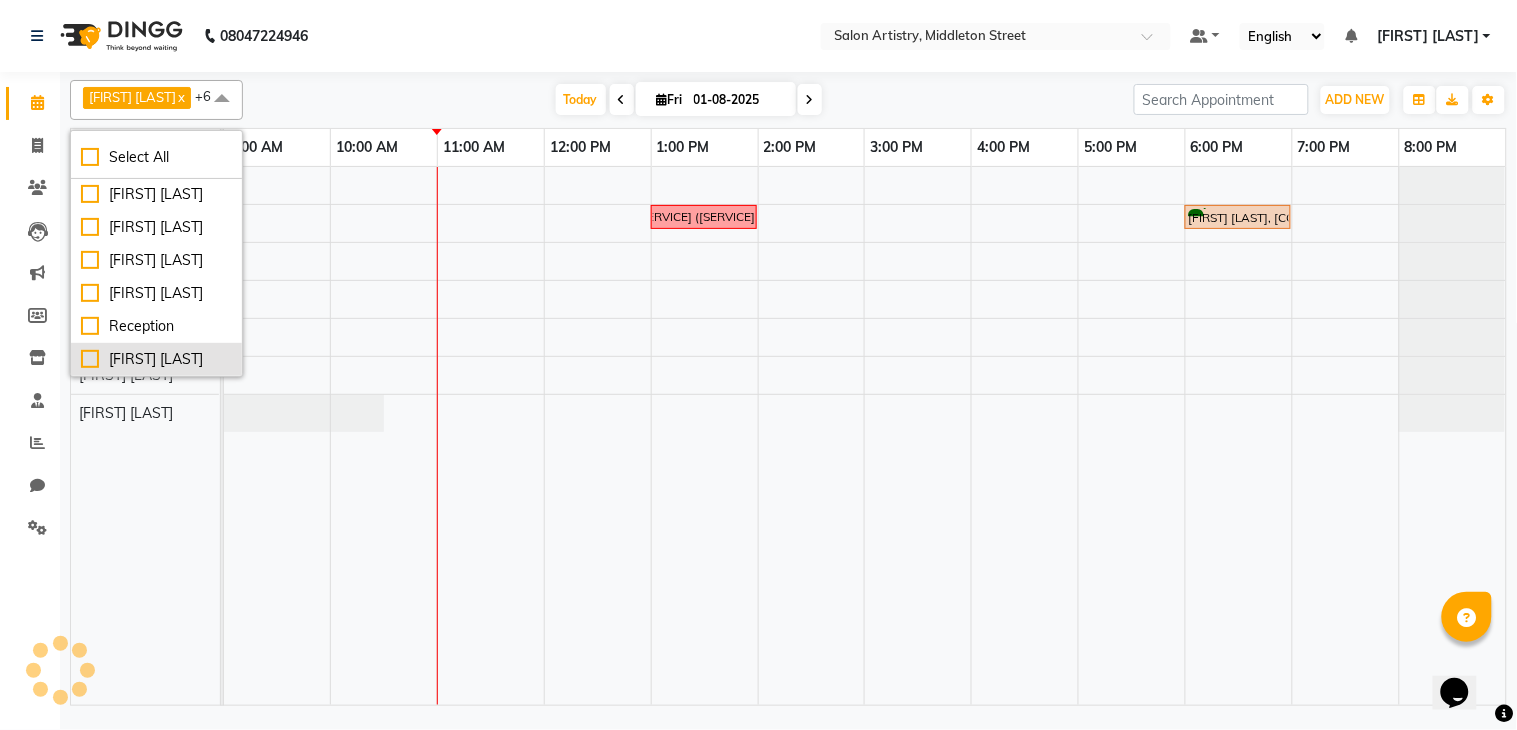 checkbox on "false" 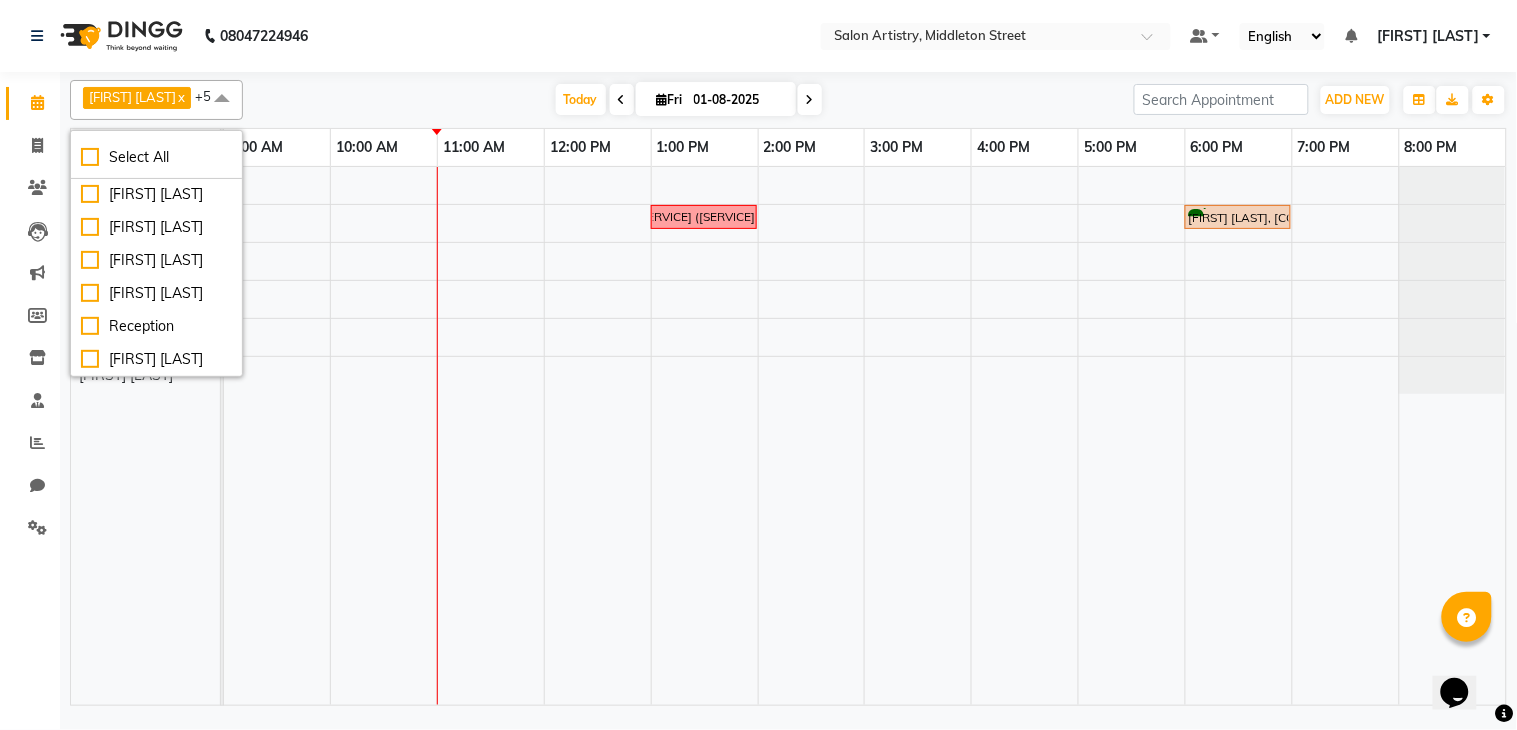 click on "08047224946 Select Location ×  Salon Artistry, Middleton Street Default Panel My Panel English ENGLISH Español العربية मराठी हिंदी ગુજરાતી தமிழ் 中文 Notifications nothing to show Mannu Kumar Gupta Manage Profile Change Password Sign out  Version:3.15.11" 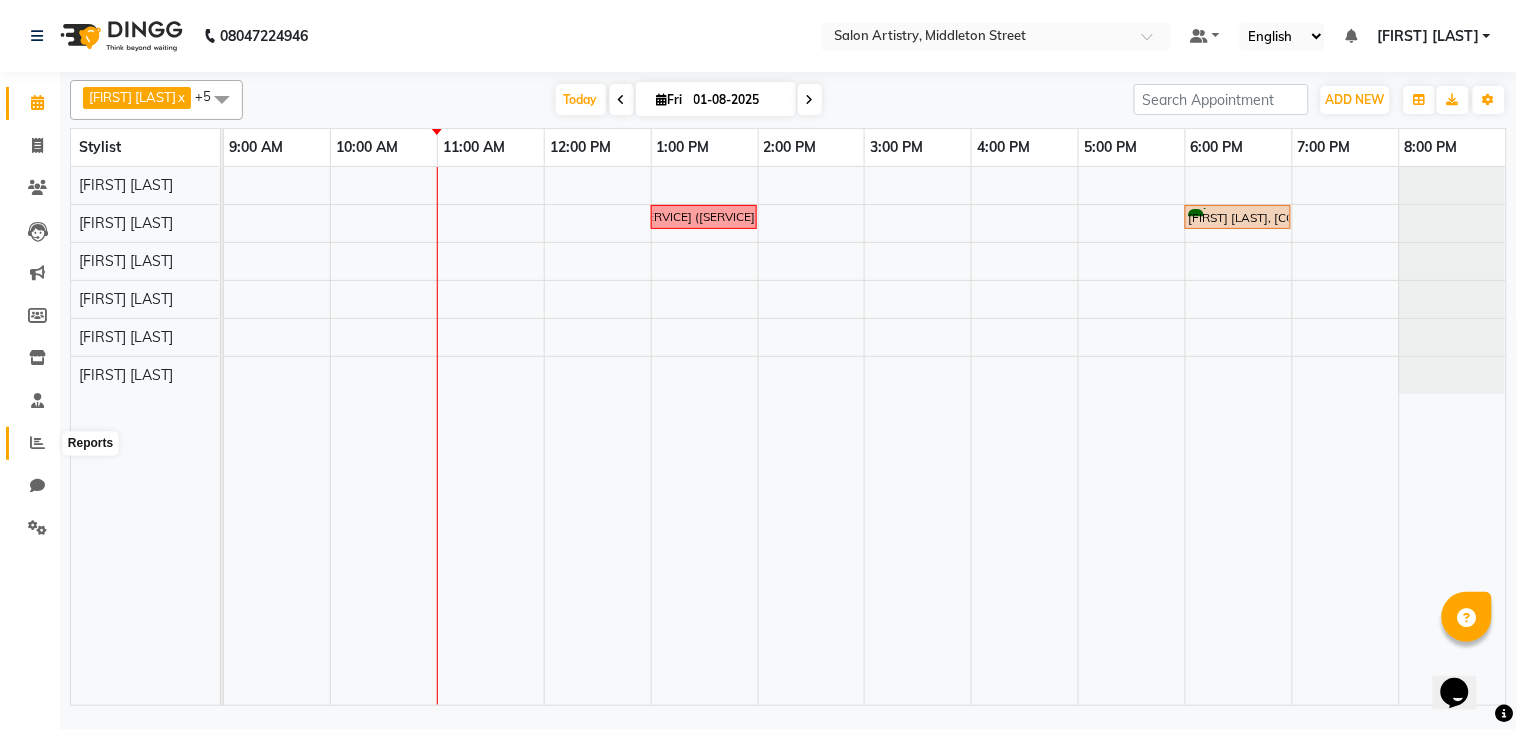 click 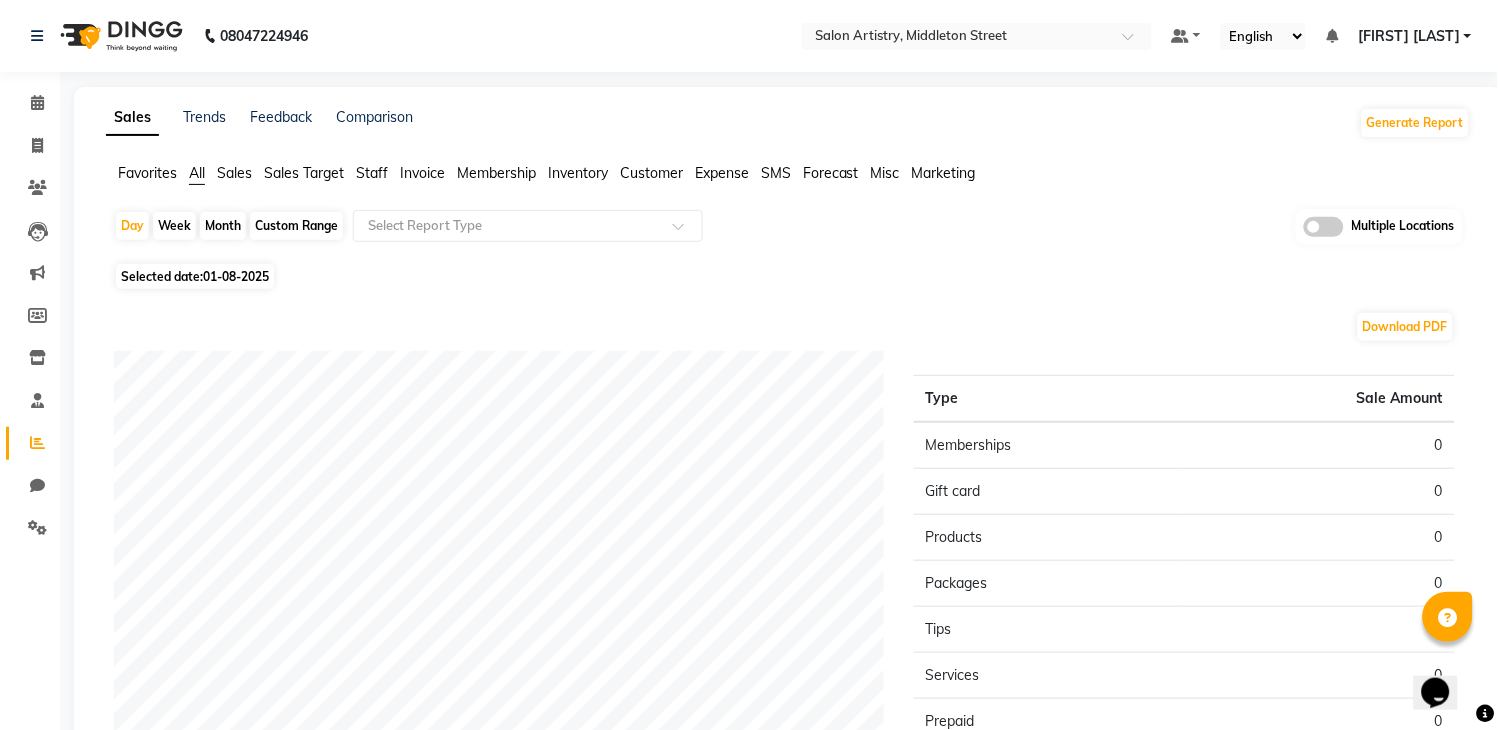 click on "01-08-2025" 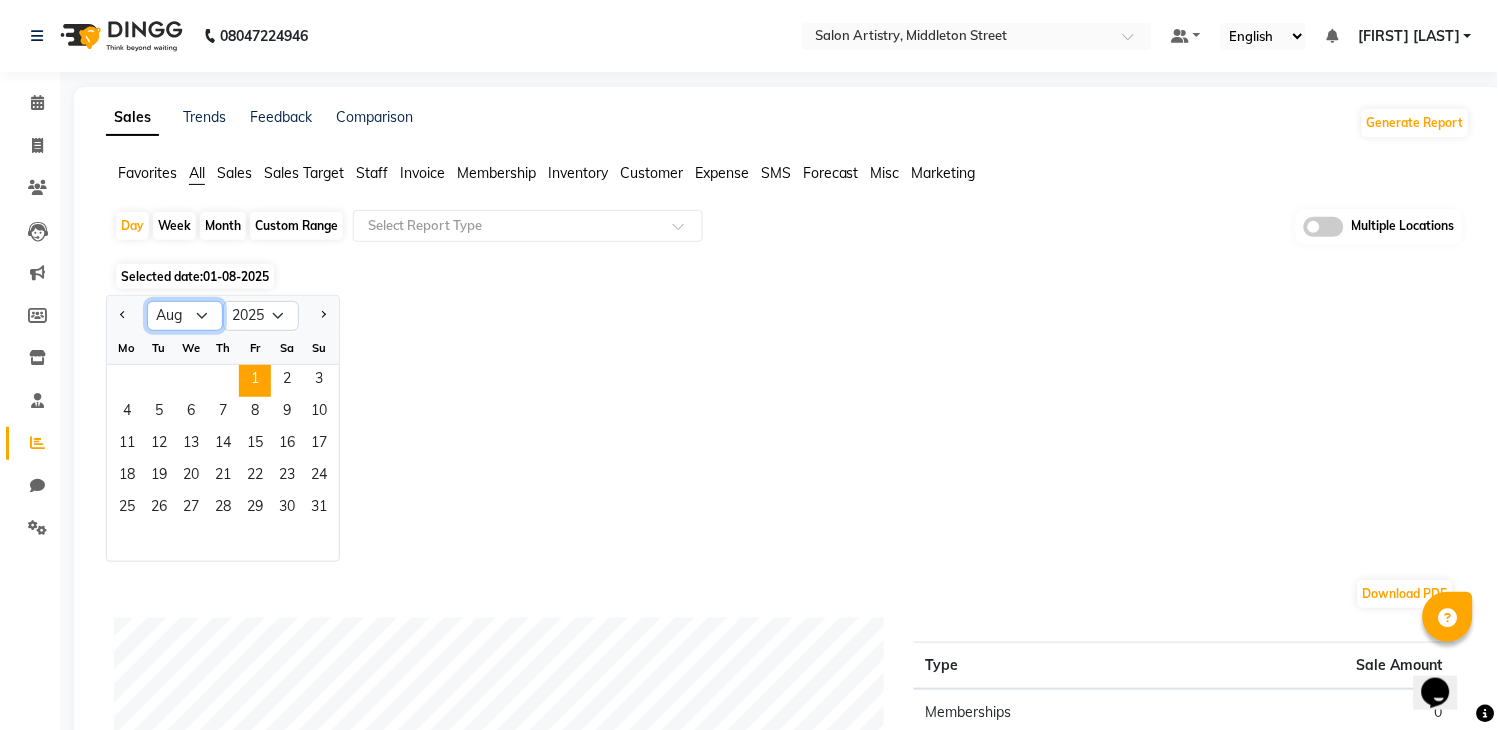 click on "Jan Feb Mar Apr May Jun Jul Aug Sep Oct Nov Dec" 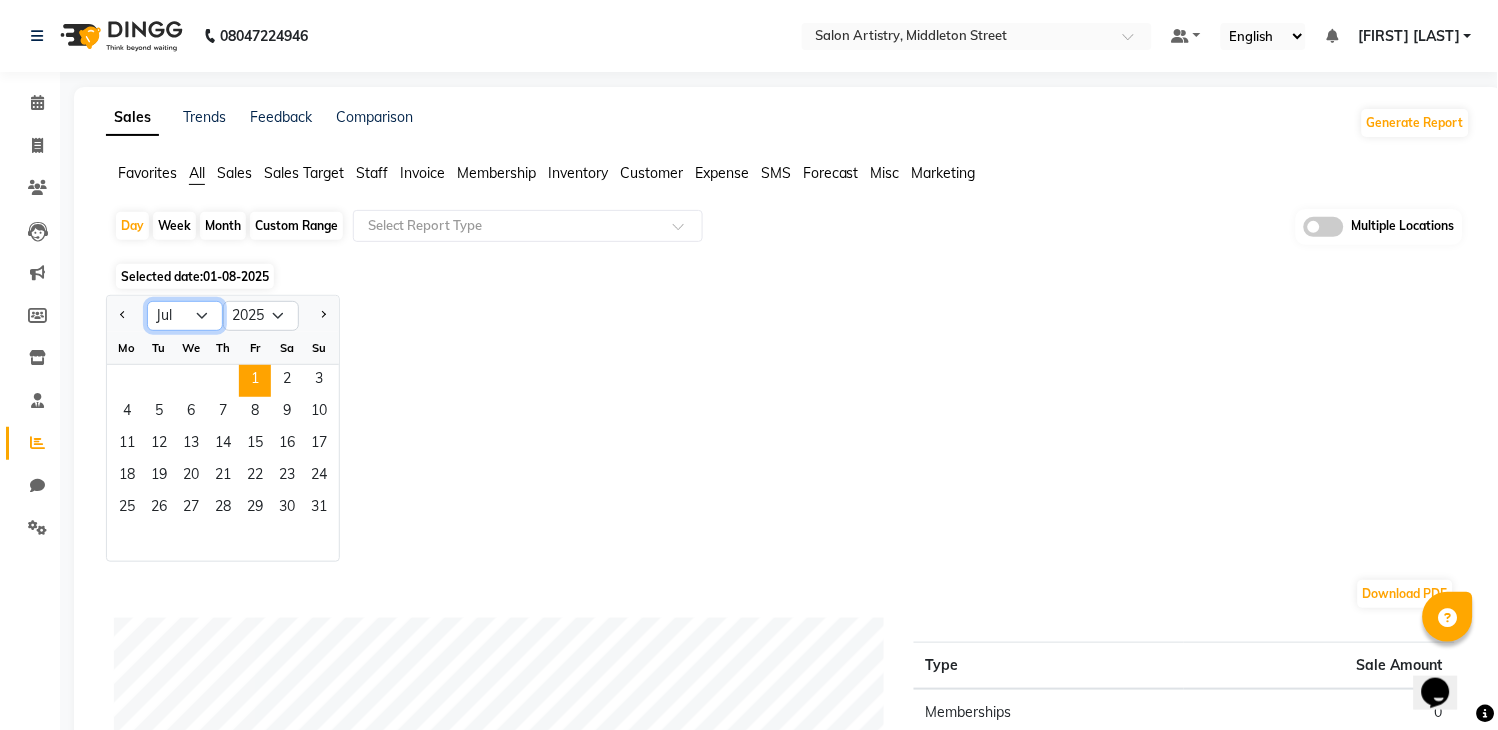click on "Jan Feb Mar Apr May Jun Jul Aug Sep Oct Nov Dec" 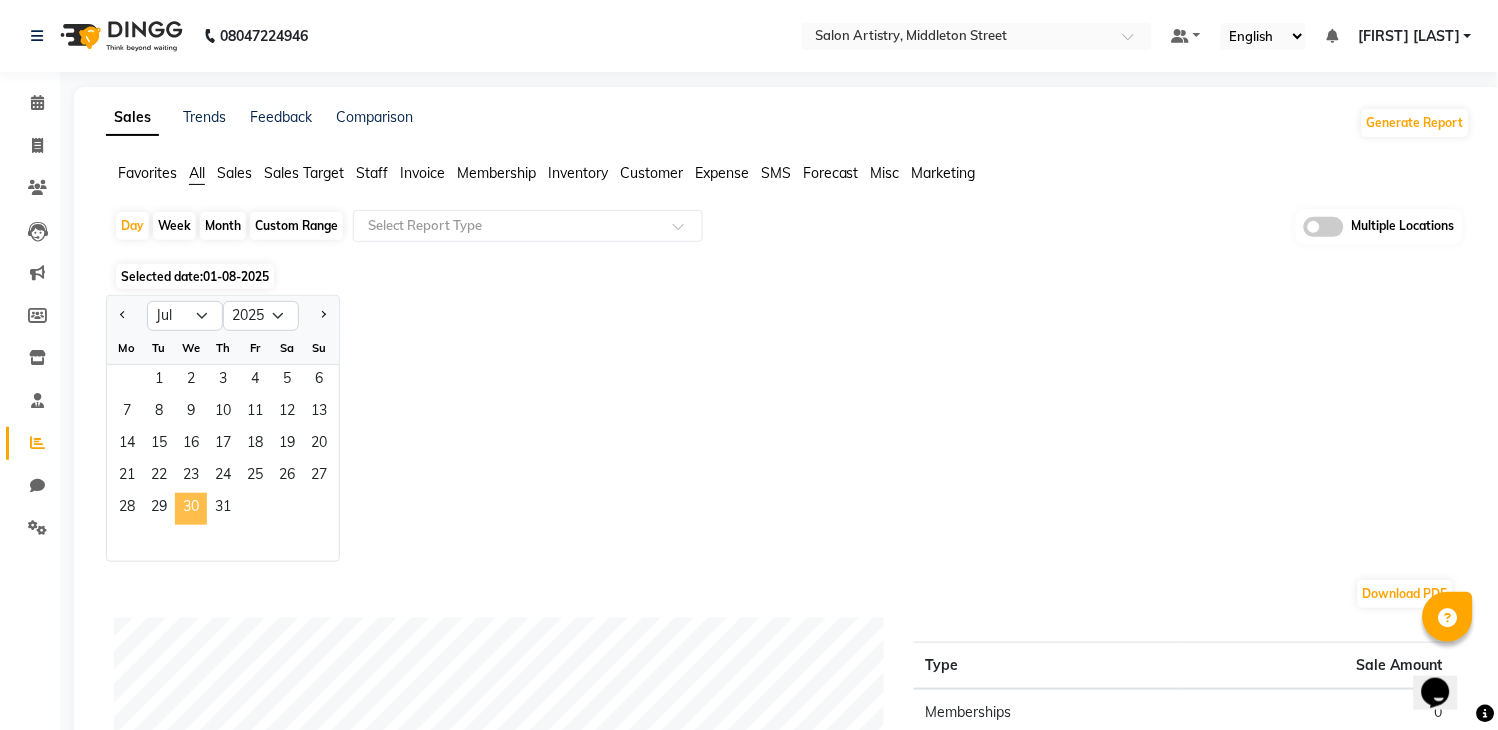 click on "30" 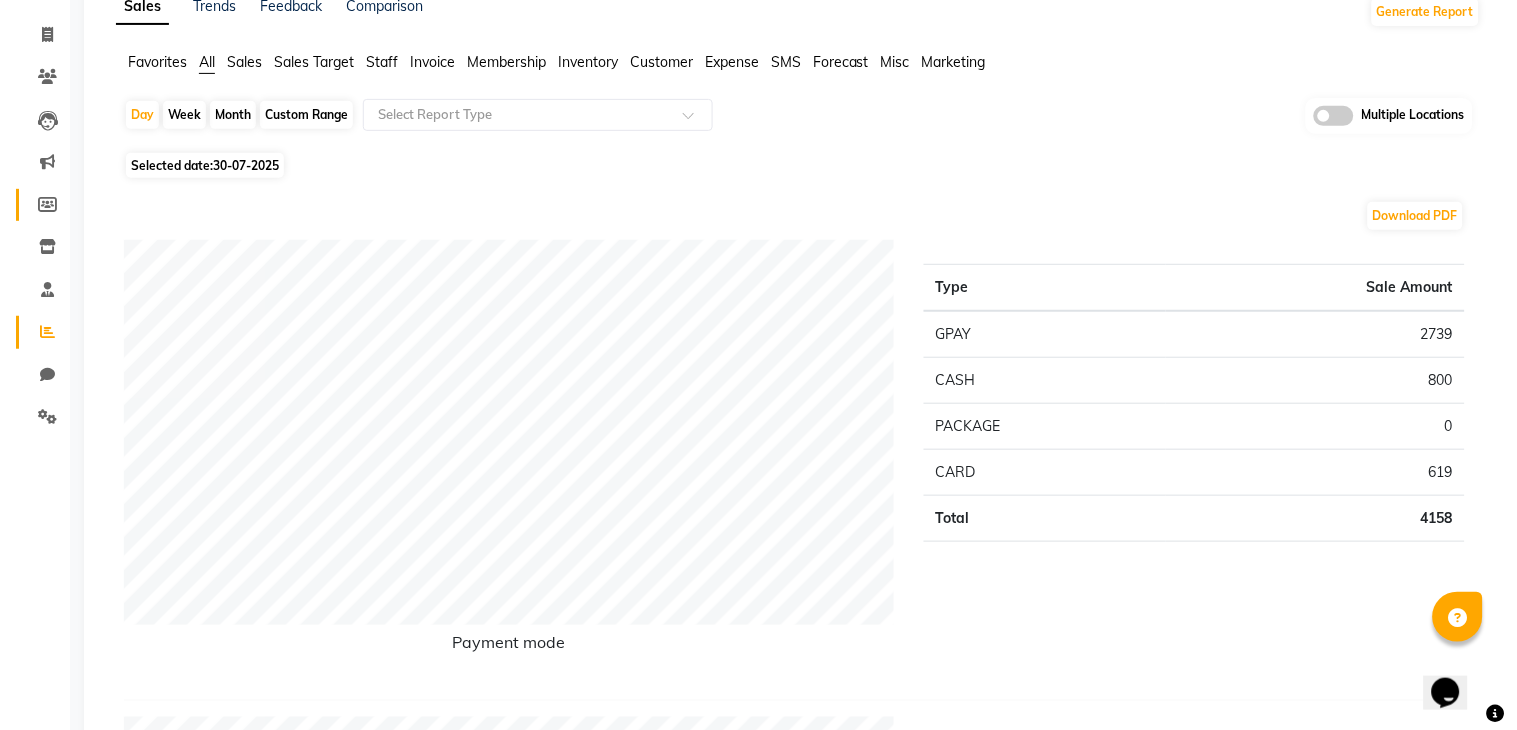 scroll, scrollTop: 0, scrollLeft: 0, axis: both 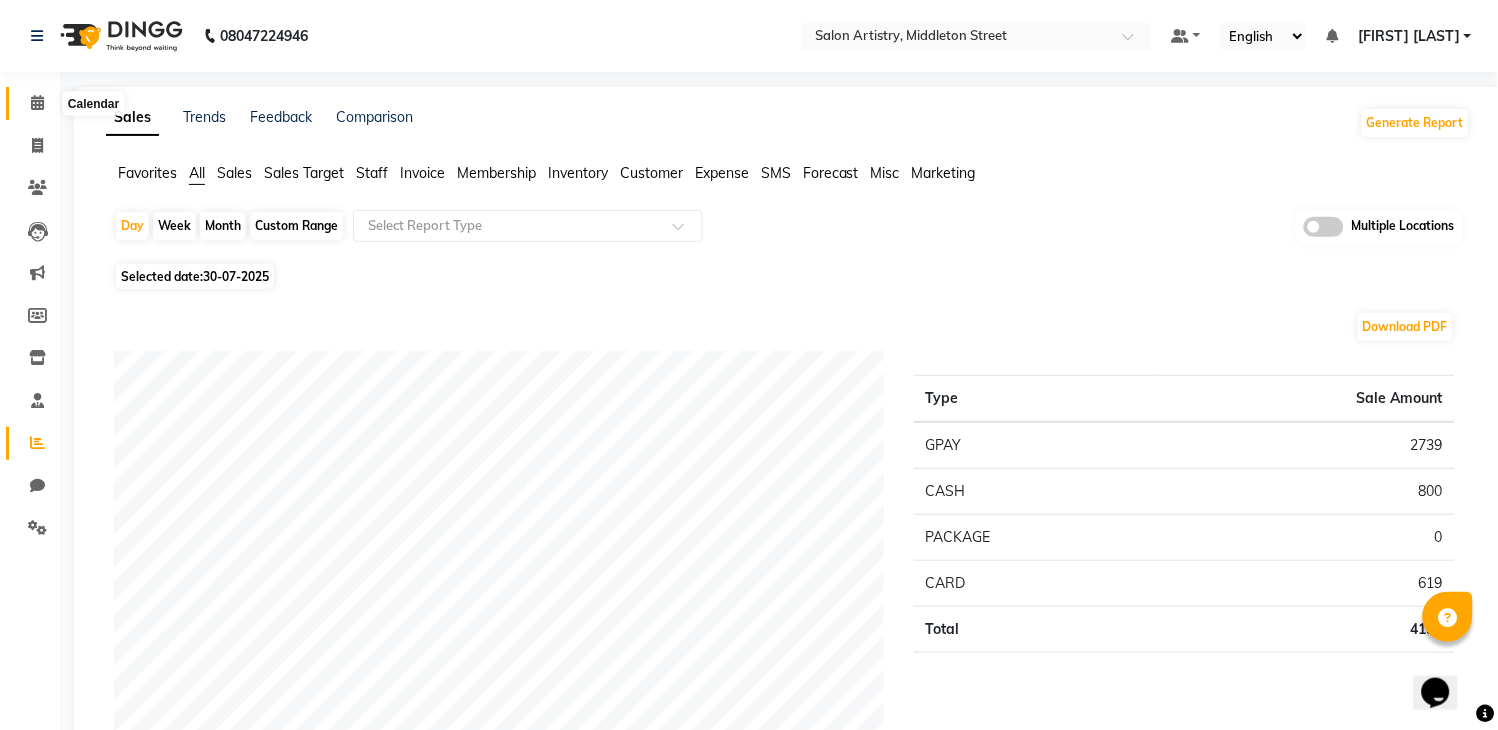 click 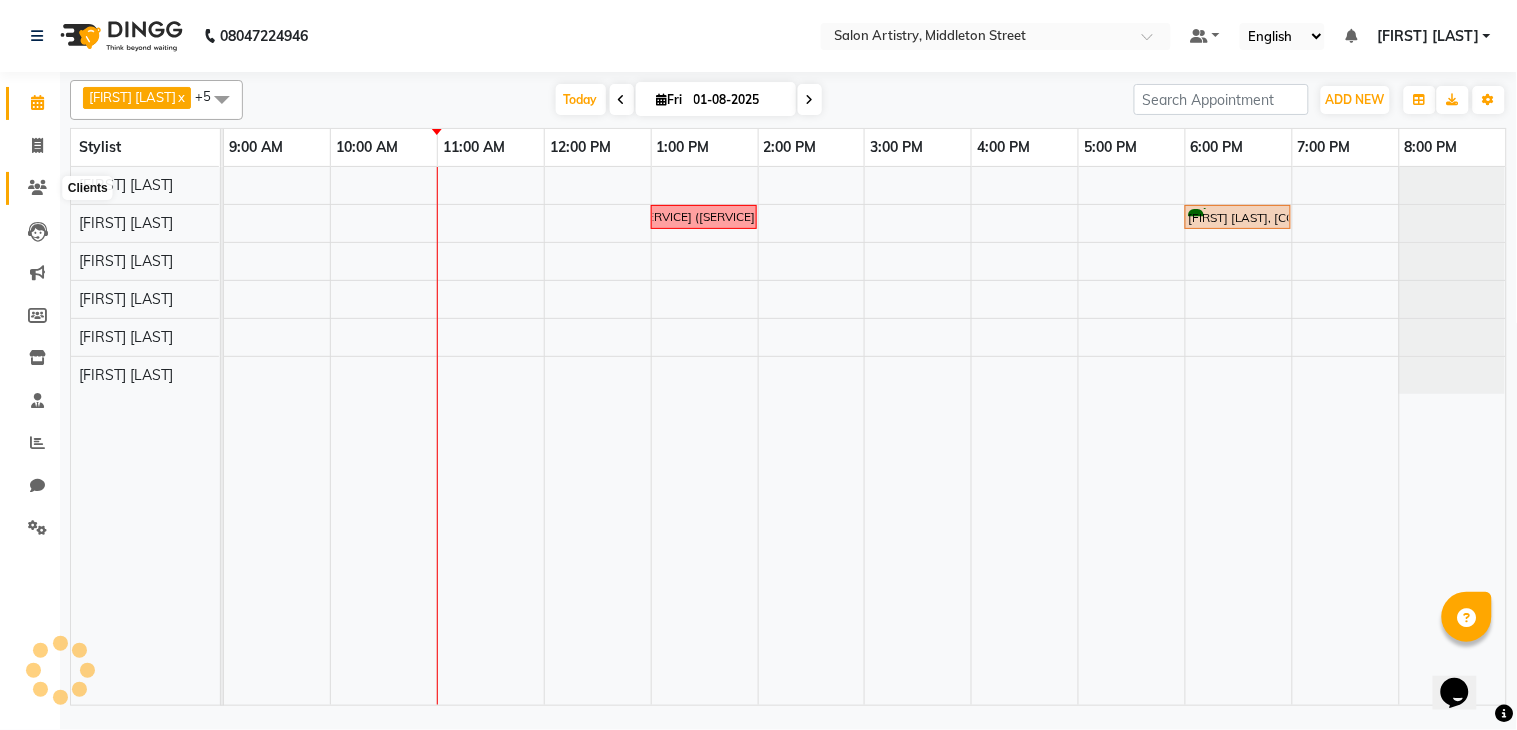 click 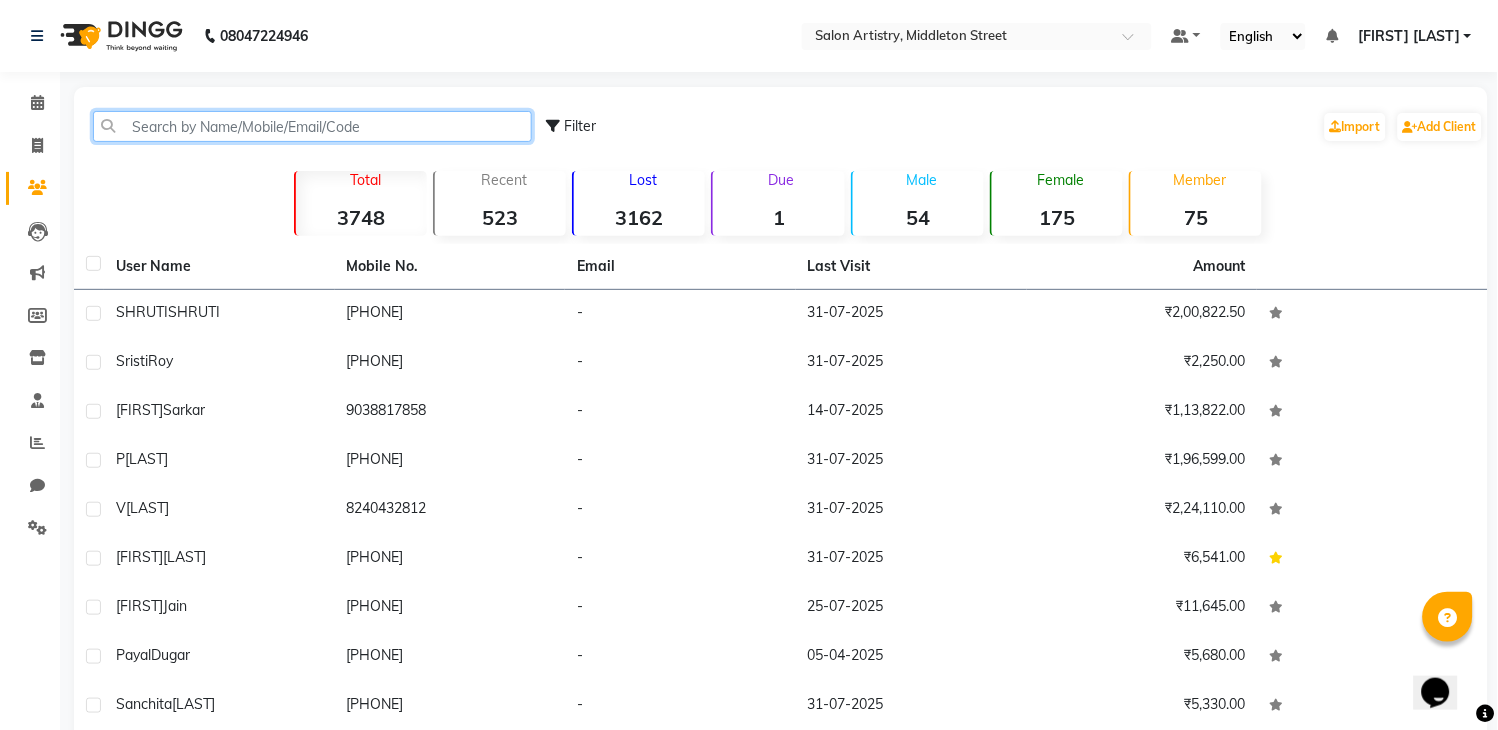 click 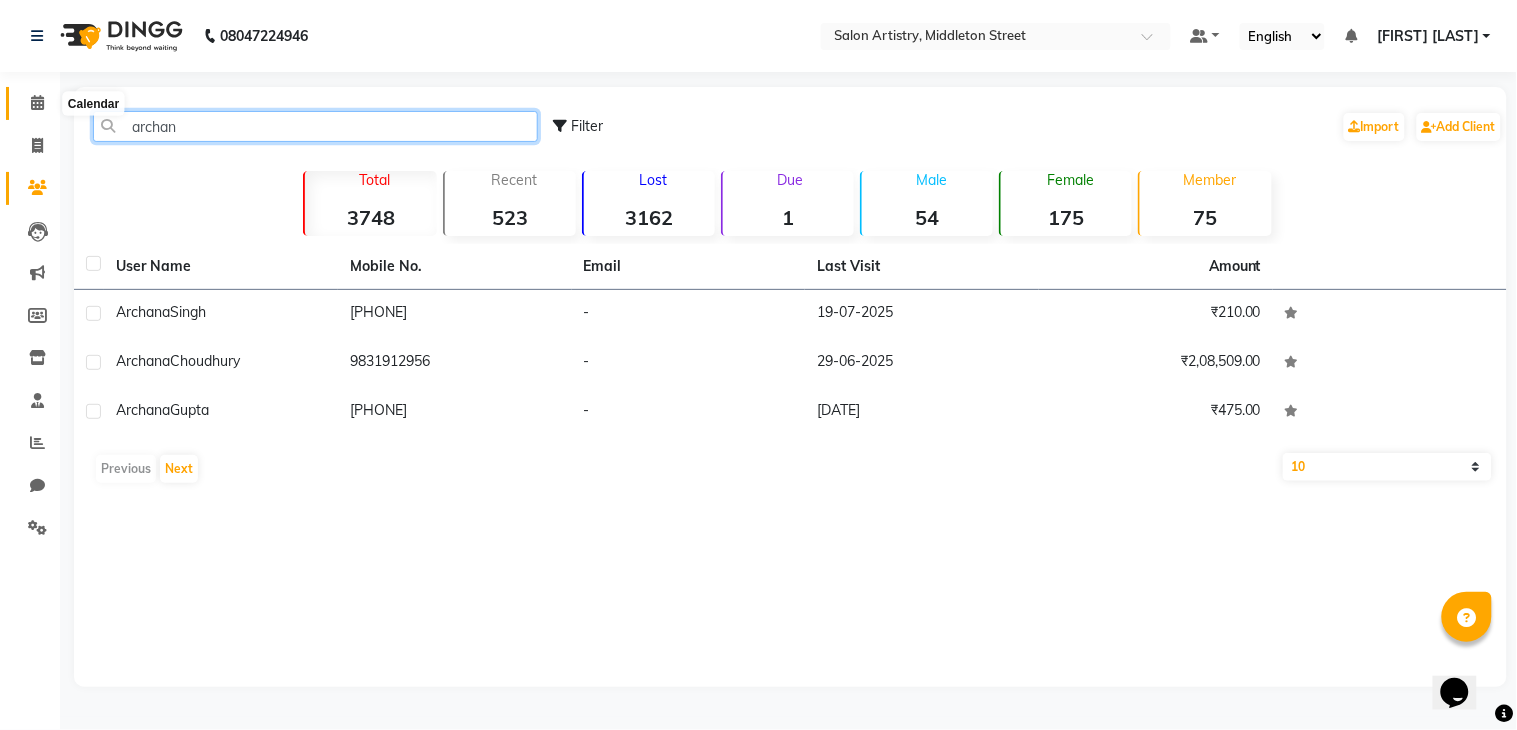 type on "archan" 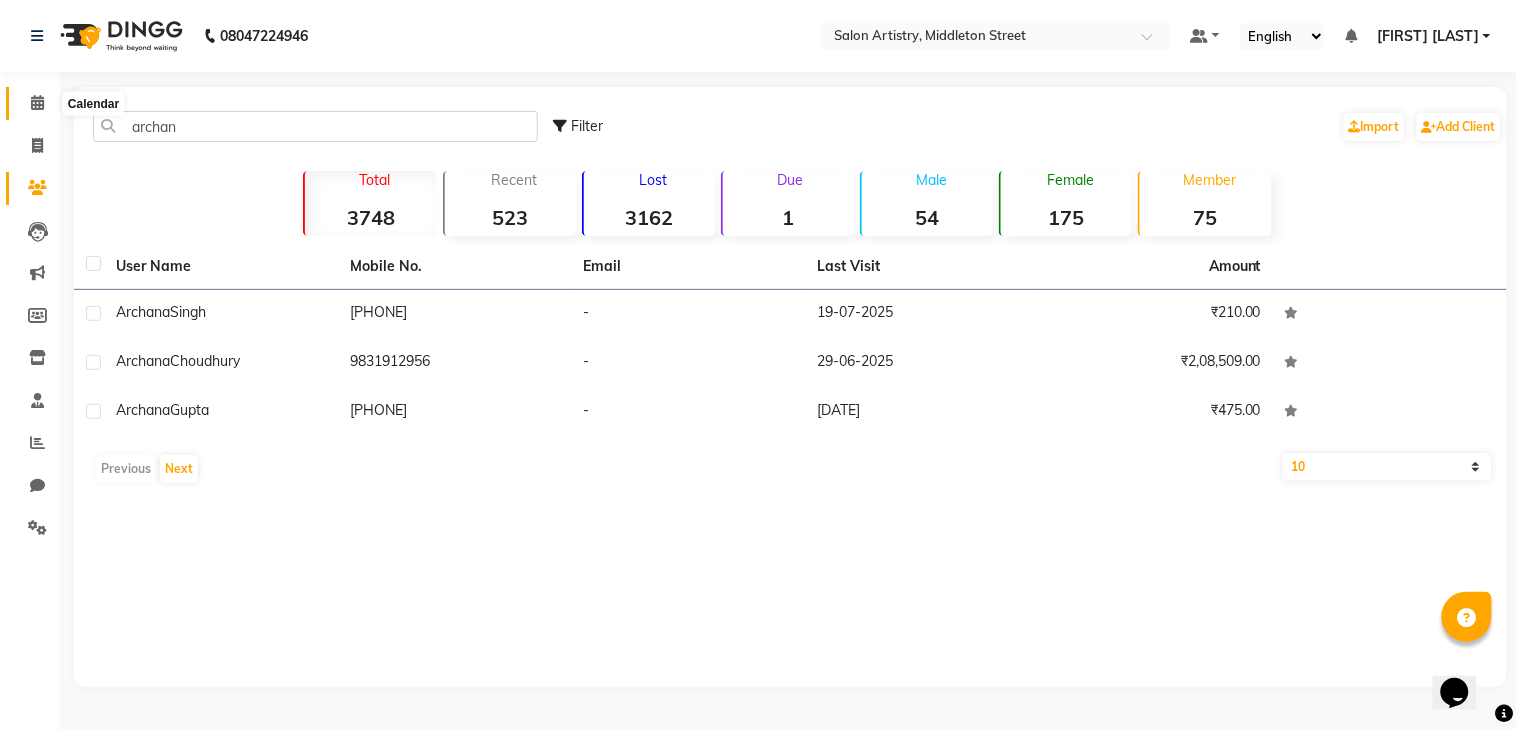 click 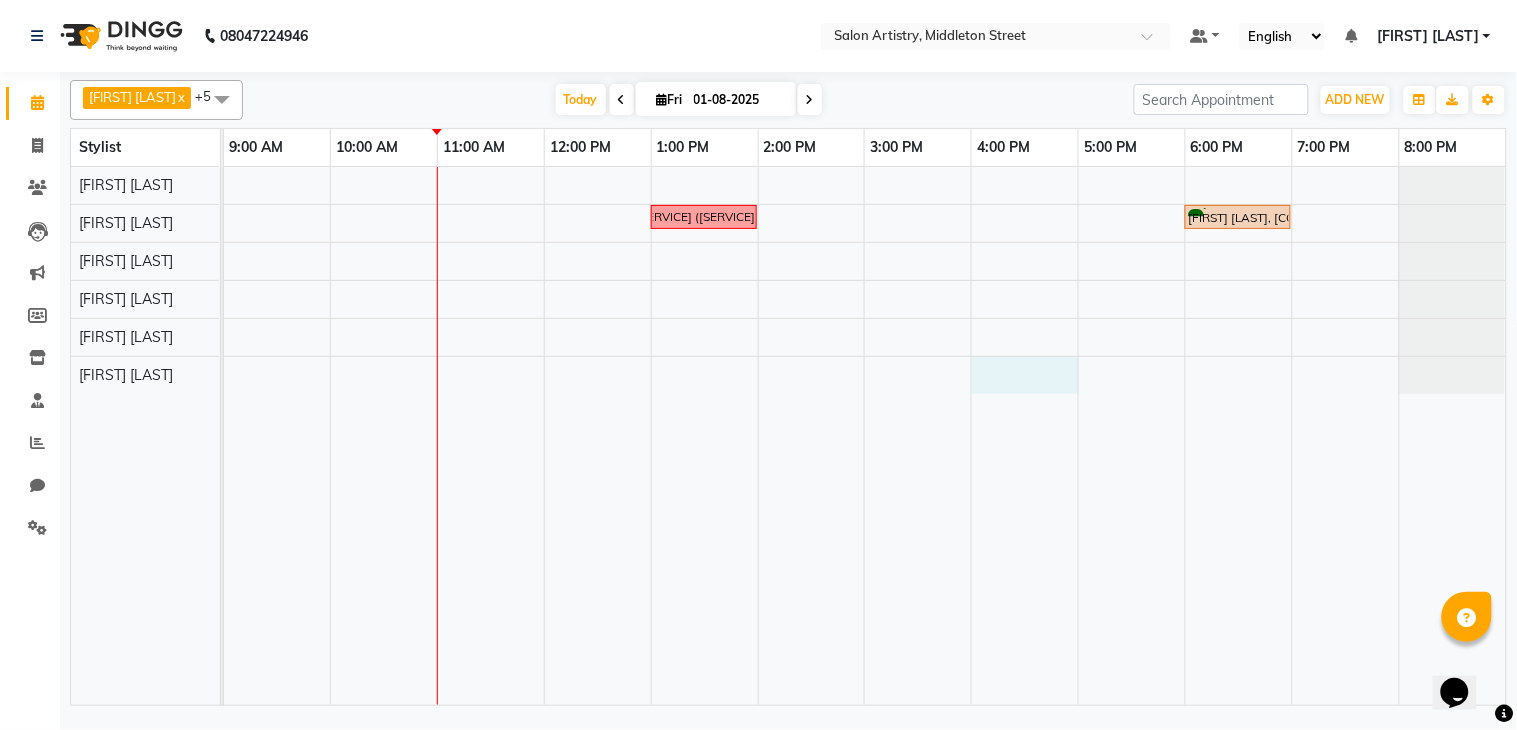 click on "9874558033 Cut - Hair Cut (Sr Stylist) (Wash & Conditioning      Debjani Basu, TK01, 06:00 PM-07:00 PM, Facial - Radiance - The Therapist Recommended" at bounding box center [865, 436] 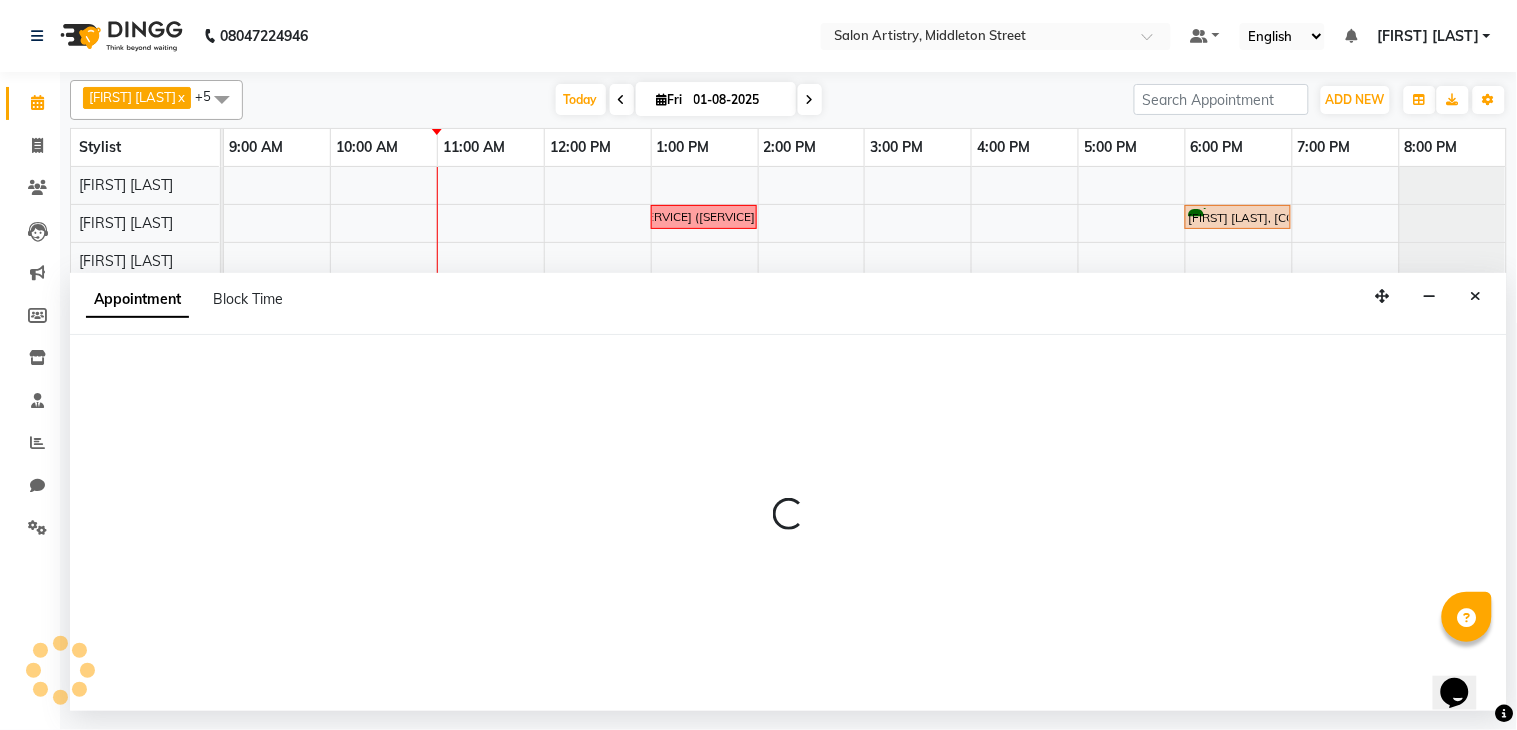 select on "79865" 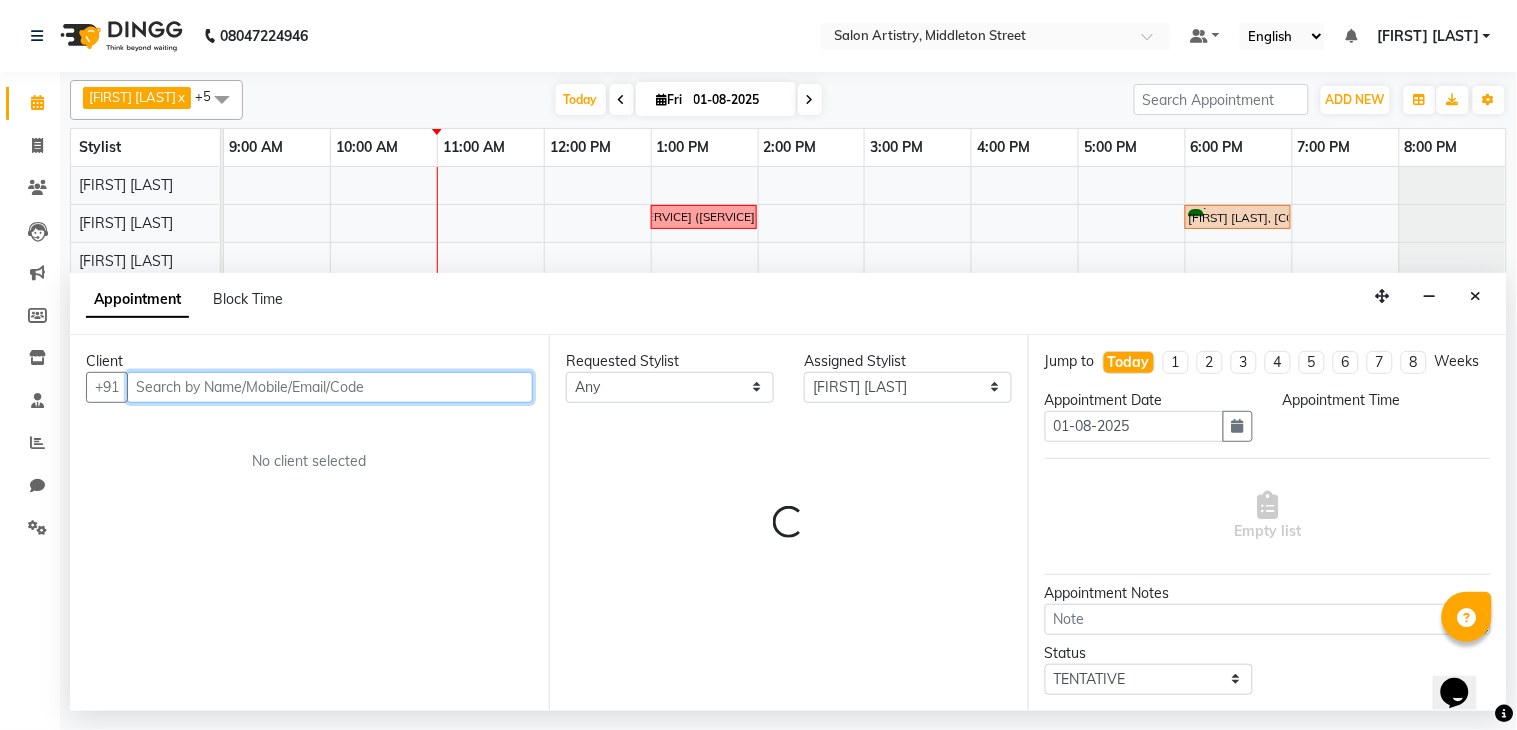 select on "960" 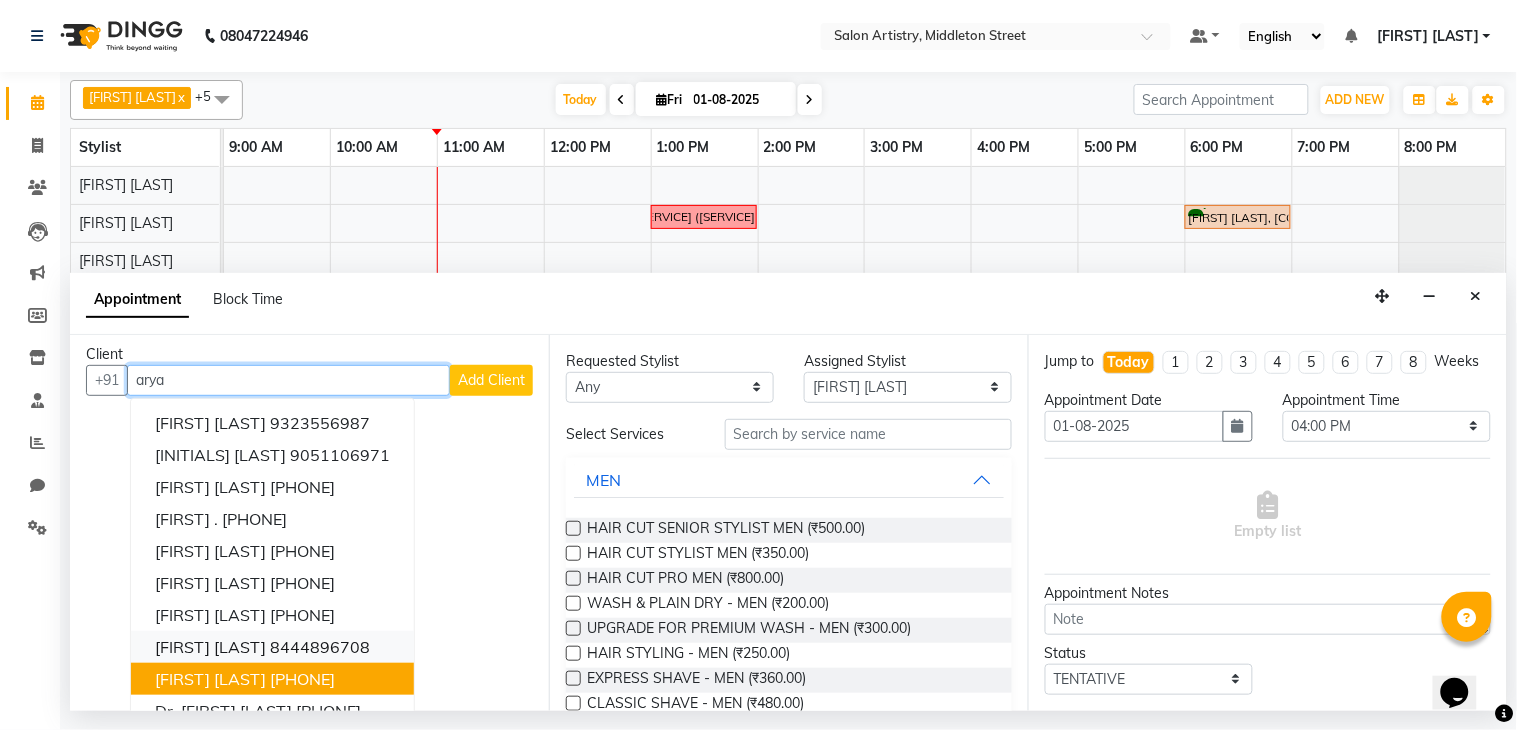 scroll, scrollTop: 0, scrollLeft: 0, axis: both 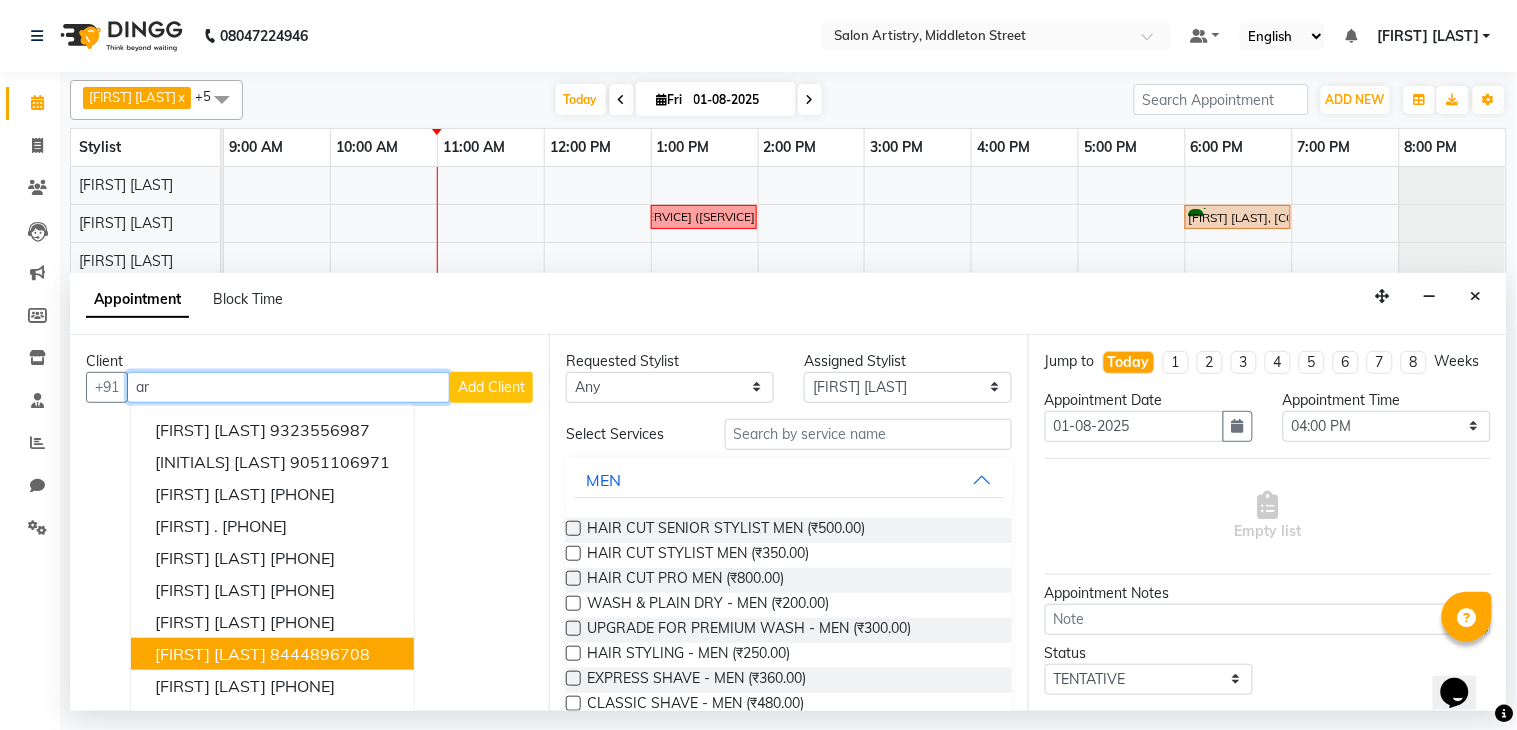type on "a" 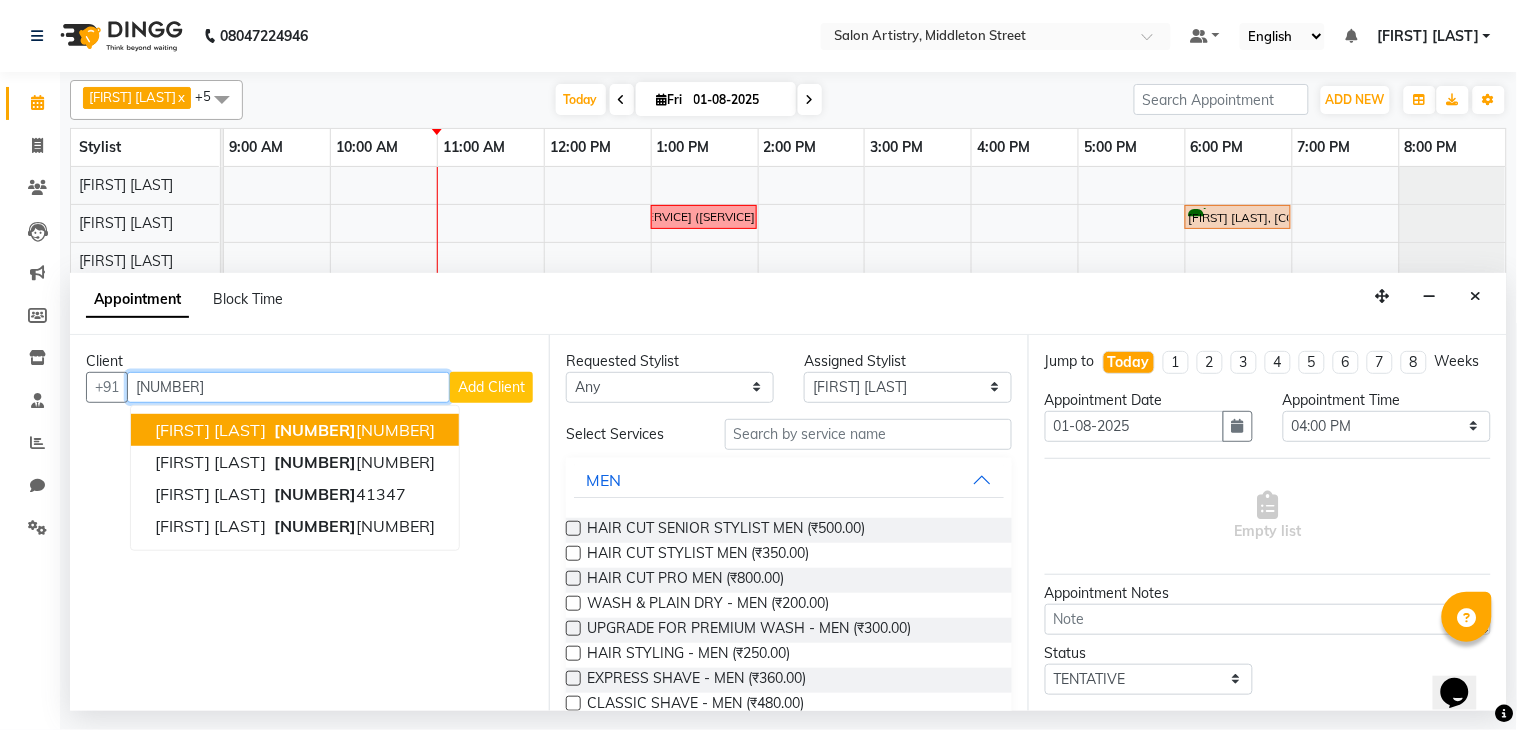 click on "74399" at bounding box center [315, 430] 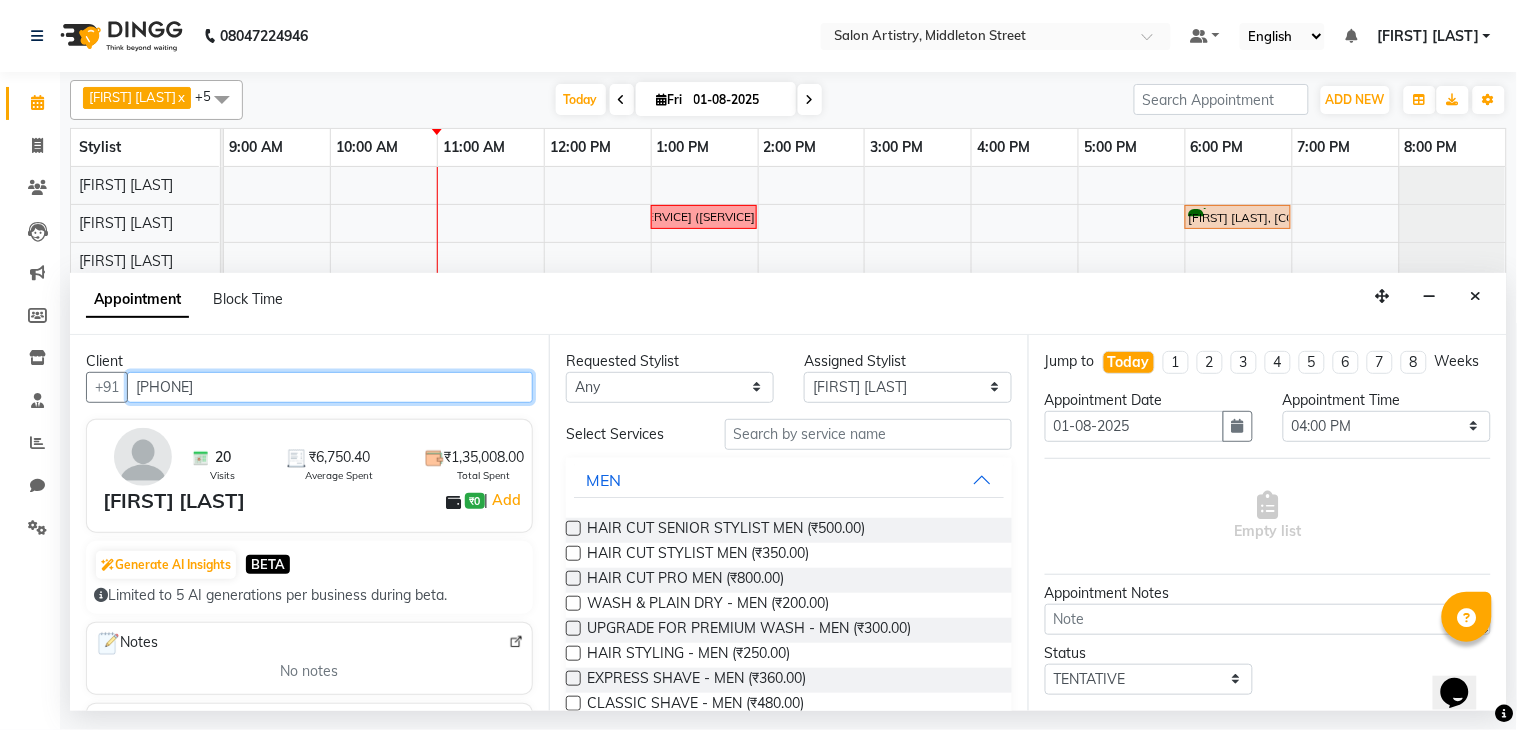 type on "7439937964" 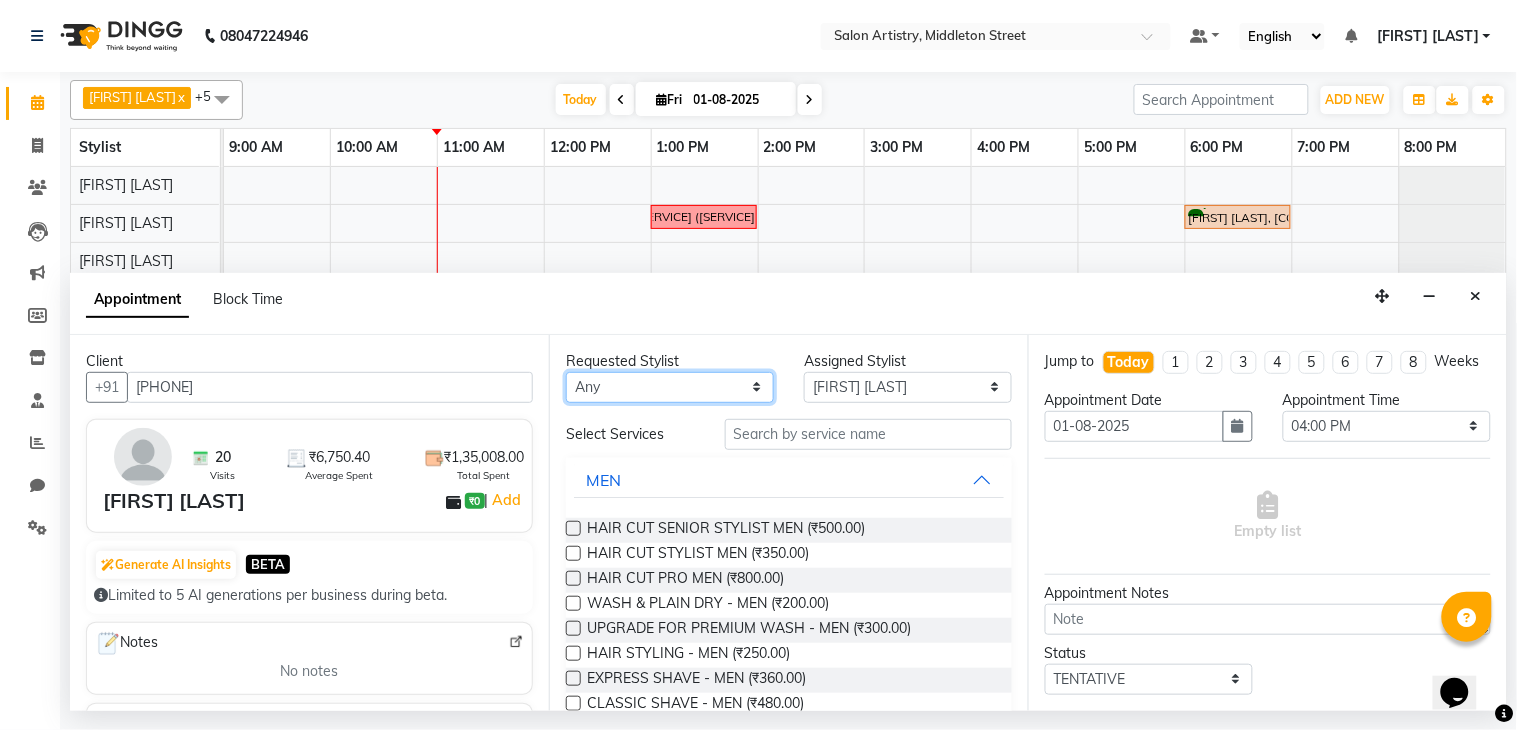 drag, startPoint x: 596, startPoint y: 376, endPoint x: 600, endPoint y: 391, distance: 15.524175 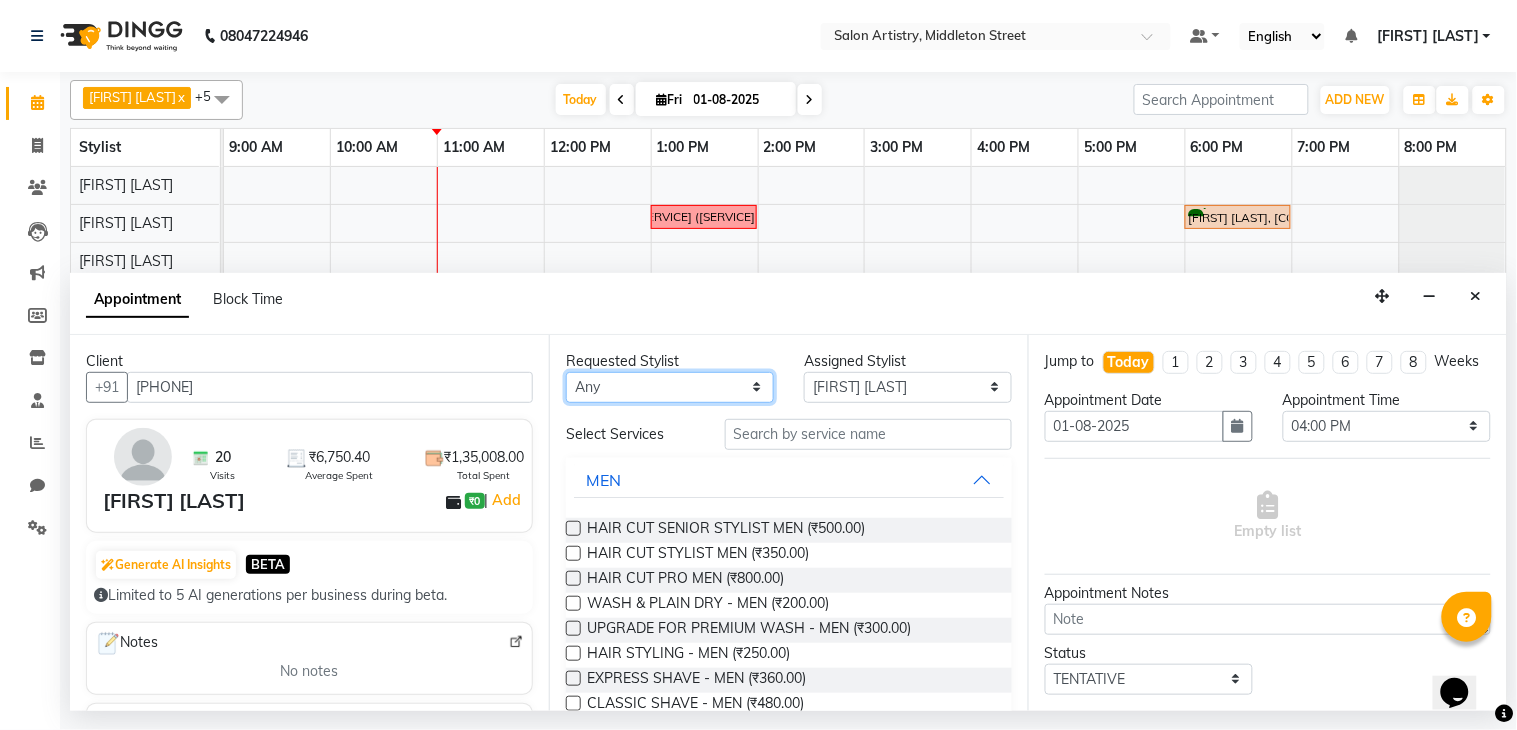 select on "79865" 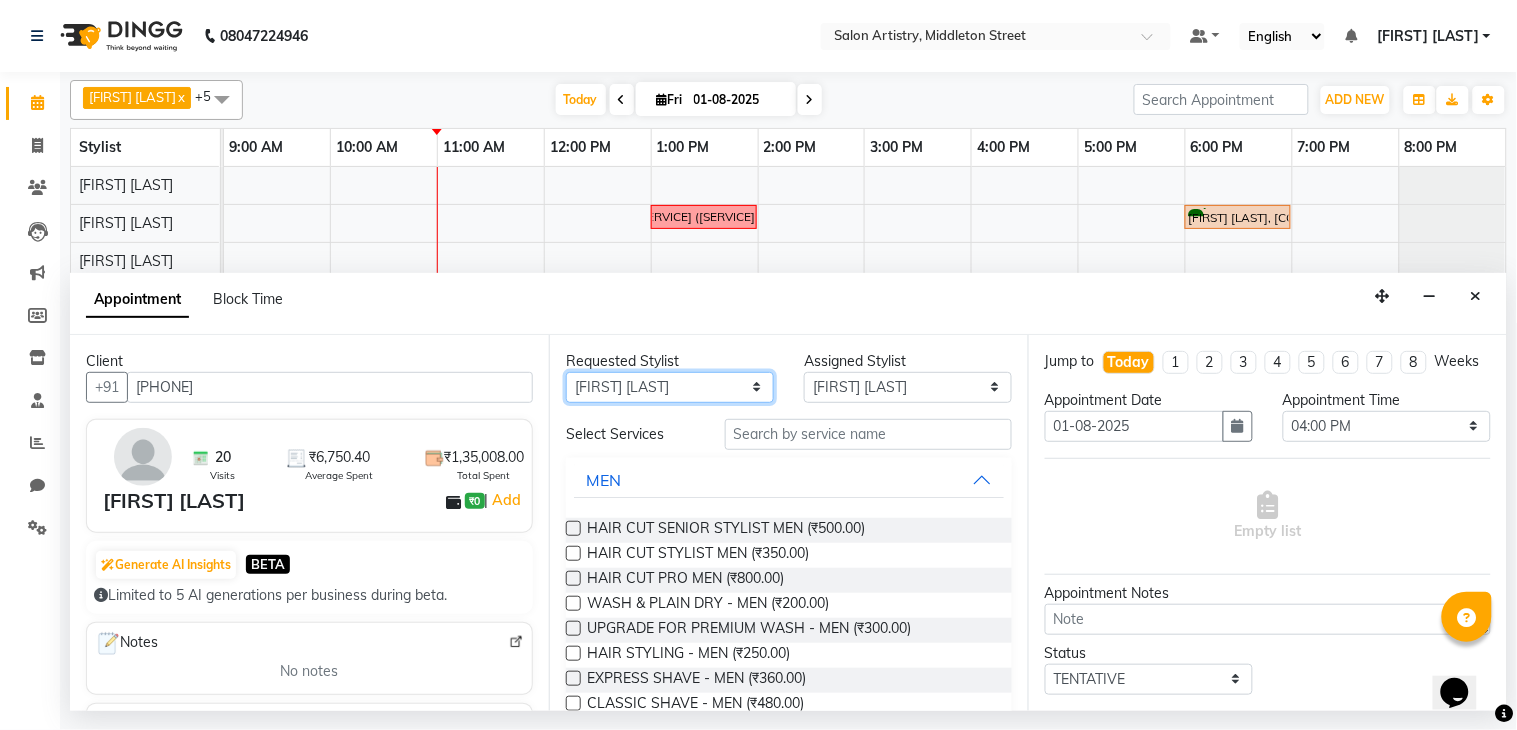 click on "Any Anupriya Ghosh Iqbal Ahmed Irshad Khan Mannu Kumar Gupta Mekhla Bhattacharya Minika Das Puja Debnath Reception Rekha Singh Ricky Das Rony Das Sangeeta Lodh Sharfaraz Ata Waris Simmy Rai Tapasi" at bounding box center [670, 387] 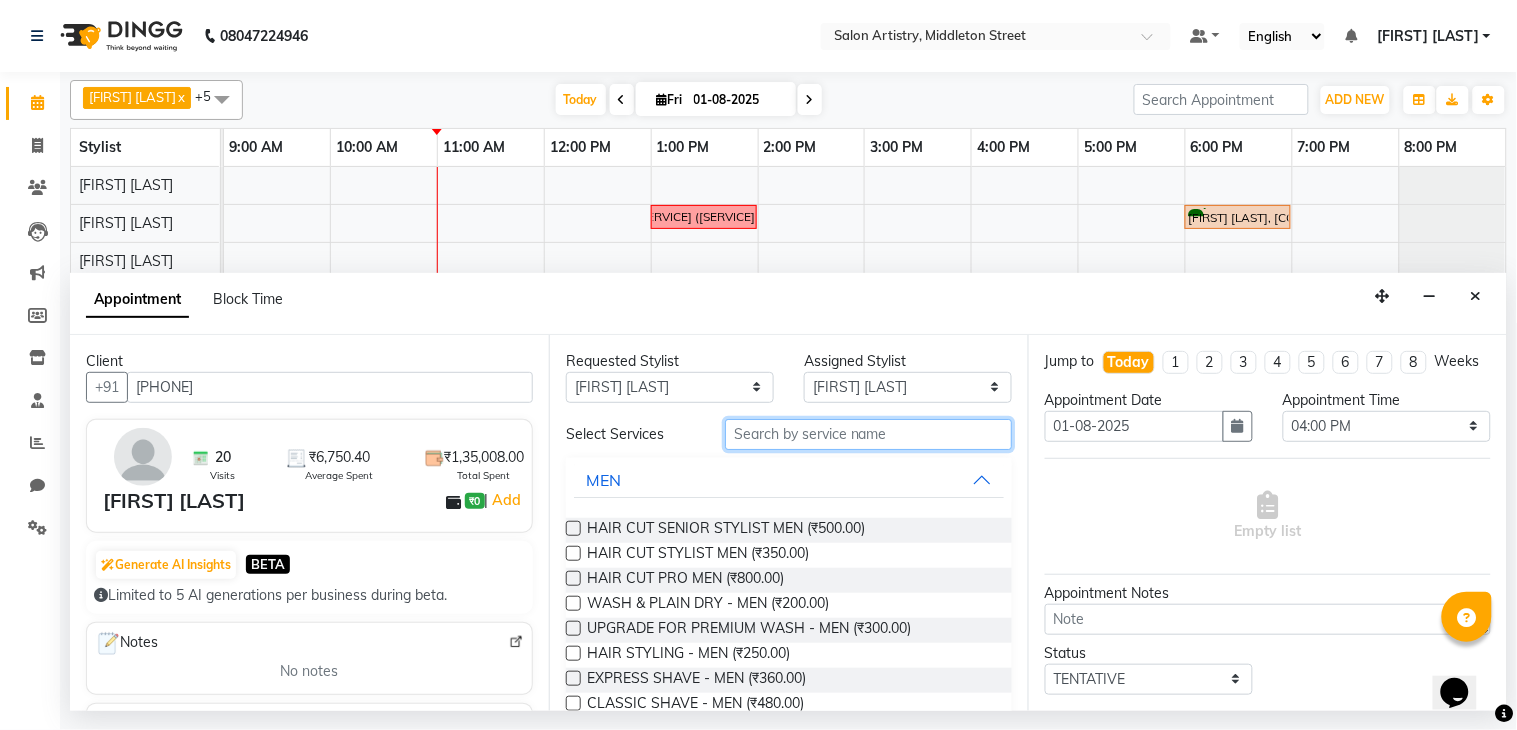 click at bounding box center (868, 434) 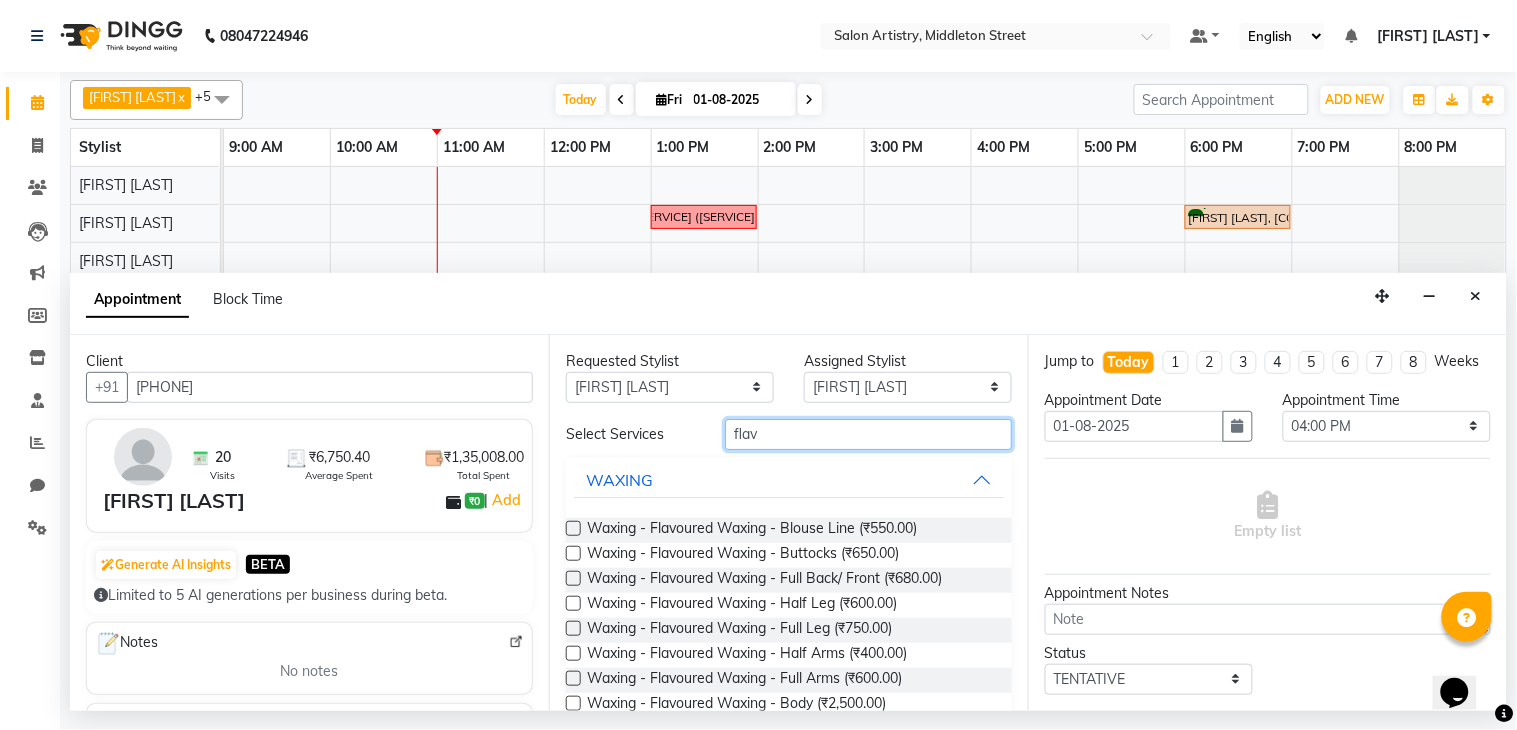 type on "flav" 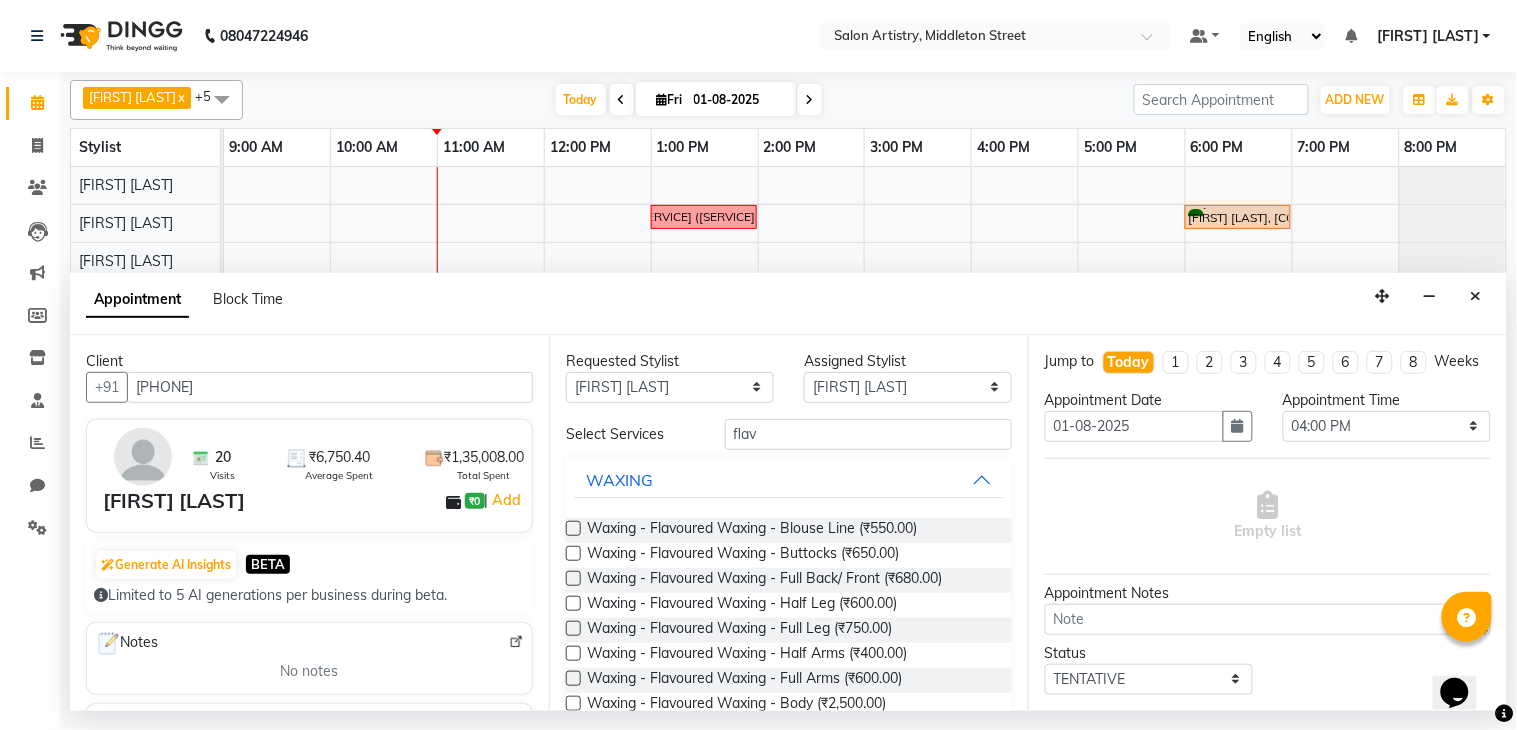click on "Waxing - Flavoured Waxing - Body (₹2,500.00)" at bounding box center [789, 705] 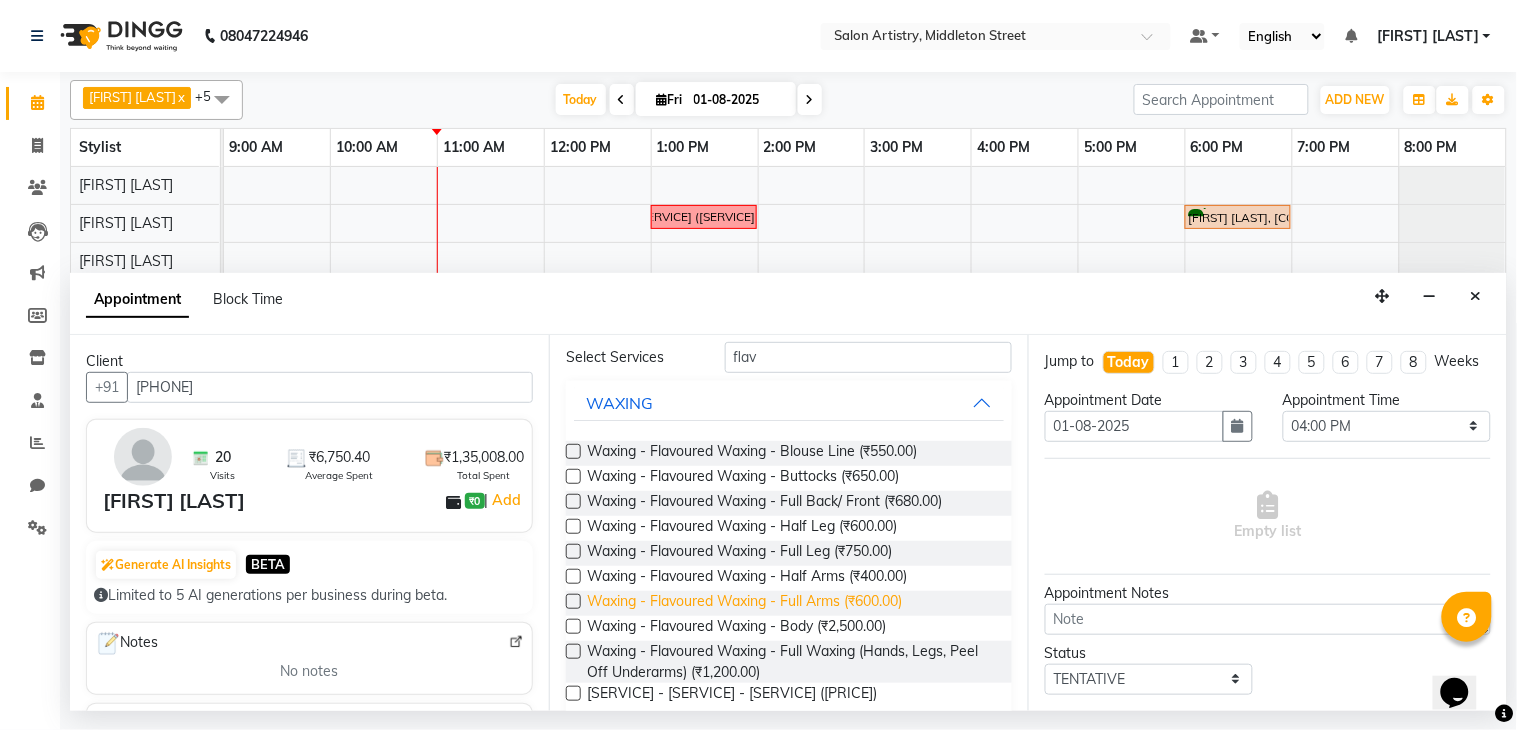 scroll, scrollTop: 105, scrollLeft: 0, axis: vertical 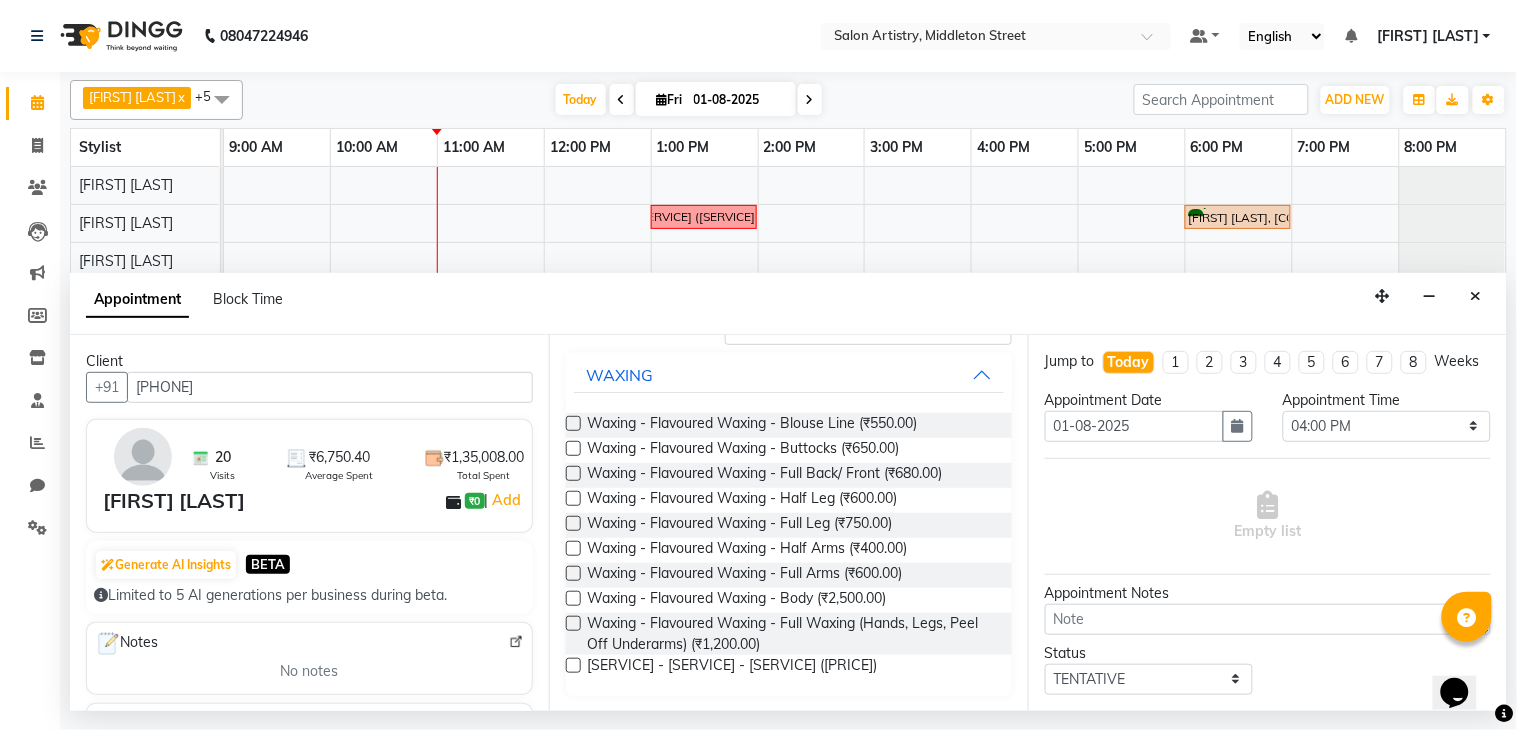 click at bounding box center (573, 598) 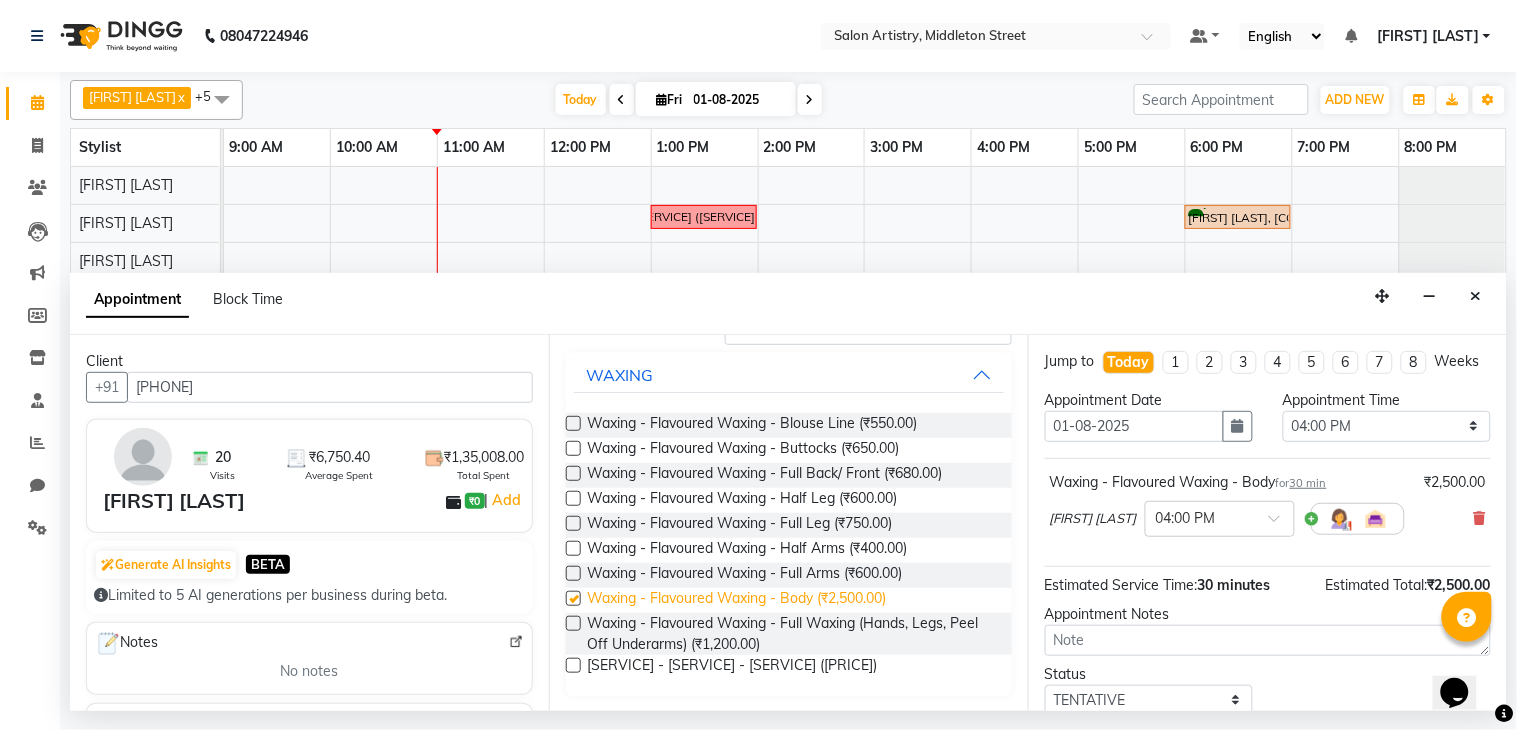checkbox on "false" 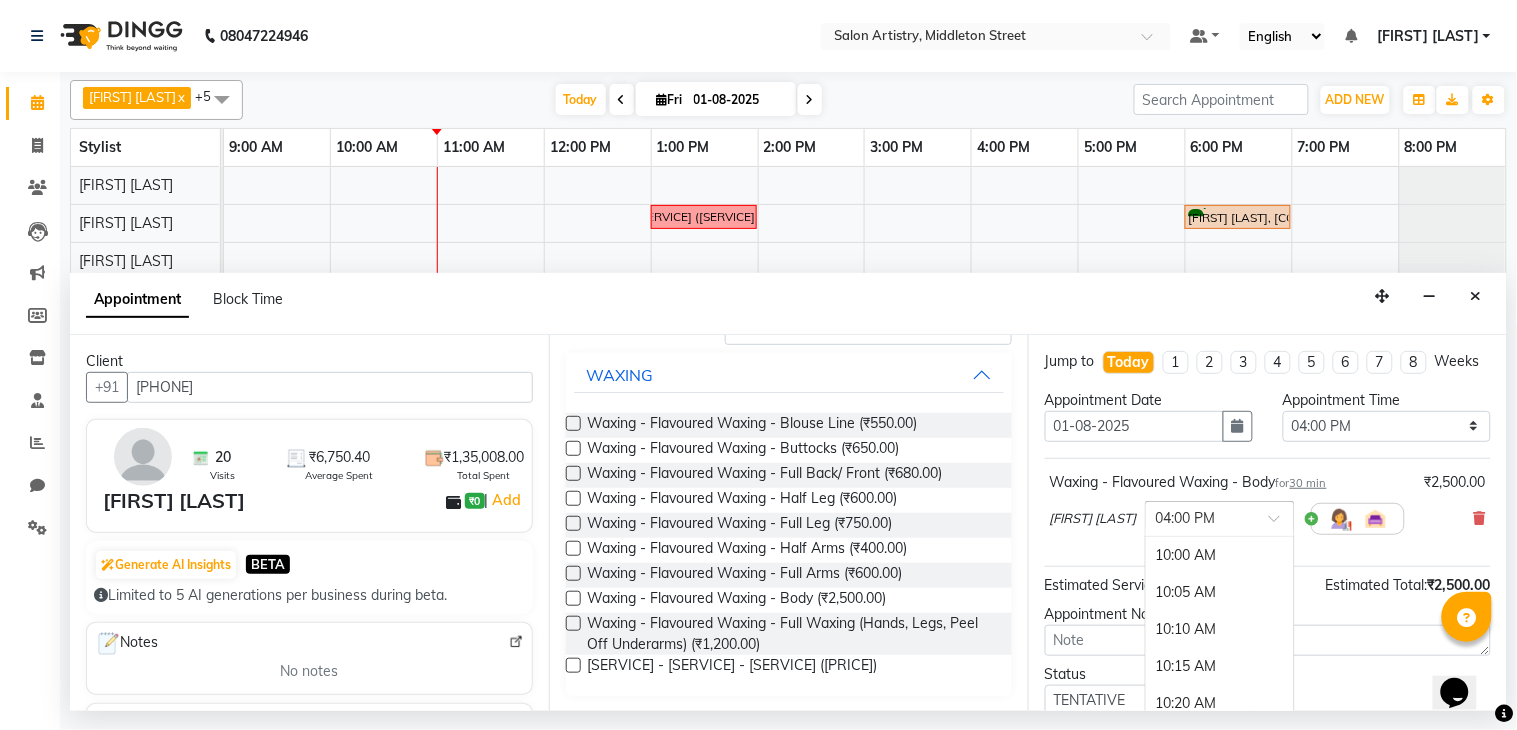click at bounding box center (1200, 517) 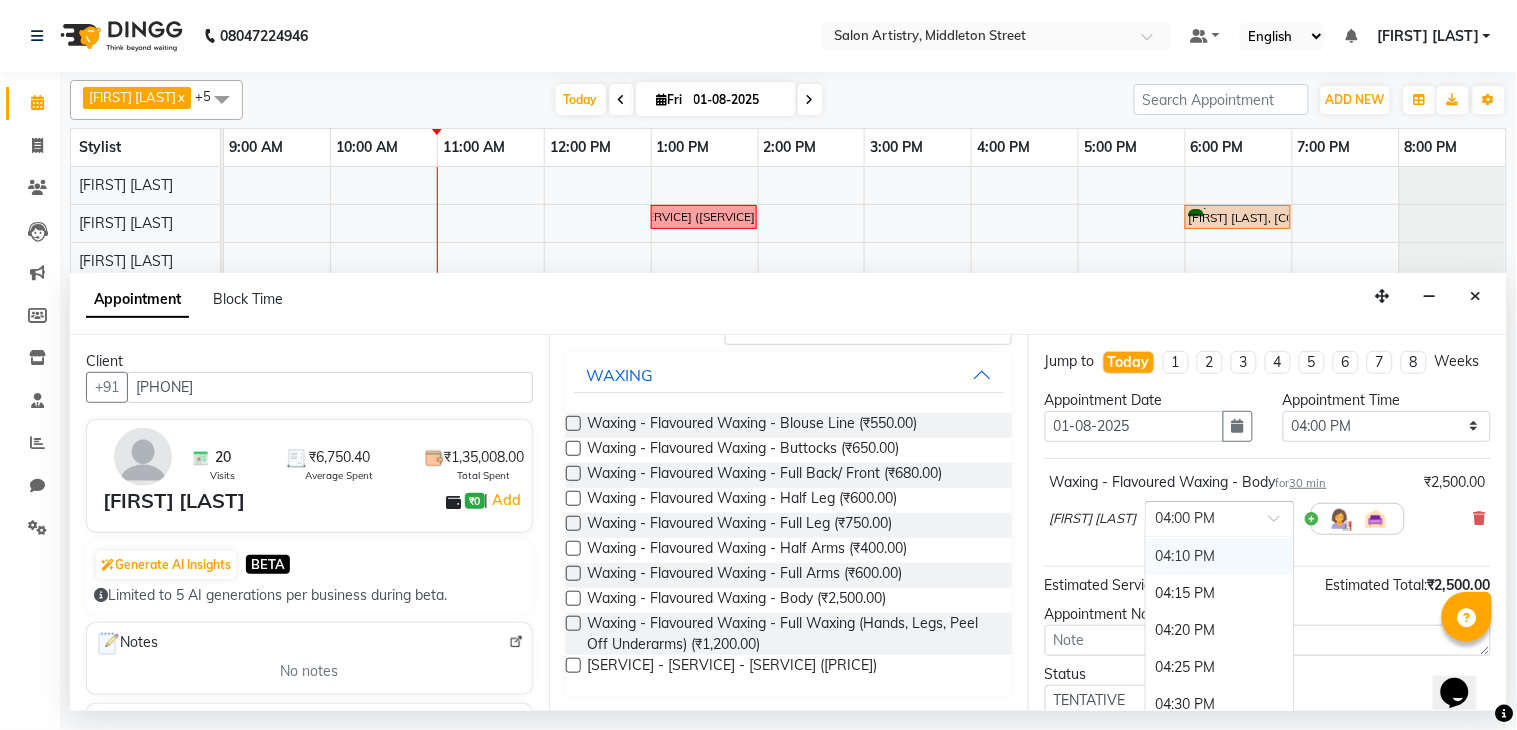 scroll, scrollTop: 2771, scrollLeft: 0, axis: vertical 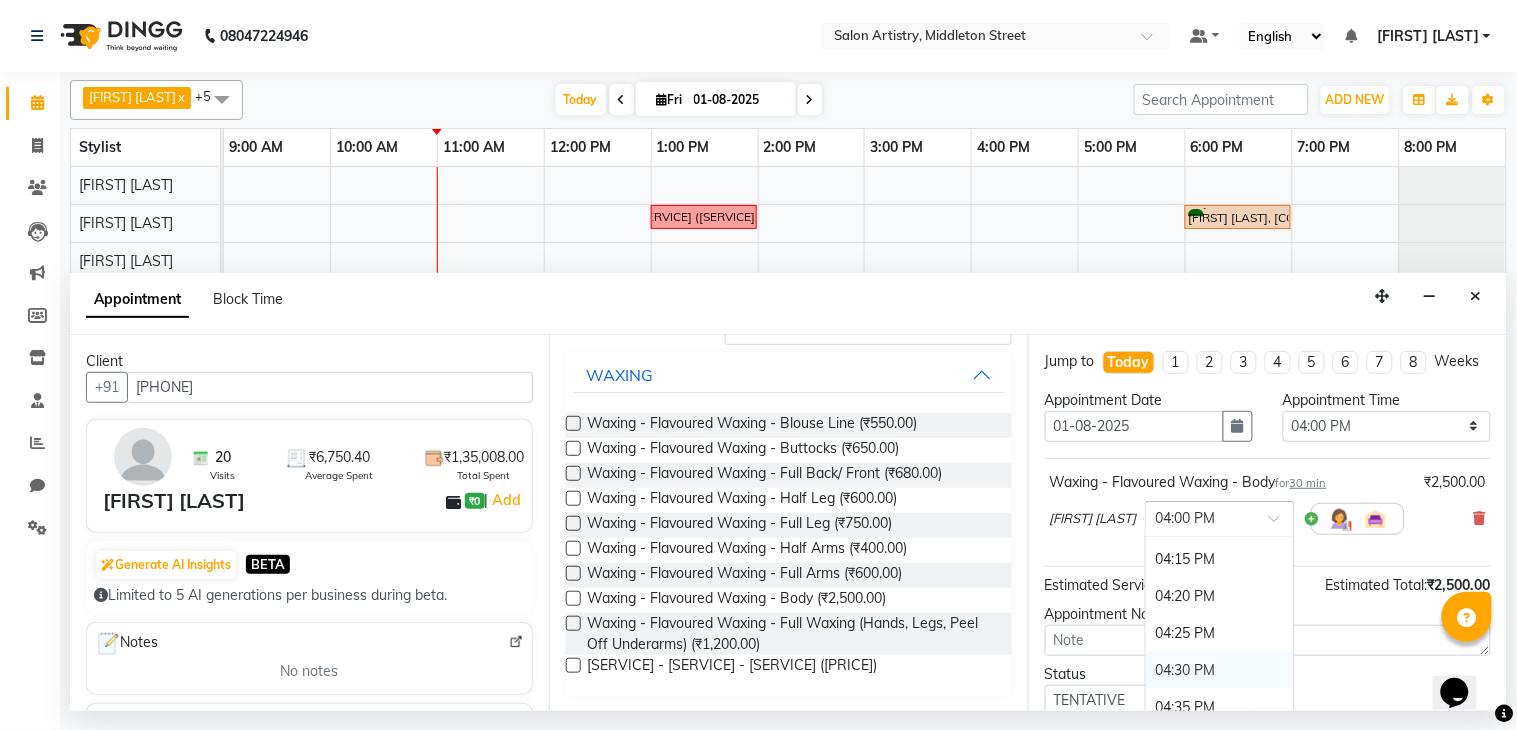 click on "04:30 PM" at bounding box center (1220, 670) 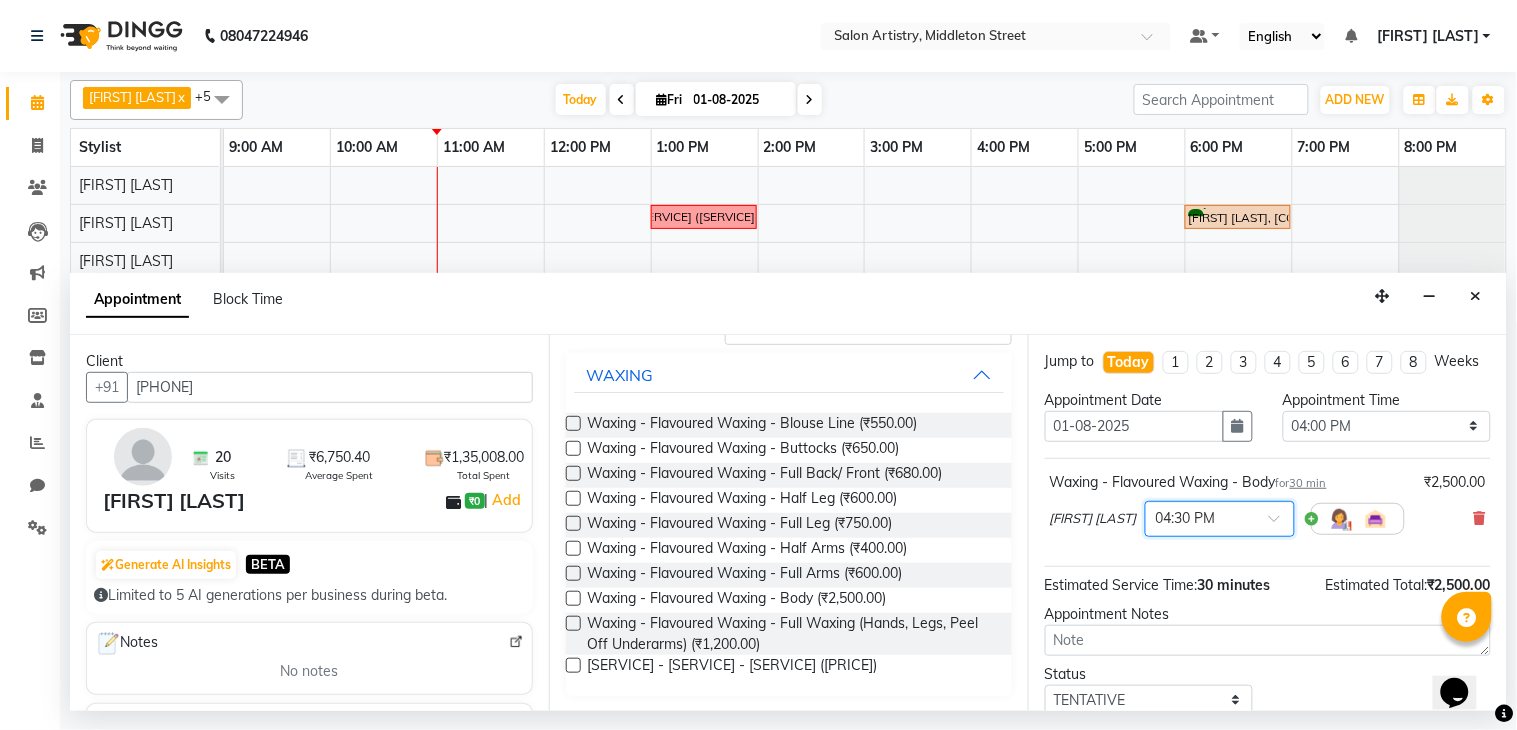 click on "30 min" at bounding box center (1308, 483) 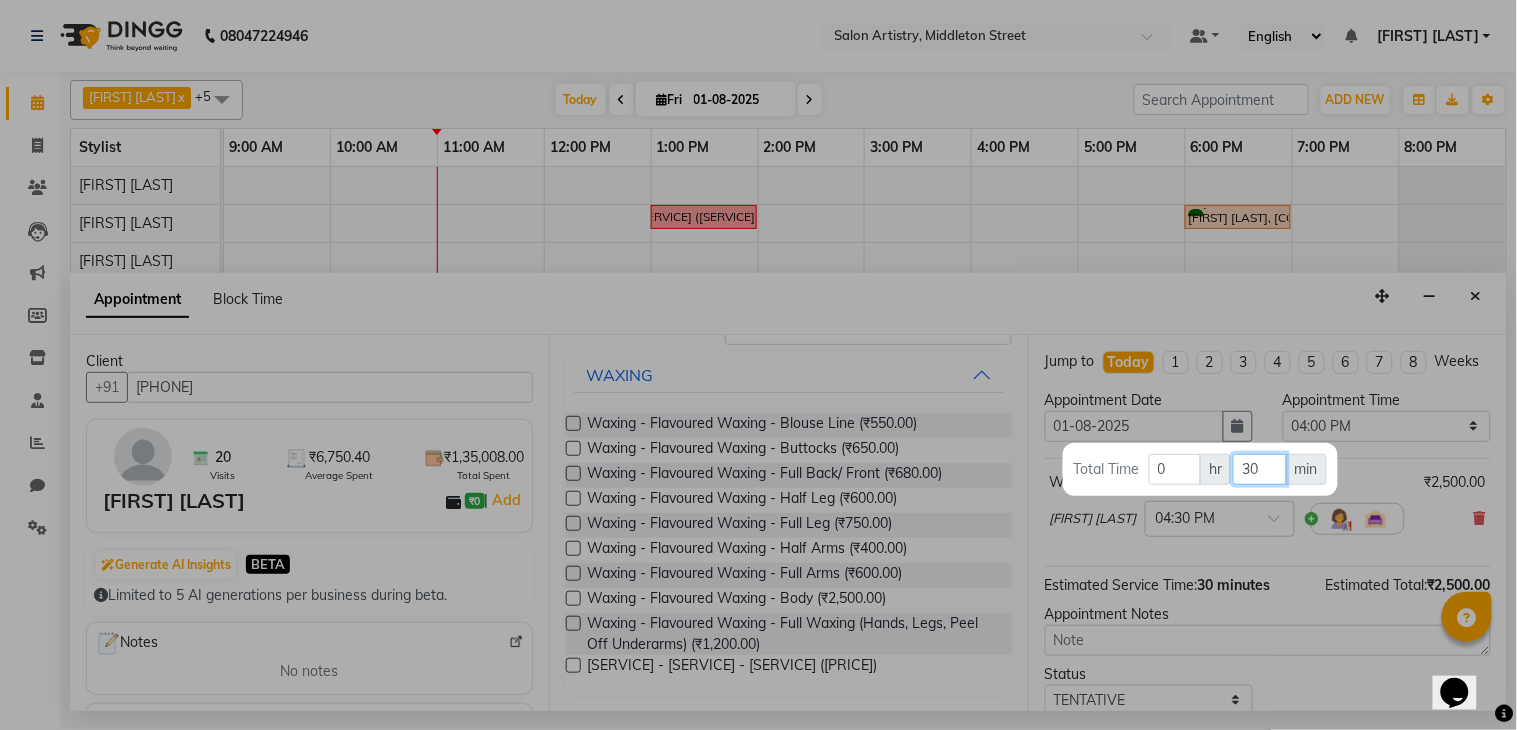 click on "30" at bounding box center [1259, 469] 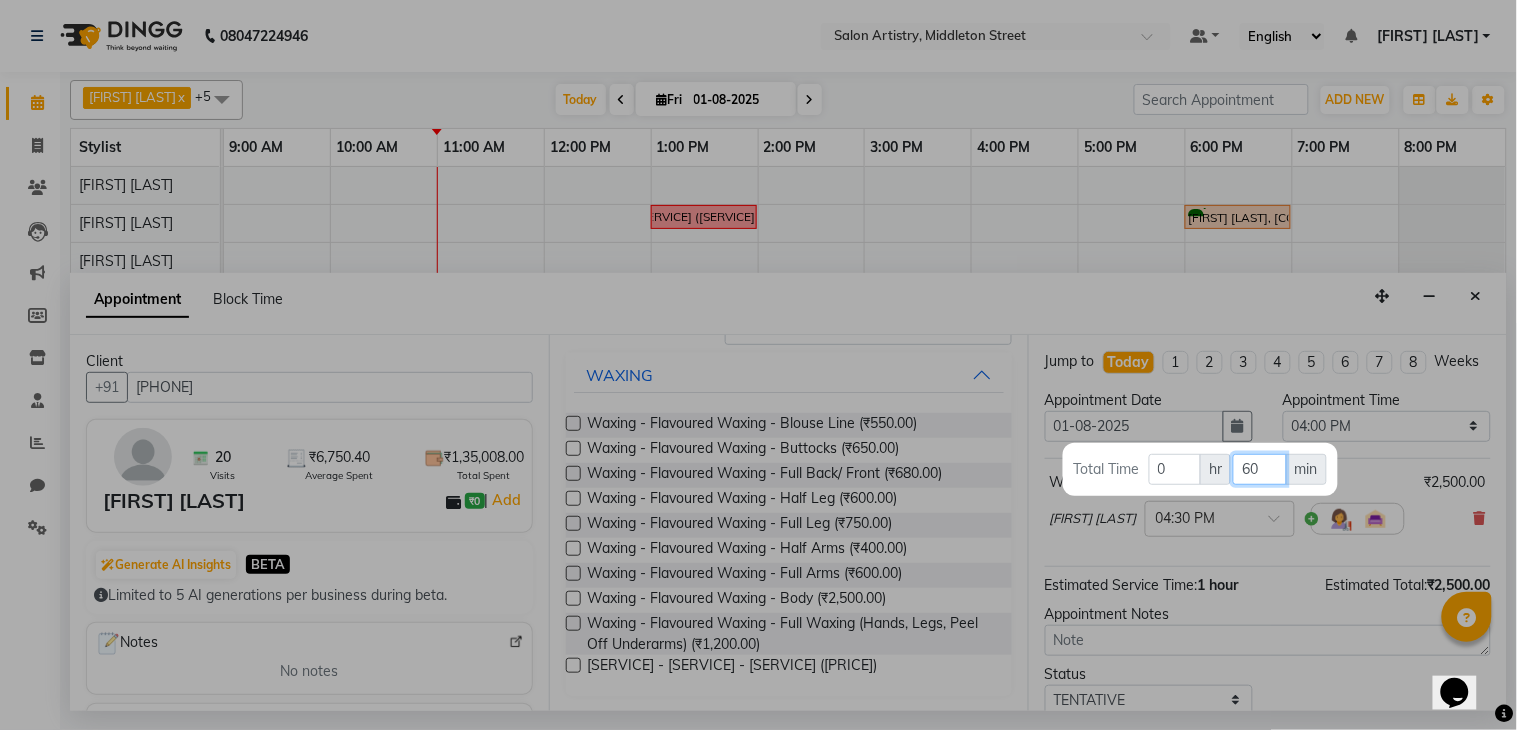 type on "60" 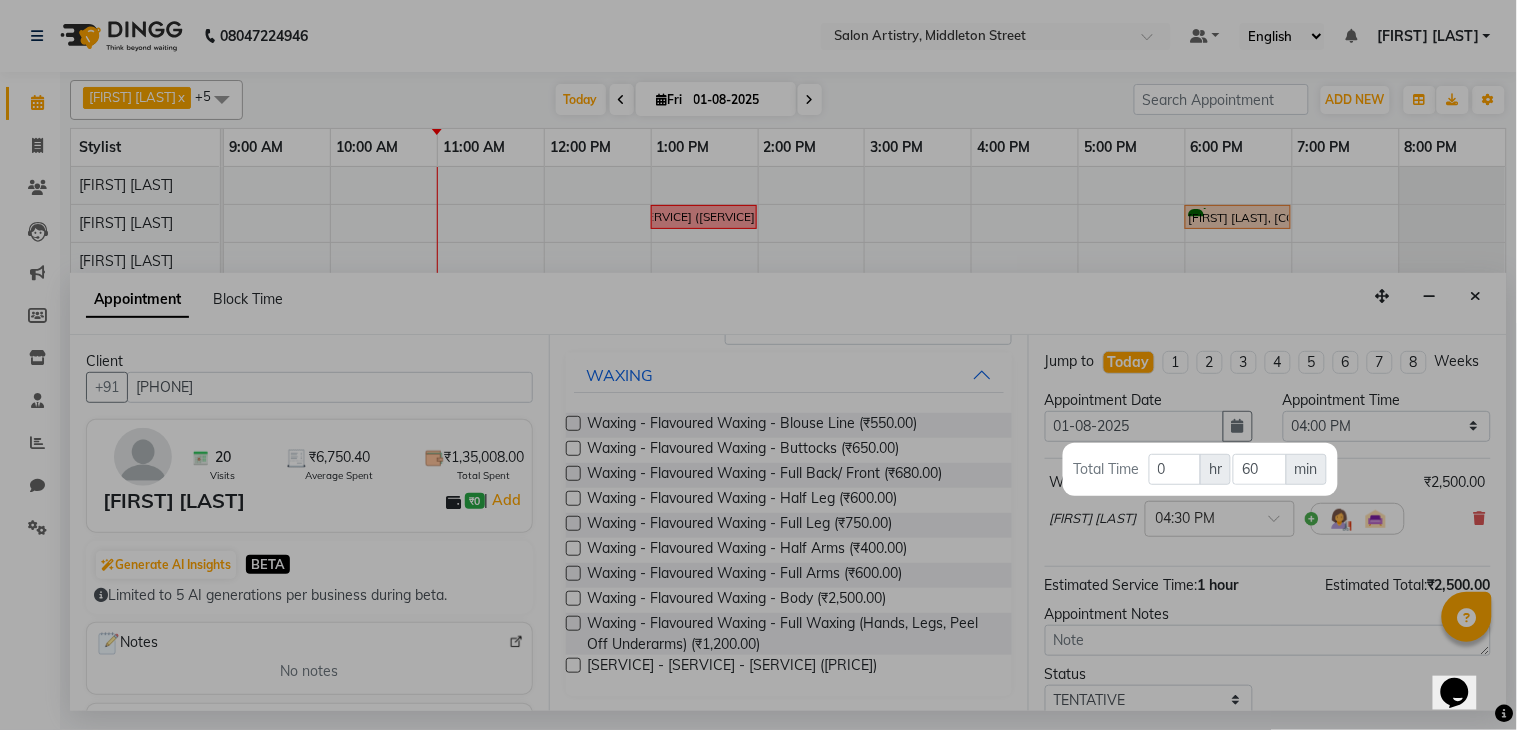 click at bounding box center [758, 365] 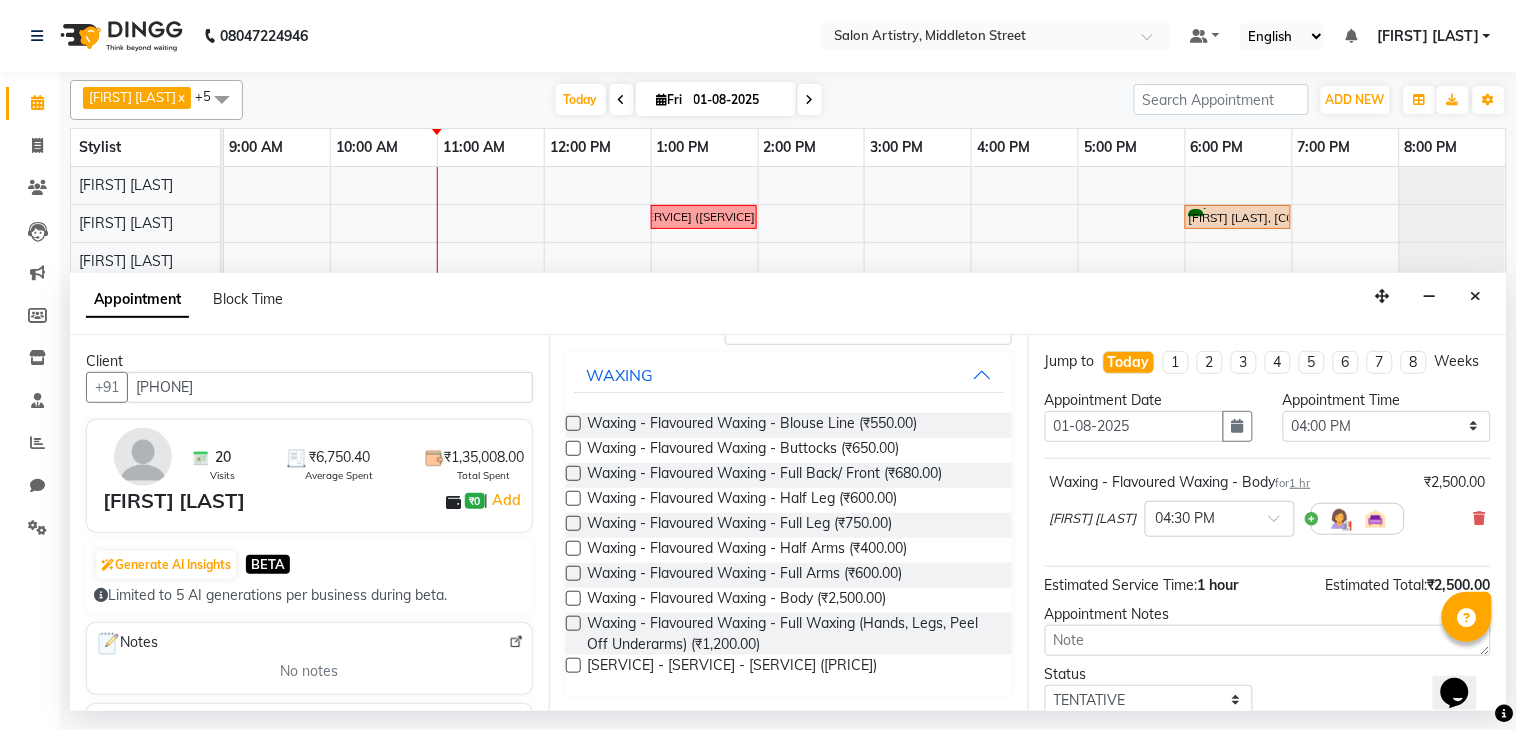 scroll, scrollTop: 0, scrollLeft: 0, axis: both 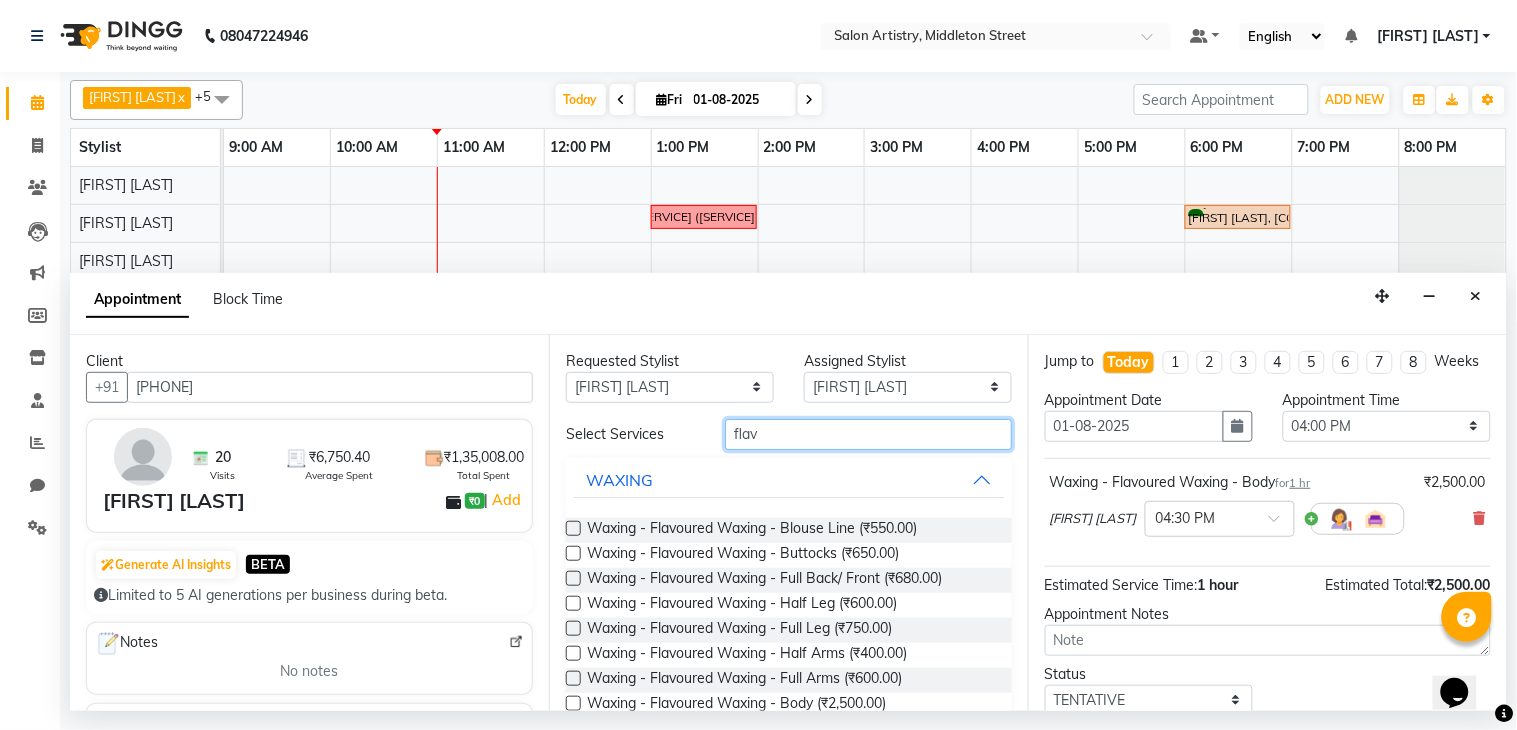 click on "flav" at bounding box center [868, 434] 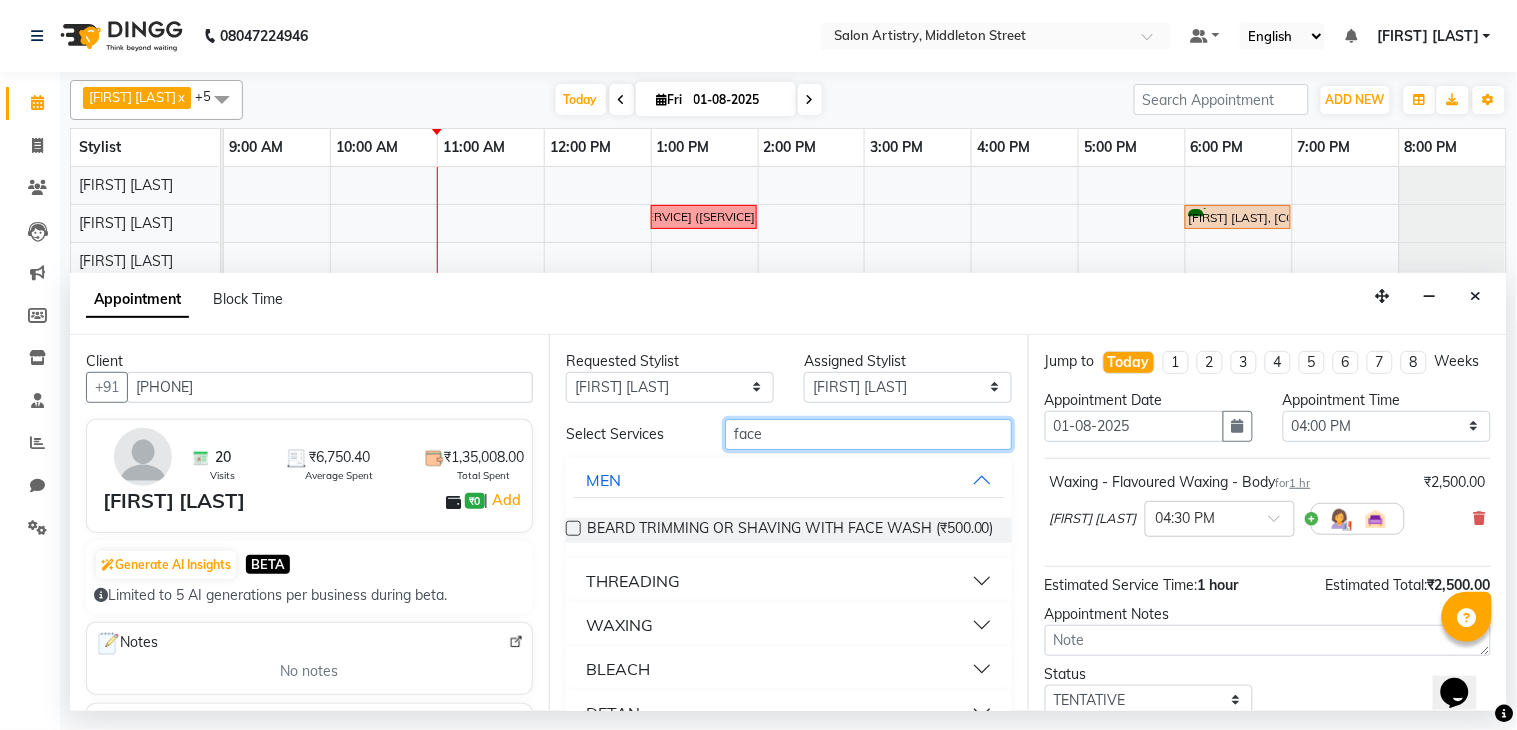 type on "face" 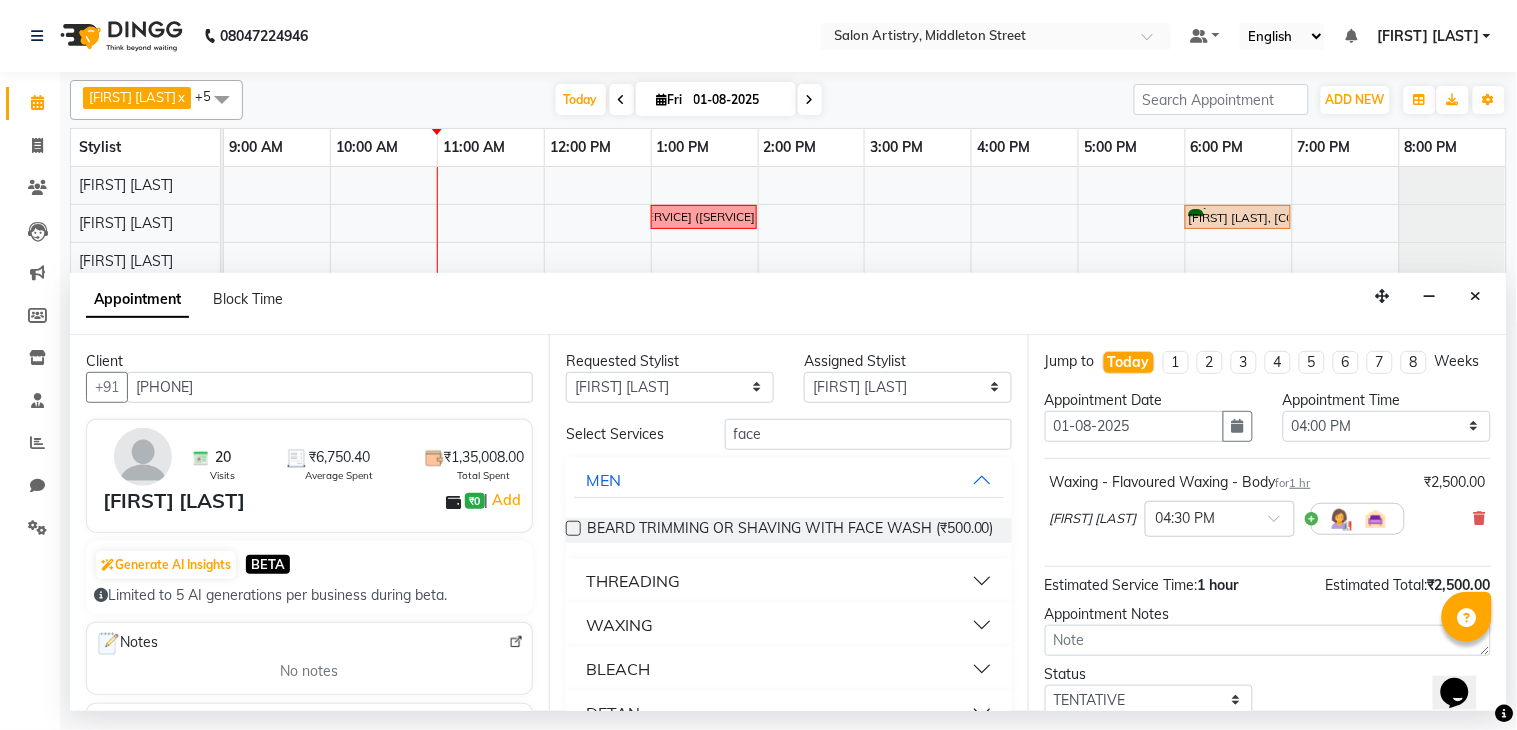 click on "WAXING" at bounding box center (789, 625) 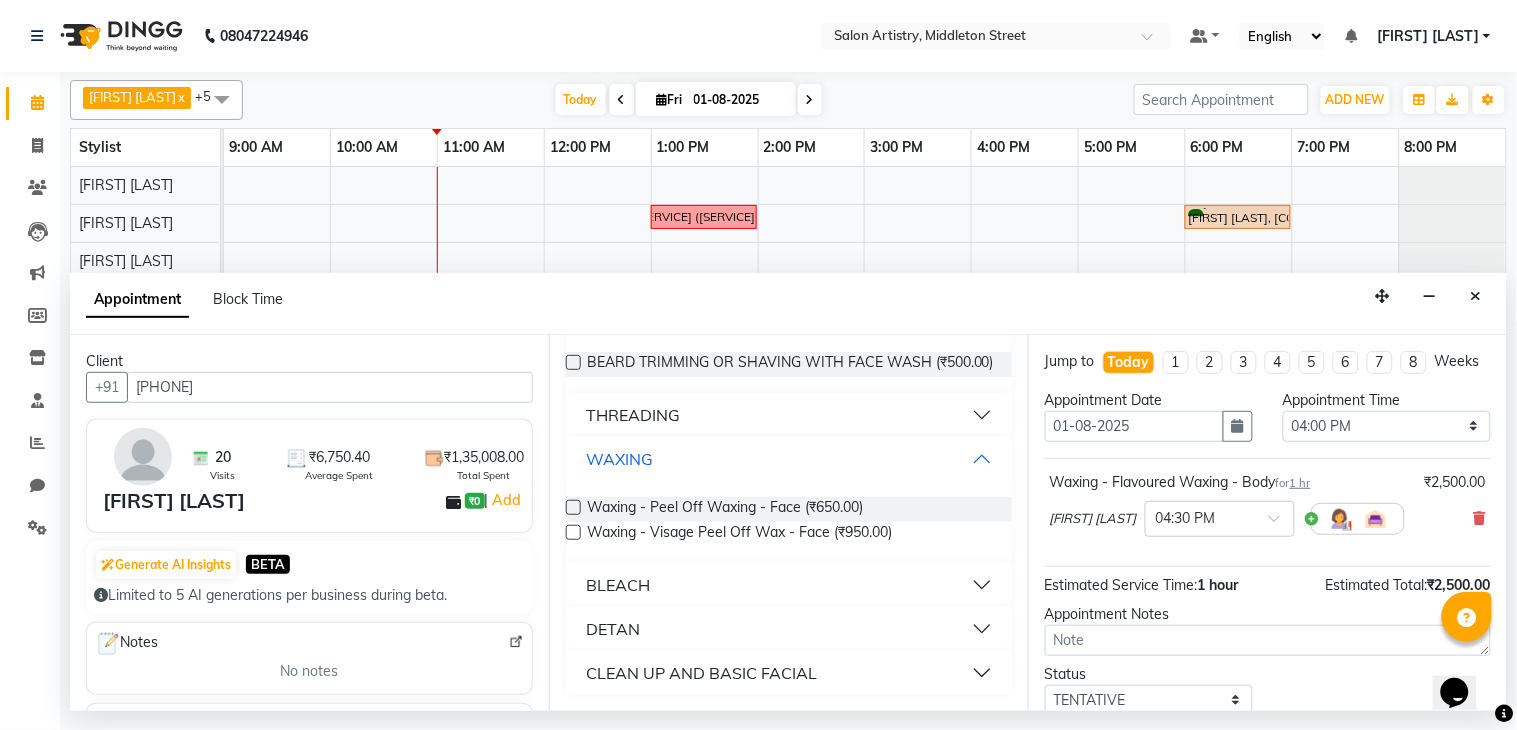 scroll, scrollTop: 182, scrollLeft: 0, axis: vertical 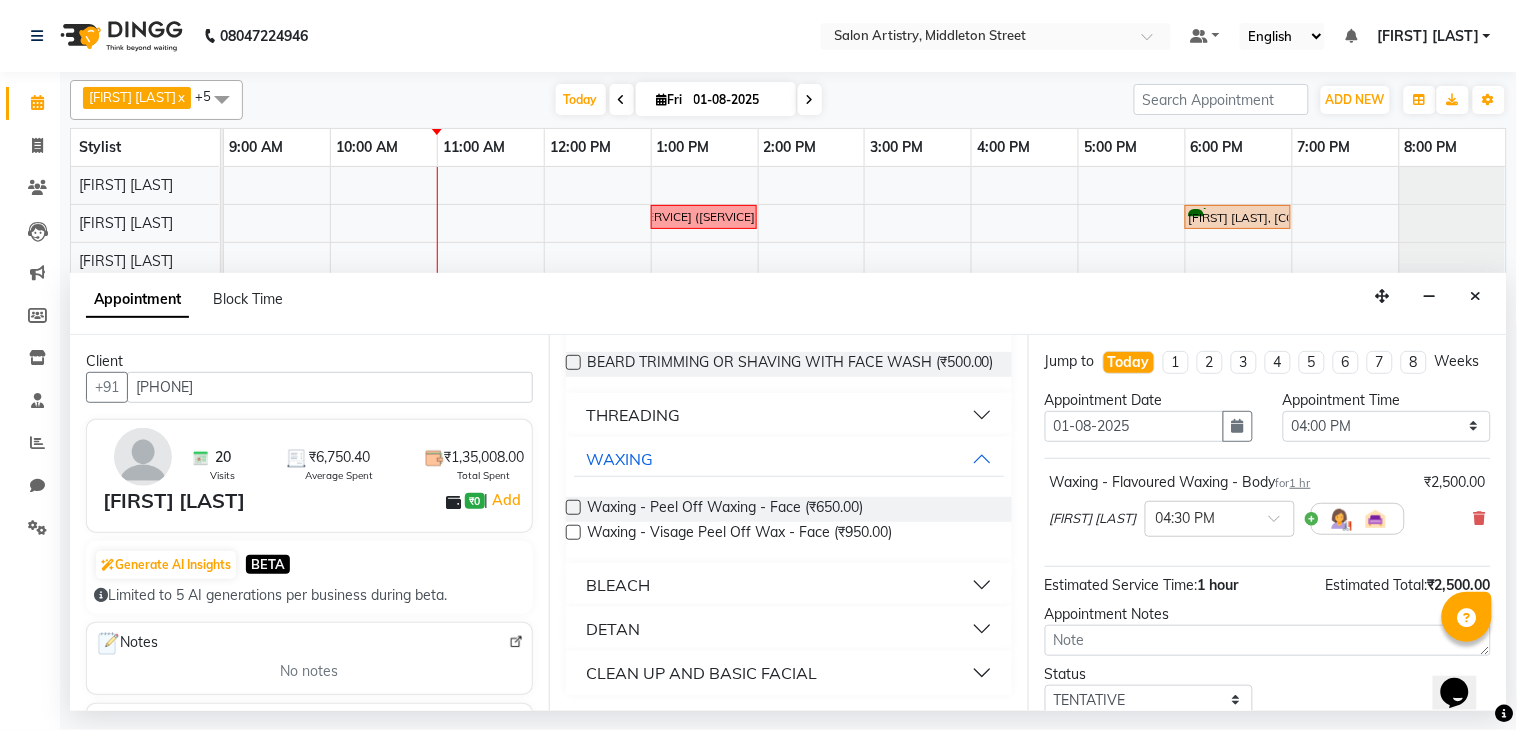 click at bounding box center [573, 507] 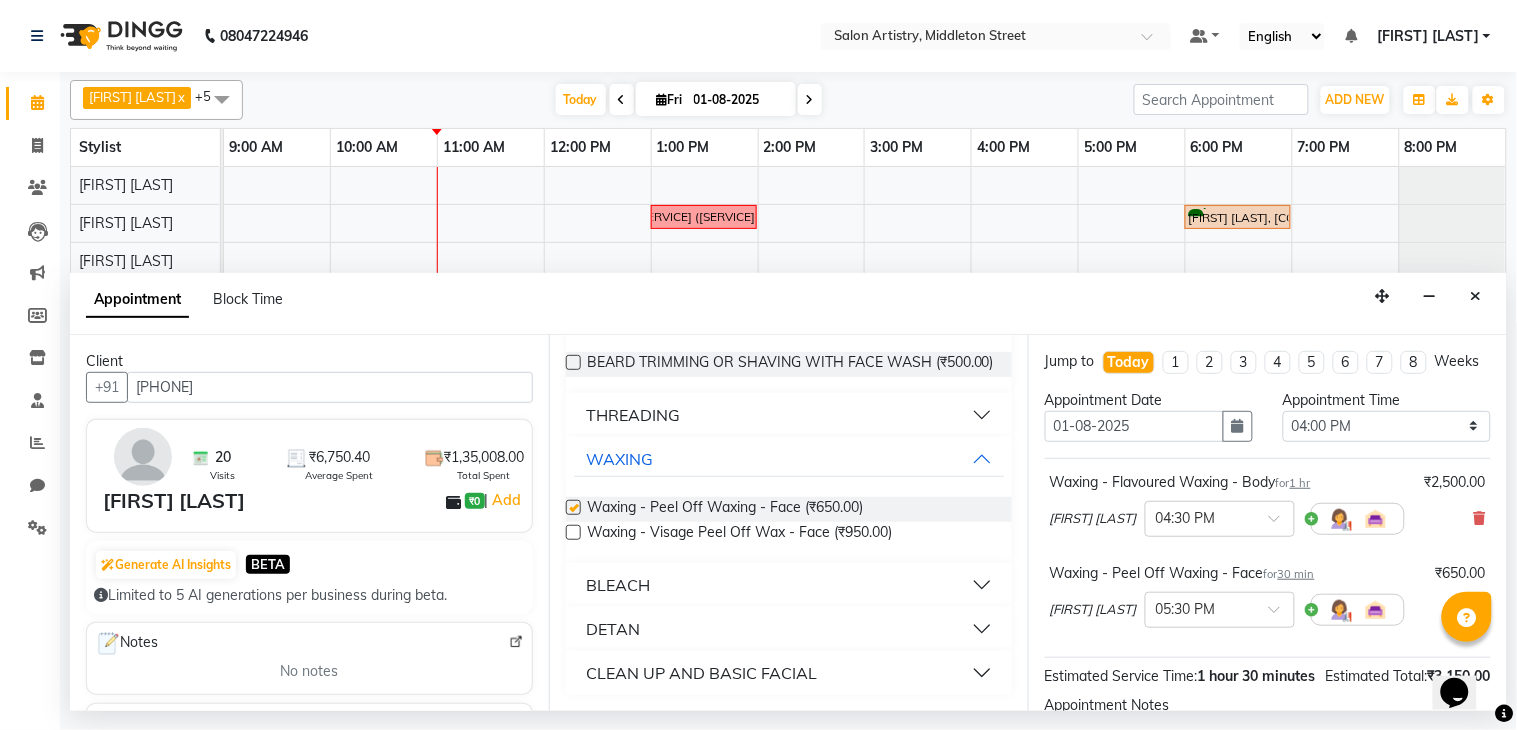 checkbox on "false" 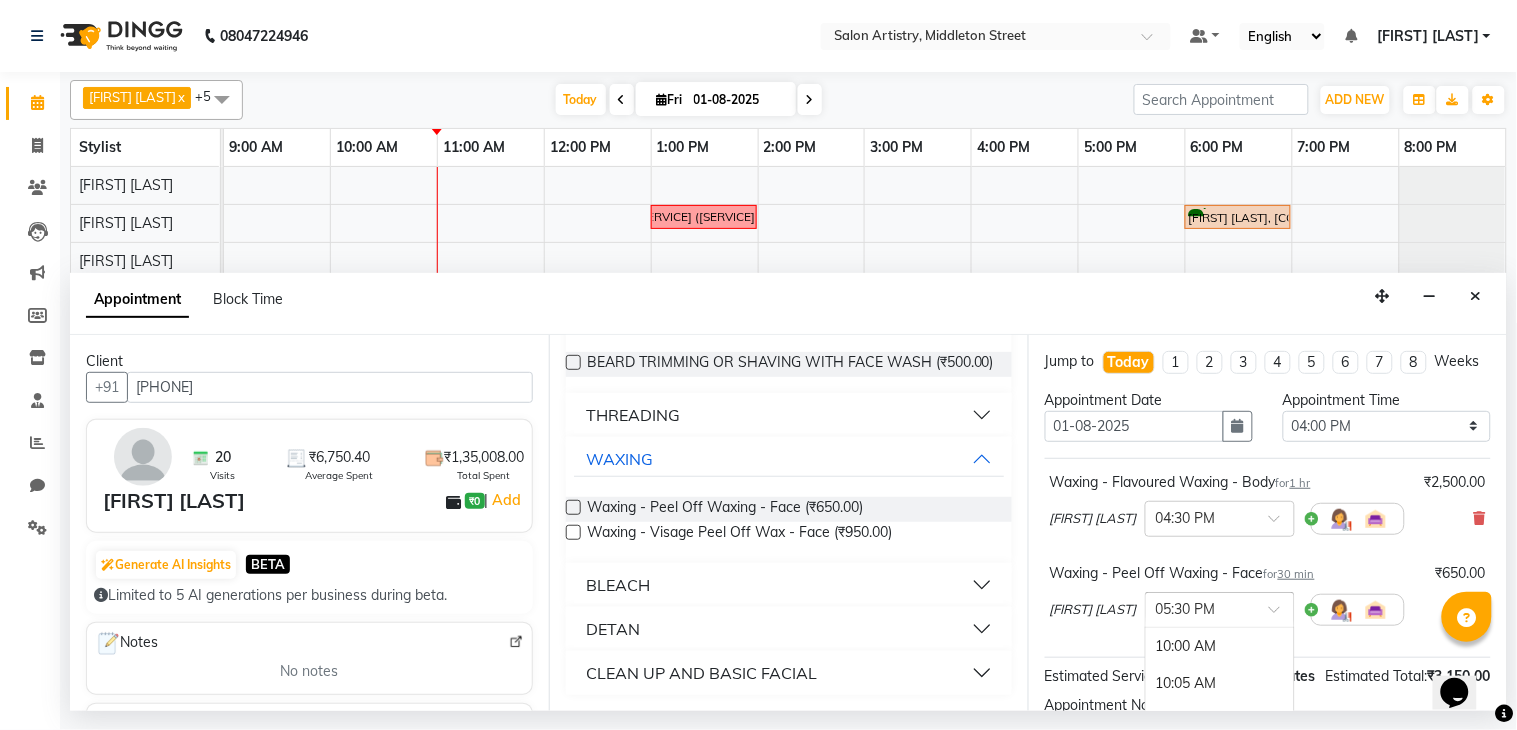 click at bounding box center [1200, 608] 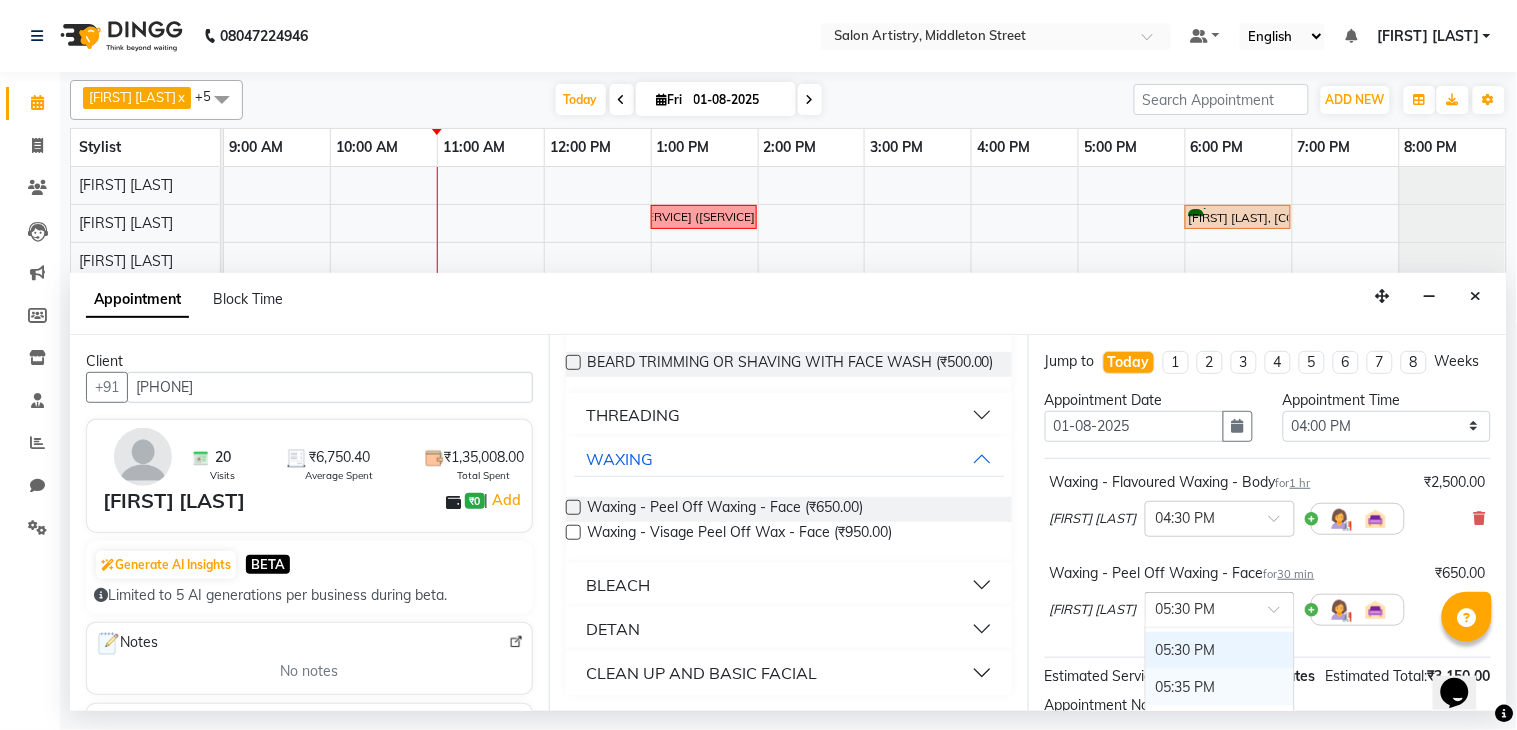 click on "05:35 PM" at bounding box center (1220, 687) 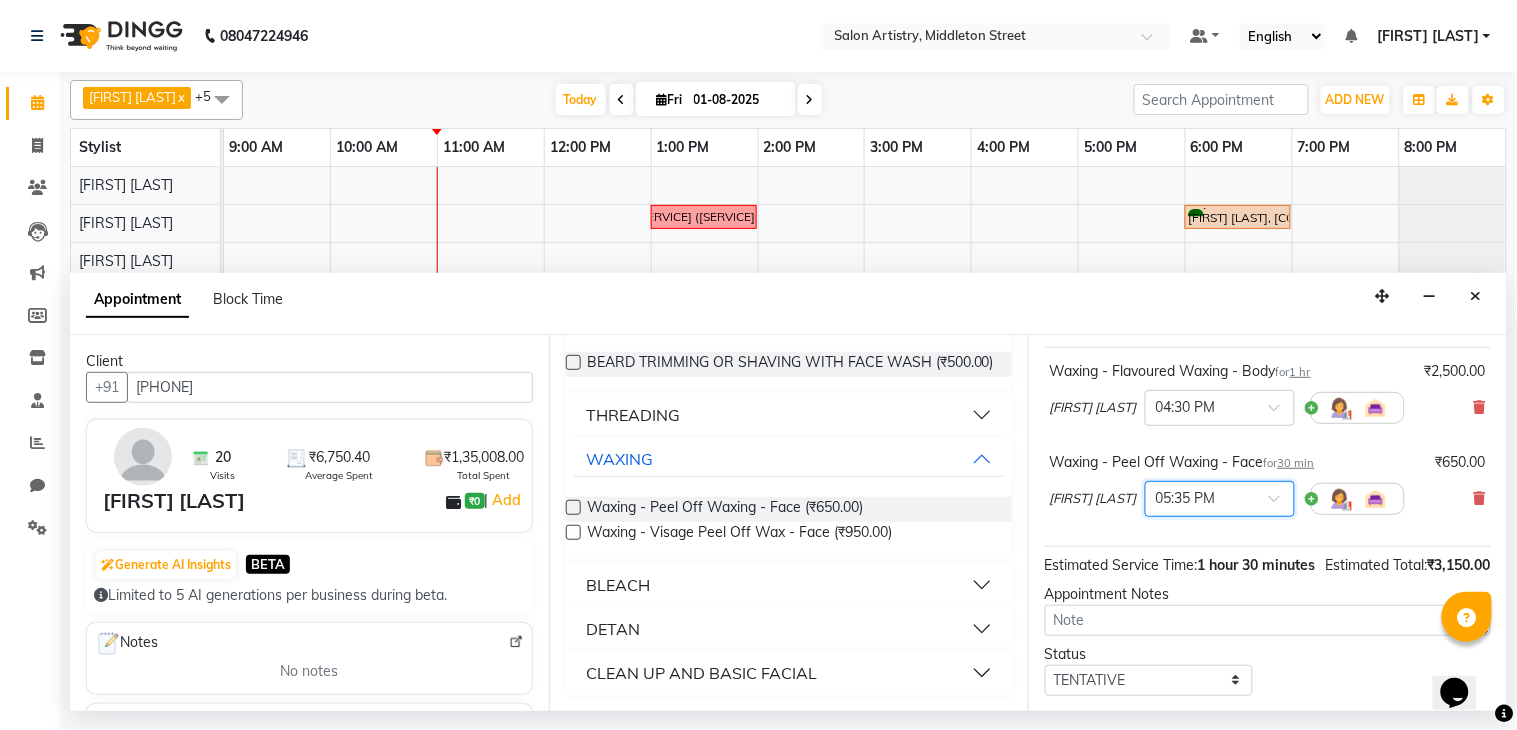 scroll, scrollTop: 151, scrollLeft: 0, axis: vertical 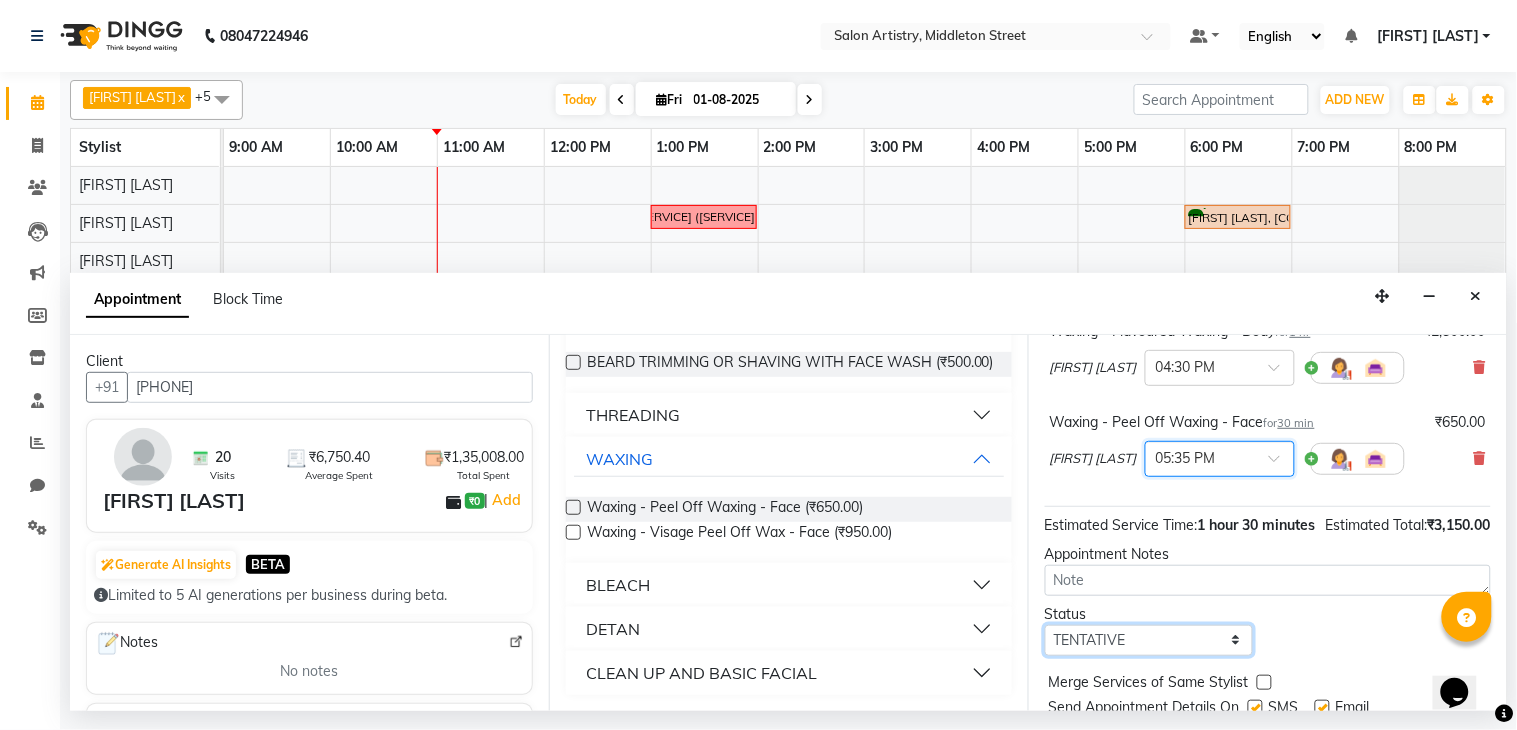 click on "Select TENTATIVE CONFIRM CHECK-IN UPCOMING" at bounding box center [1149, 640] 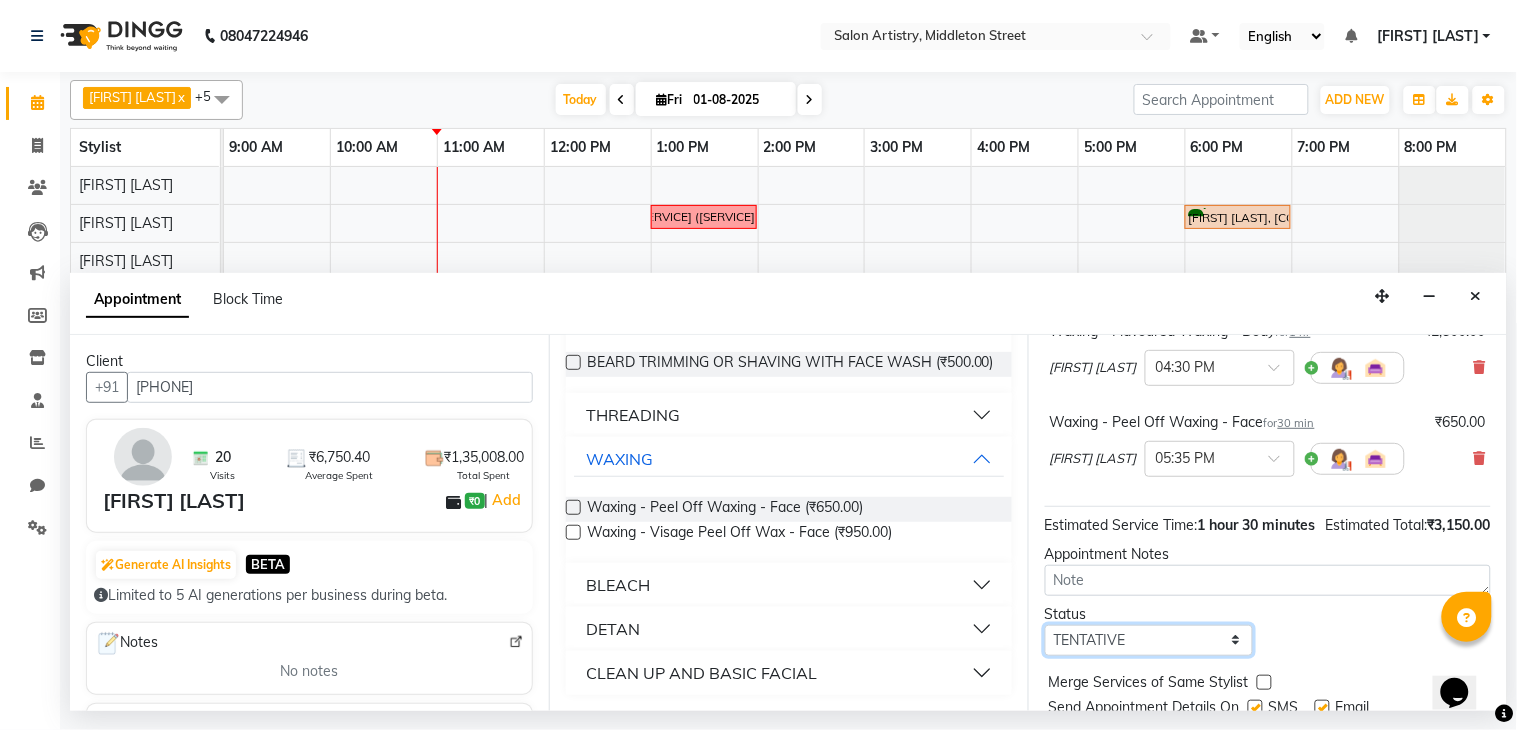 select on "confirm booking" 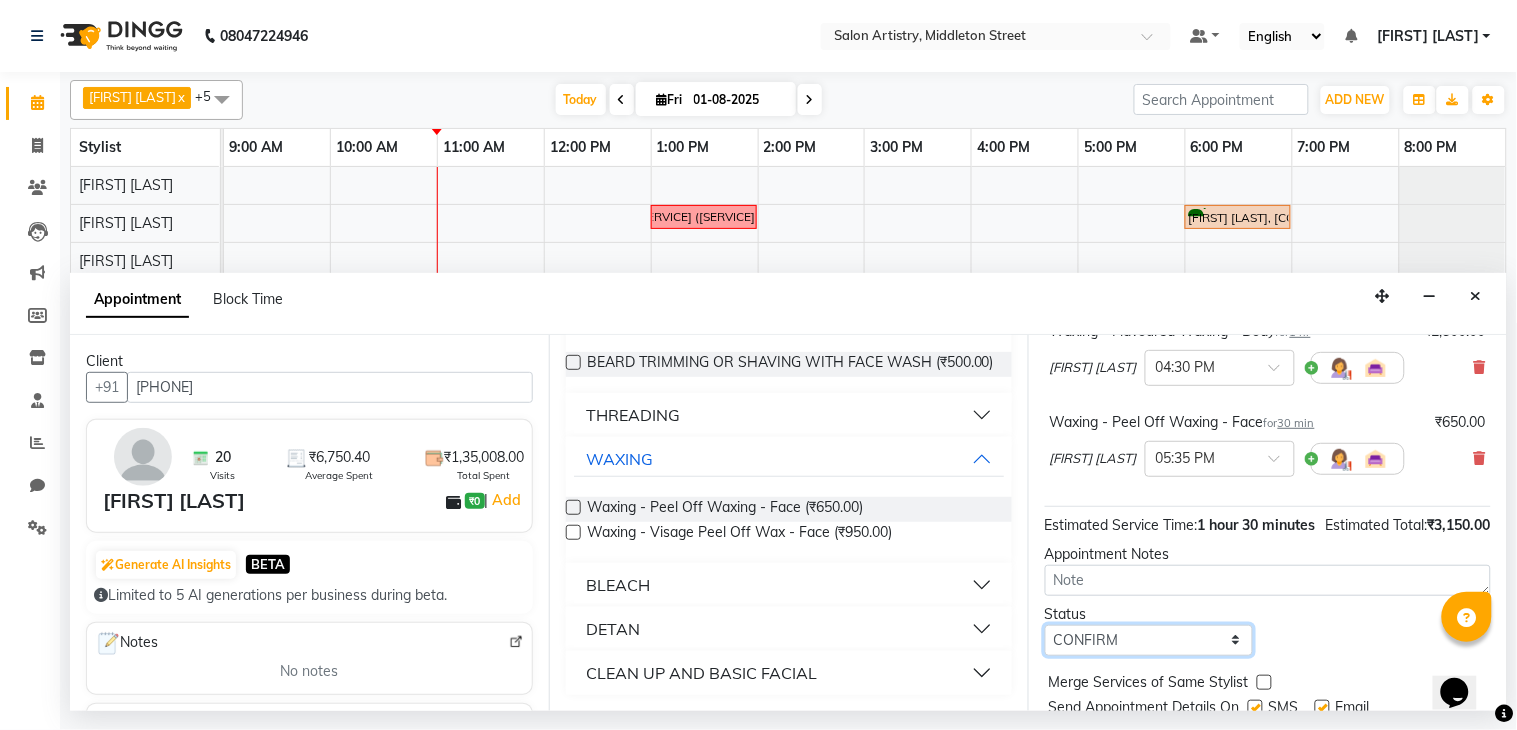 click on "Select TENTATIVE CONFIRM CHECK-IN UPCOMING" at bounding box center (1149, 640) 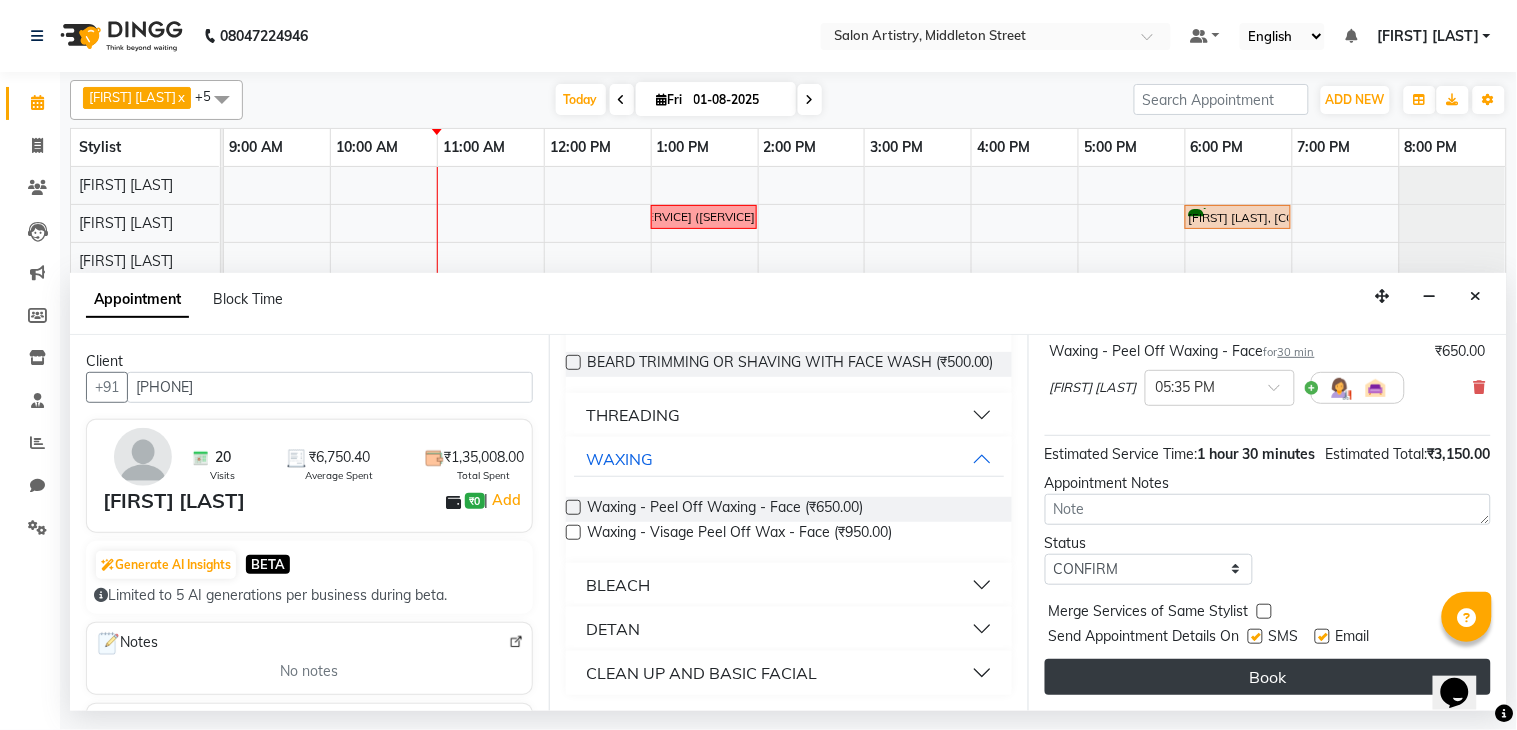 click on "Book" at bounding box center (1268, 677) 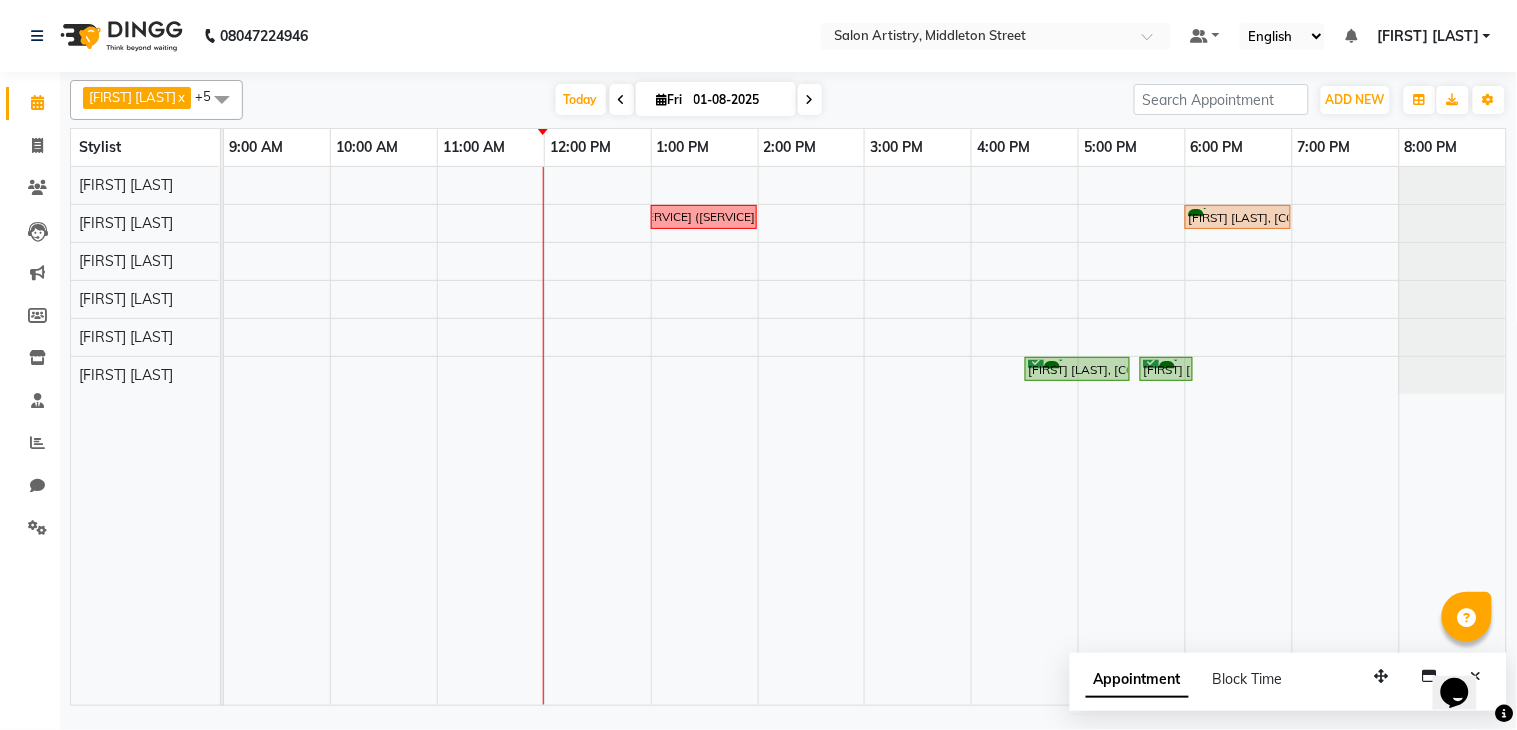drag, startPoint x: 1472, startPoint y: 773, endPoint x: 808, endPoint y: 770, distance: 664.0068 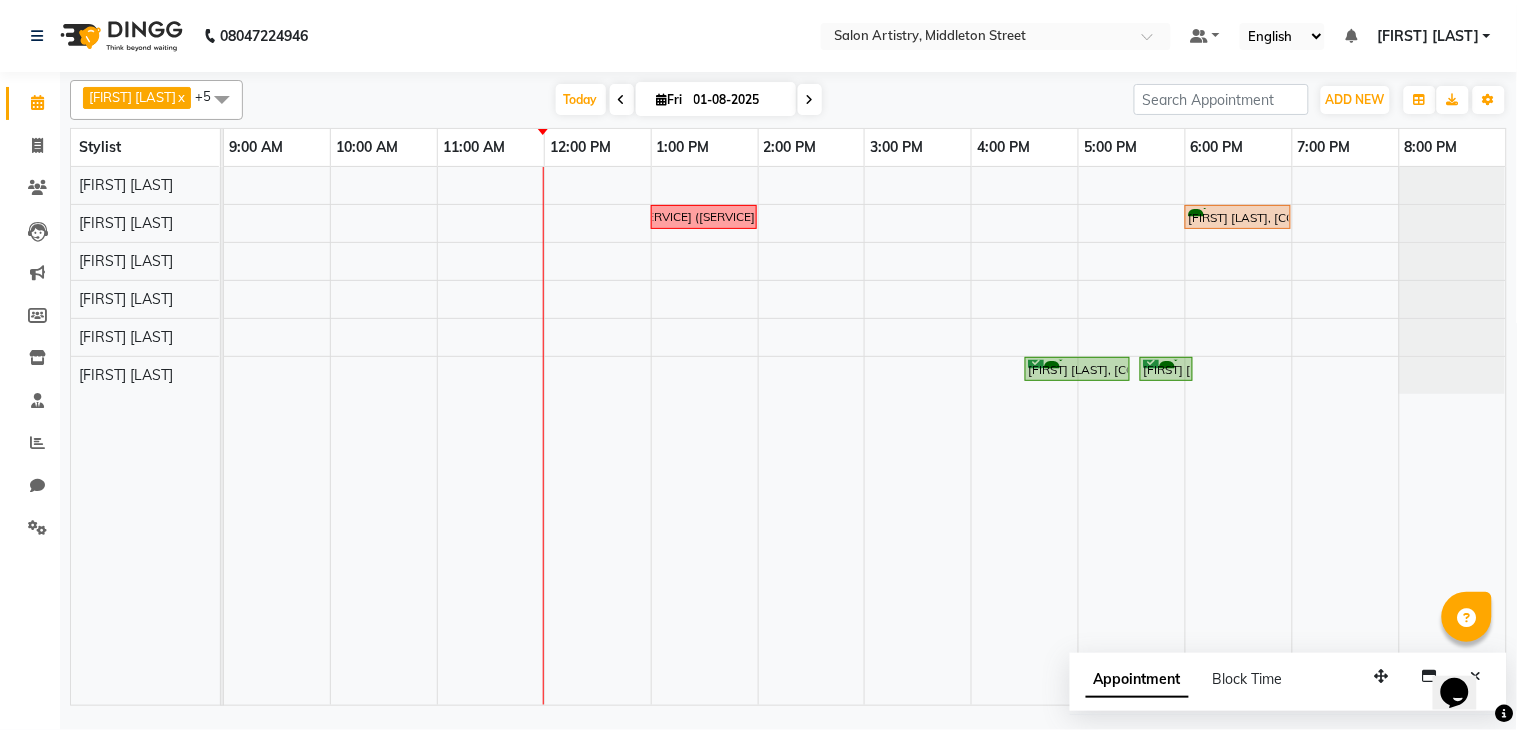 click at bounding box center [662, 99] 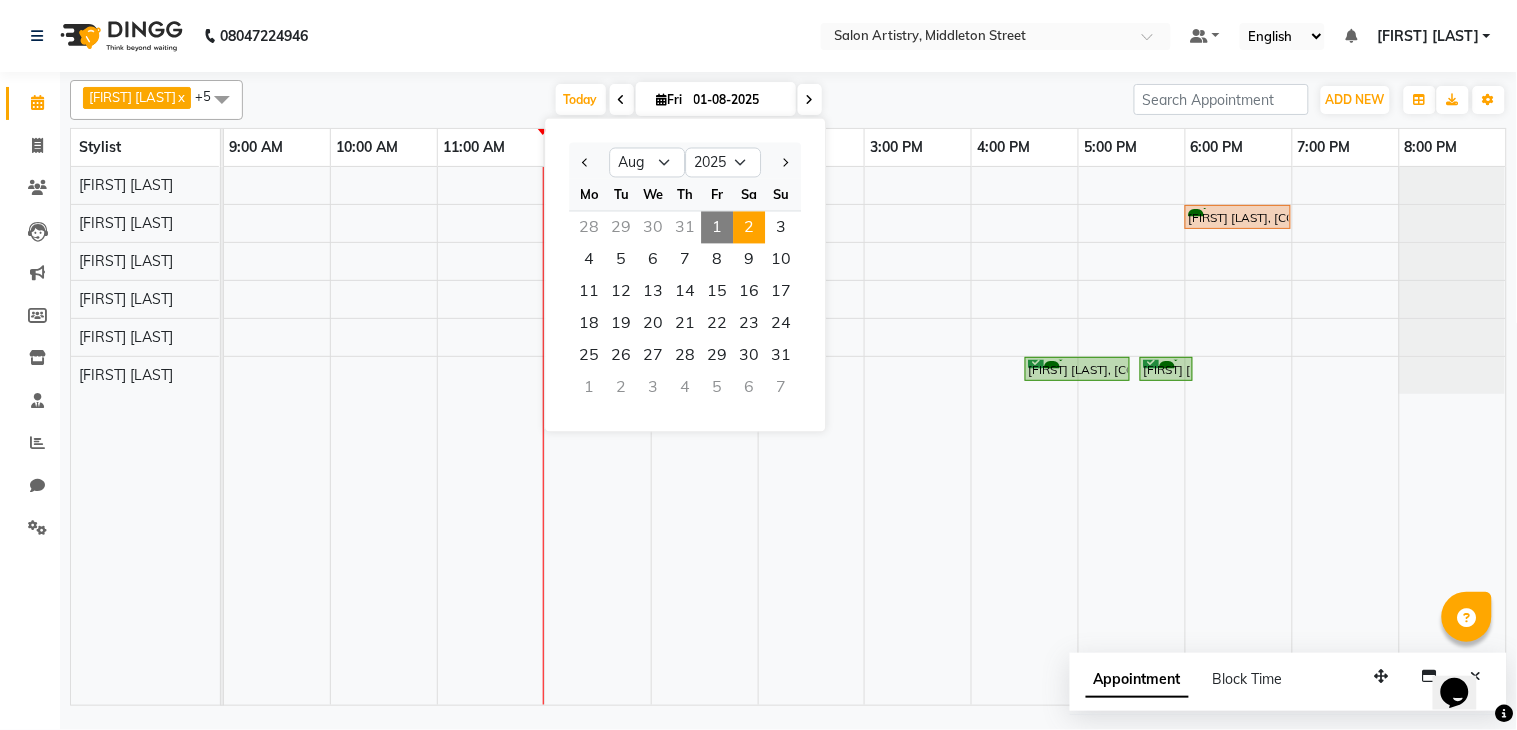 click on "2" at bounding box center [749, 228] 